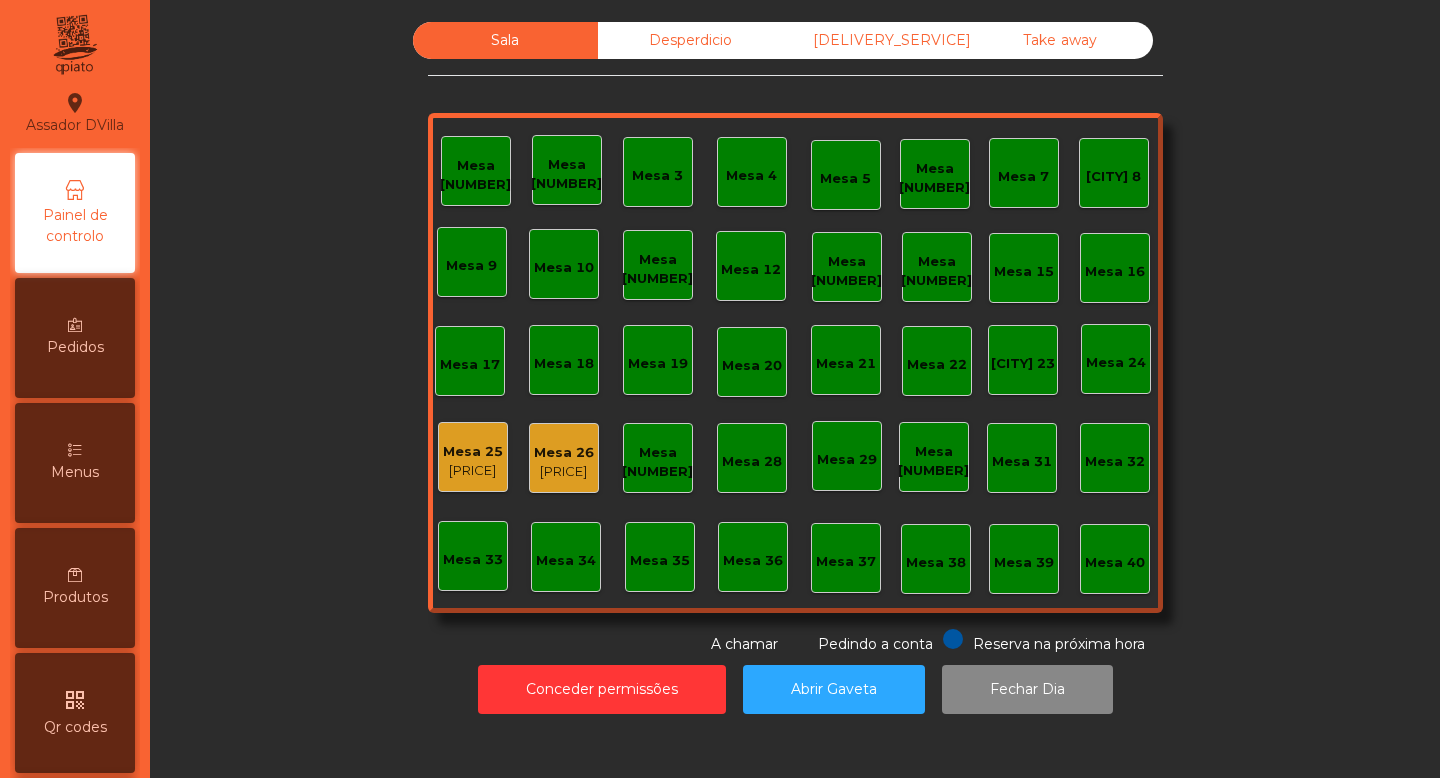 scroll, scrollTop: 0, scrollLeft: 0, axis: both 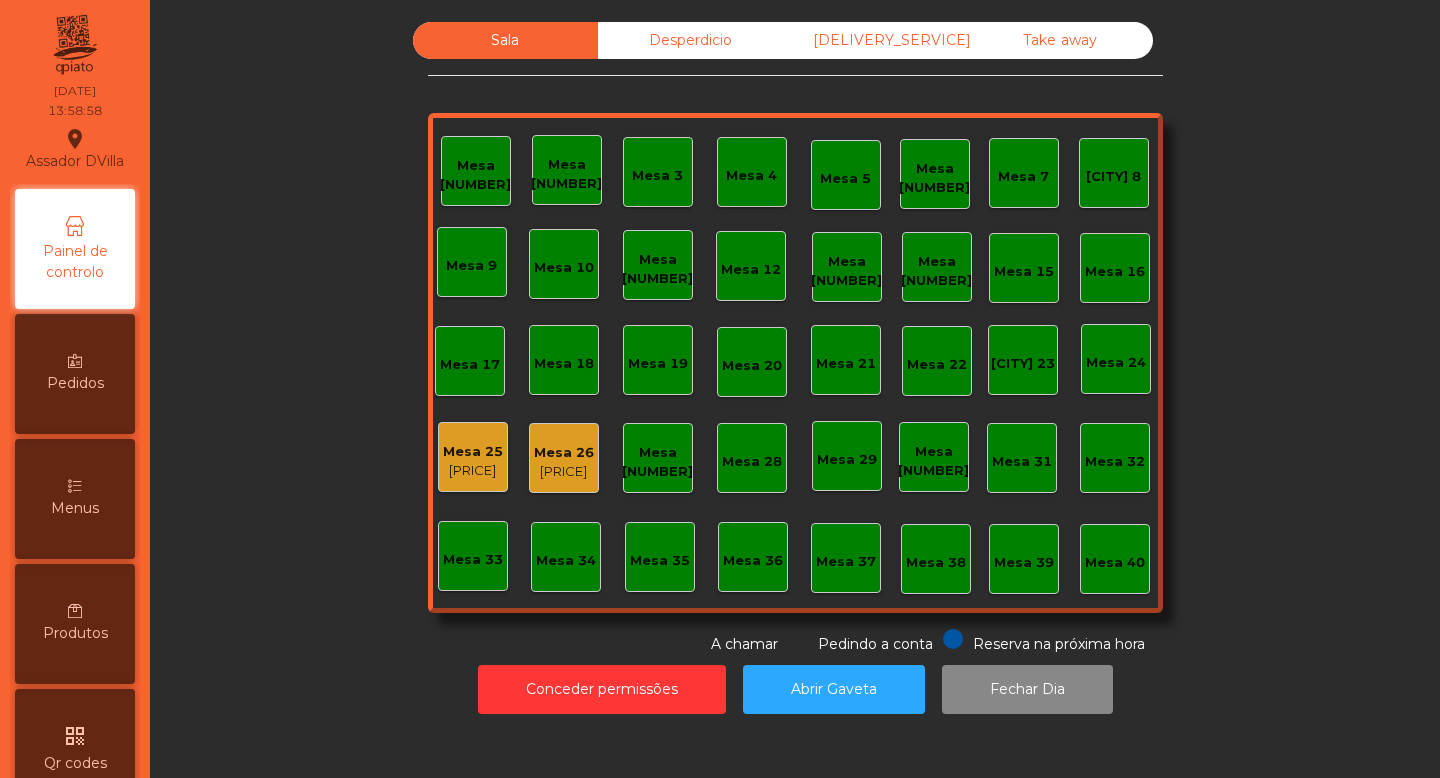 click on "Produtos" at bounding box center [75, 262] 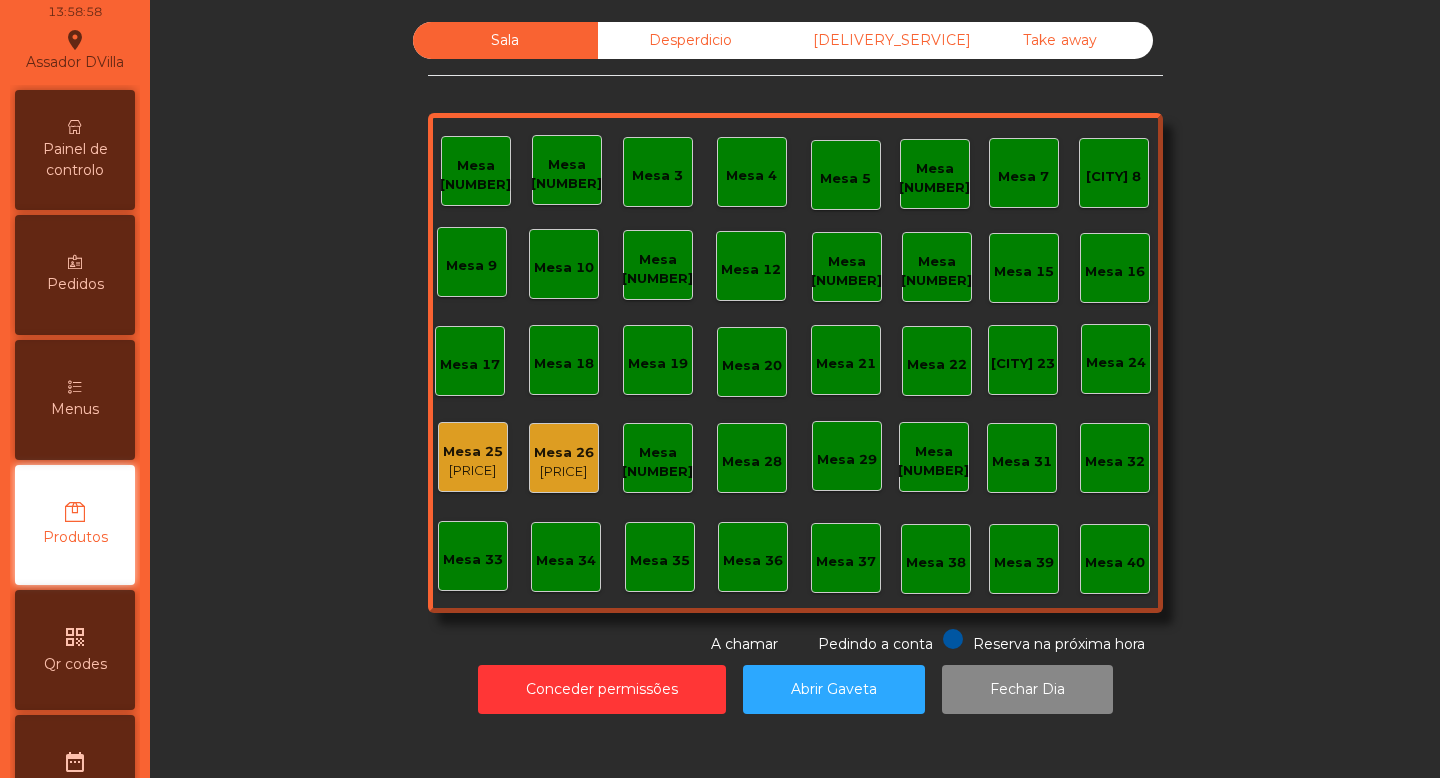 scroll, scrollTop: 174, scrollLeft: 0, axis: vertical 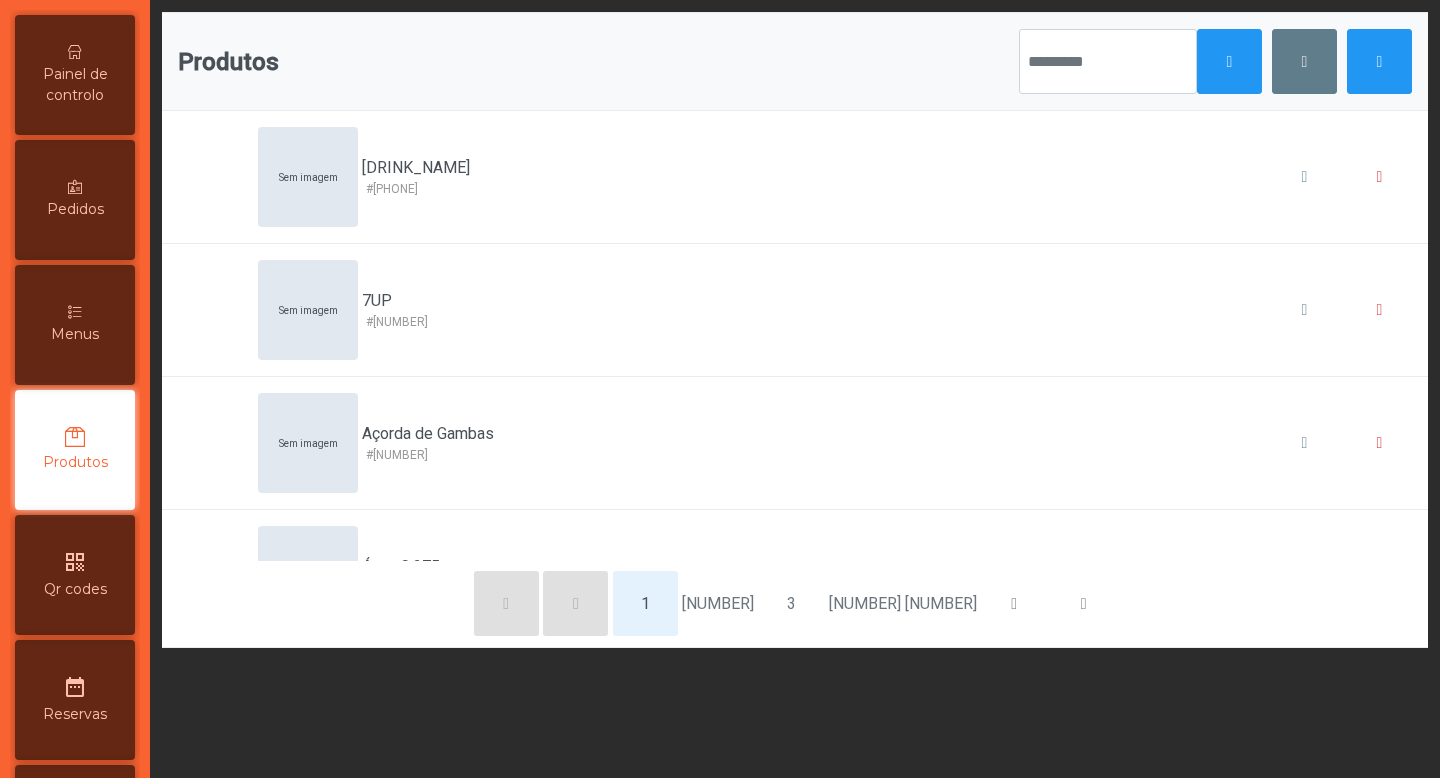 click on "Menus" at bounding box center (75, 85) 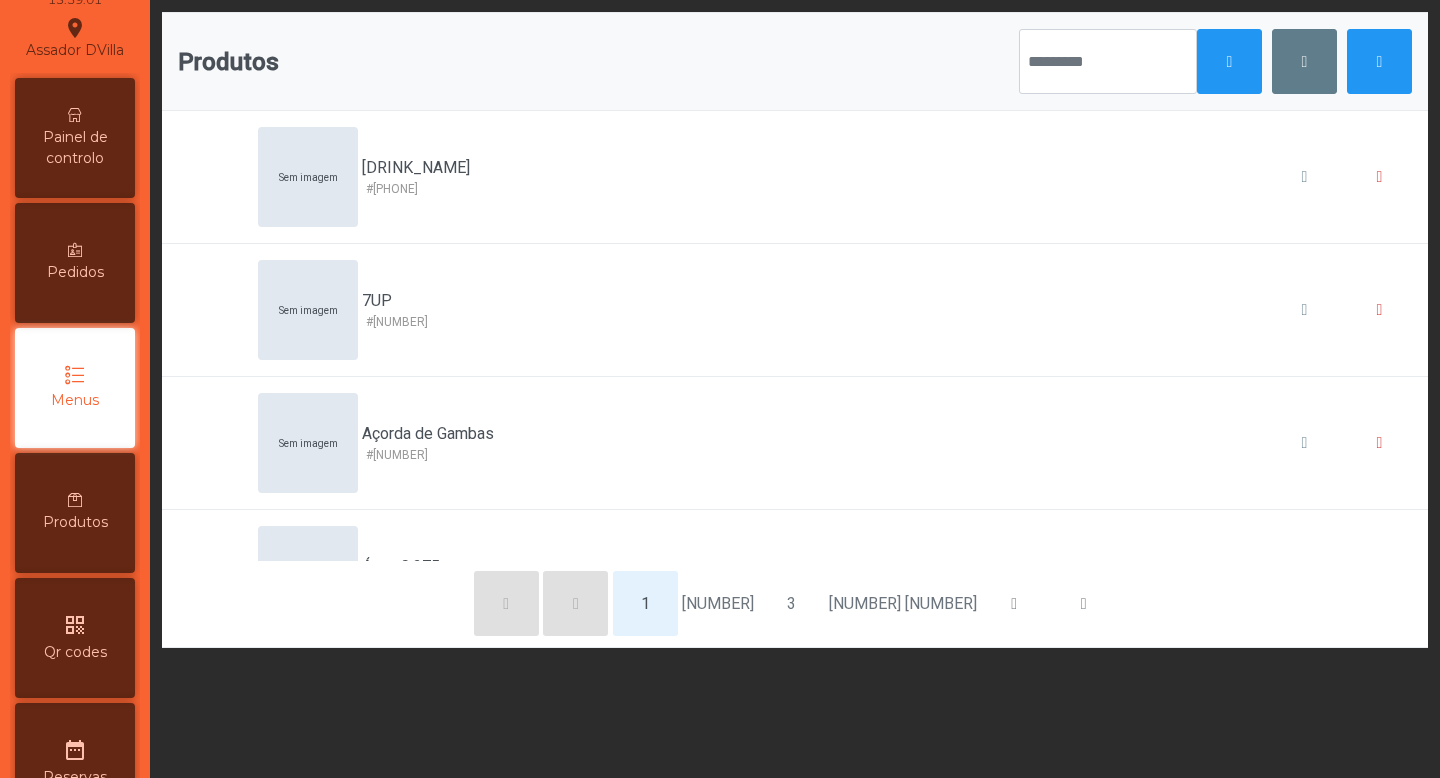 scroll, scrollTop: 110, scrollLeft: 0, axis: vertical 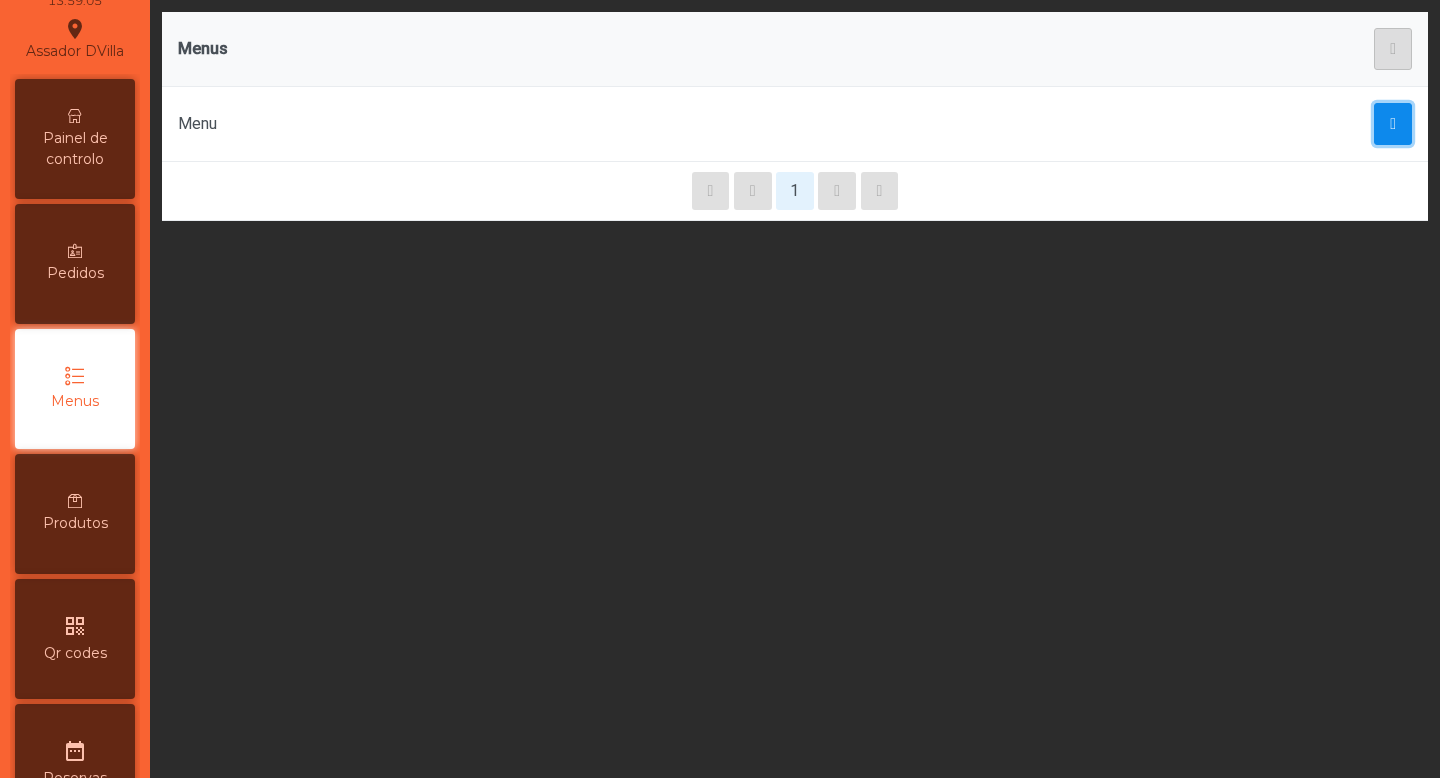 click at bounding box center (1393, 124) 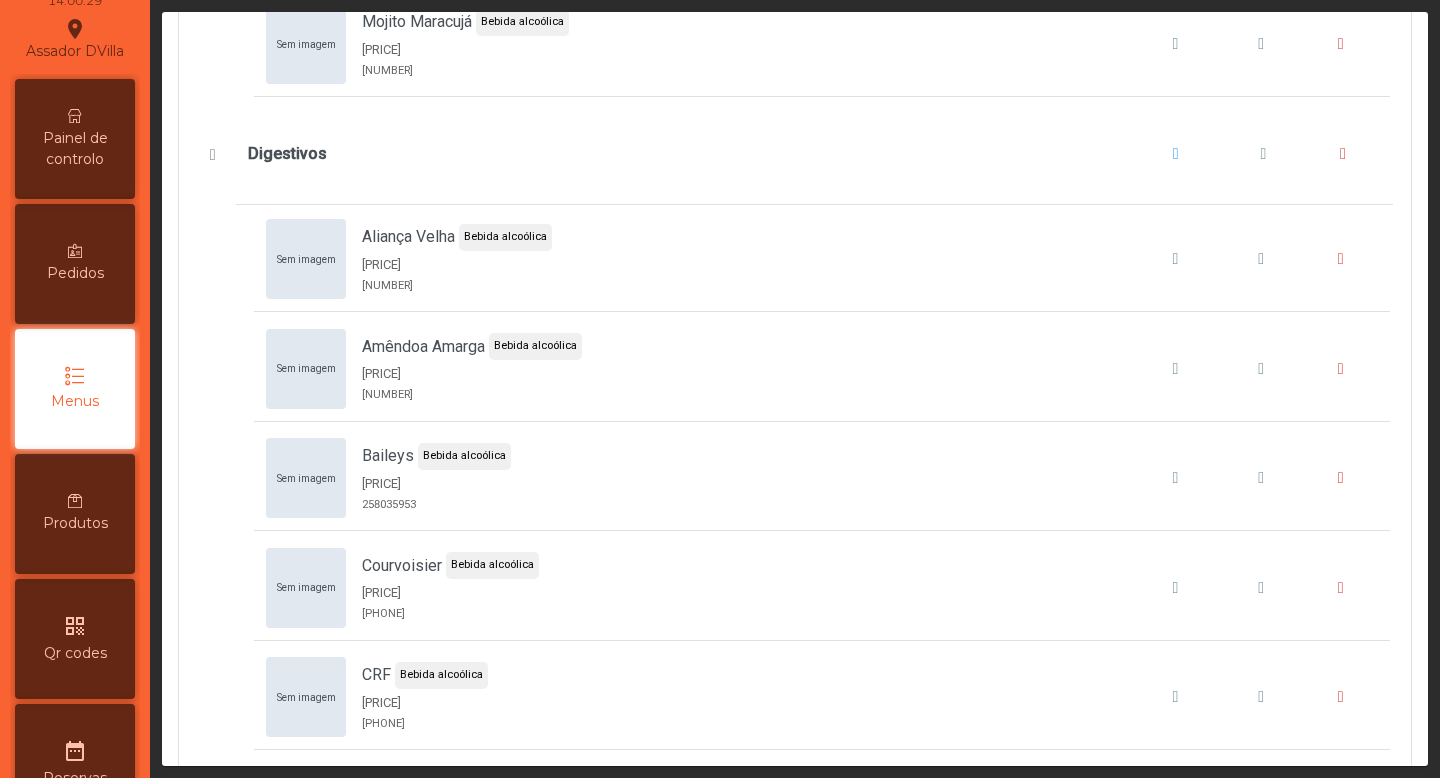 scroll, scrollTop: 15938, scrollLeft: 0, axis: vertical 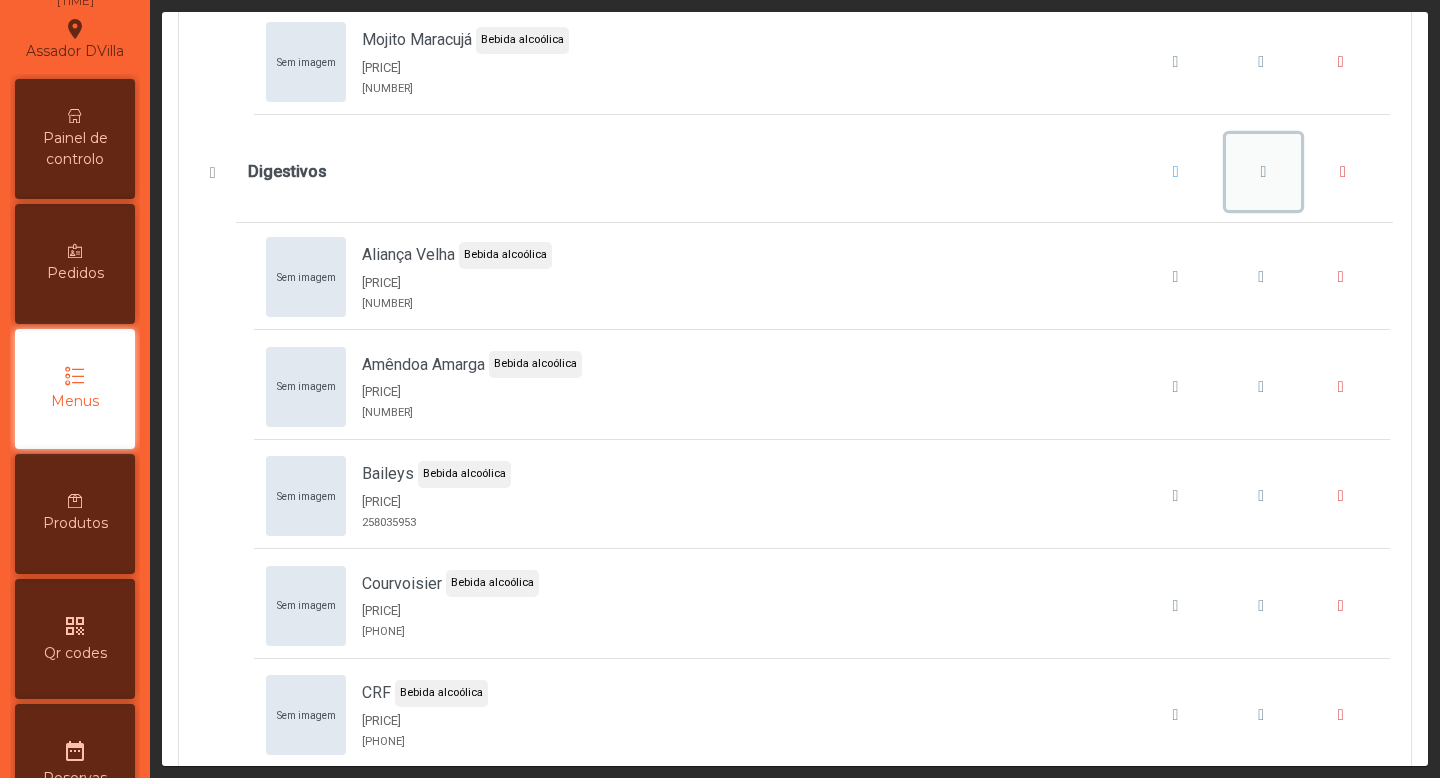 click at bounding box center [1263, 172] 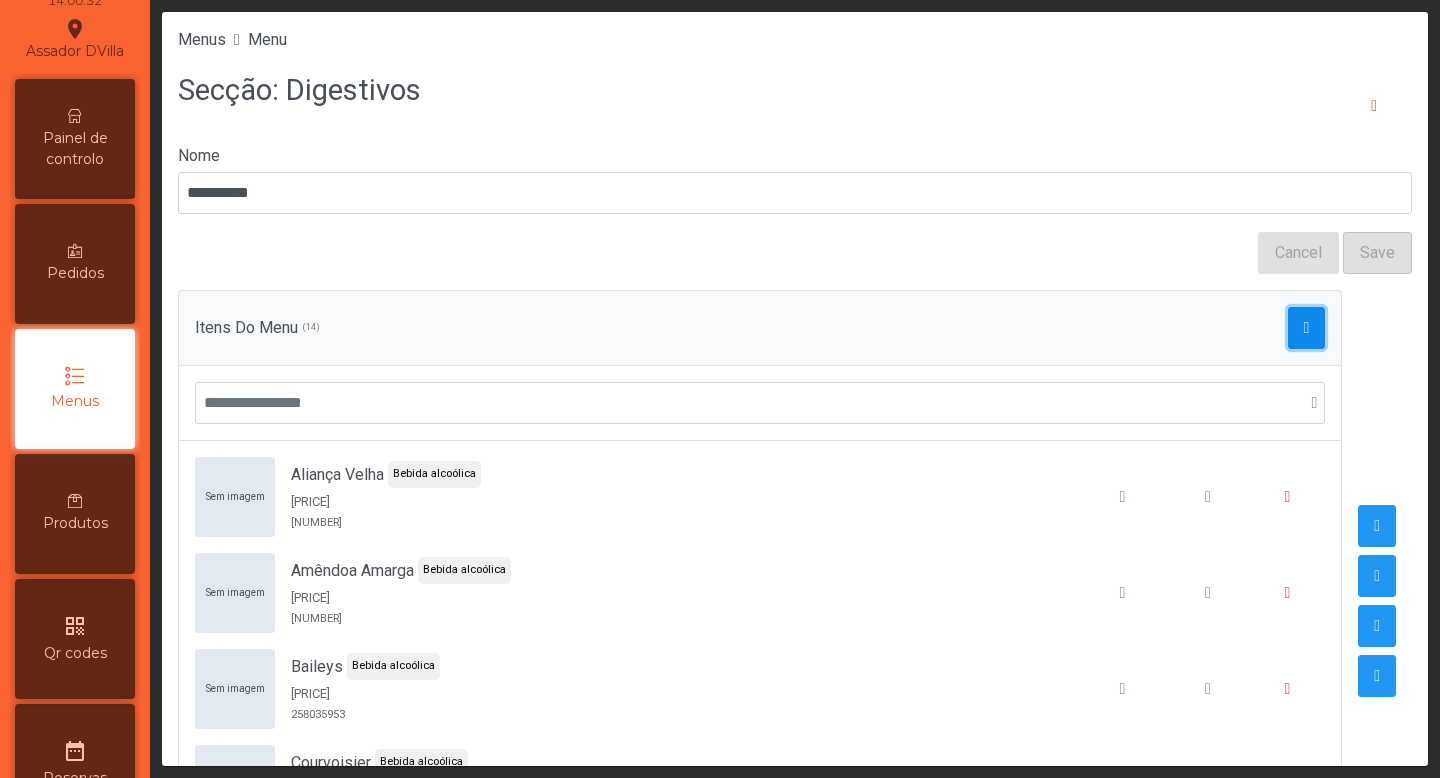 click at bounding box center (1307, 328) 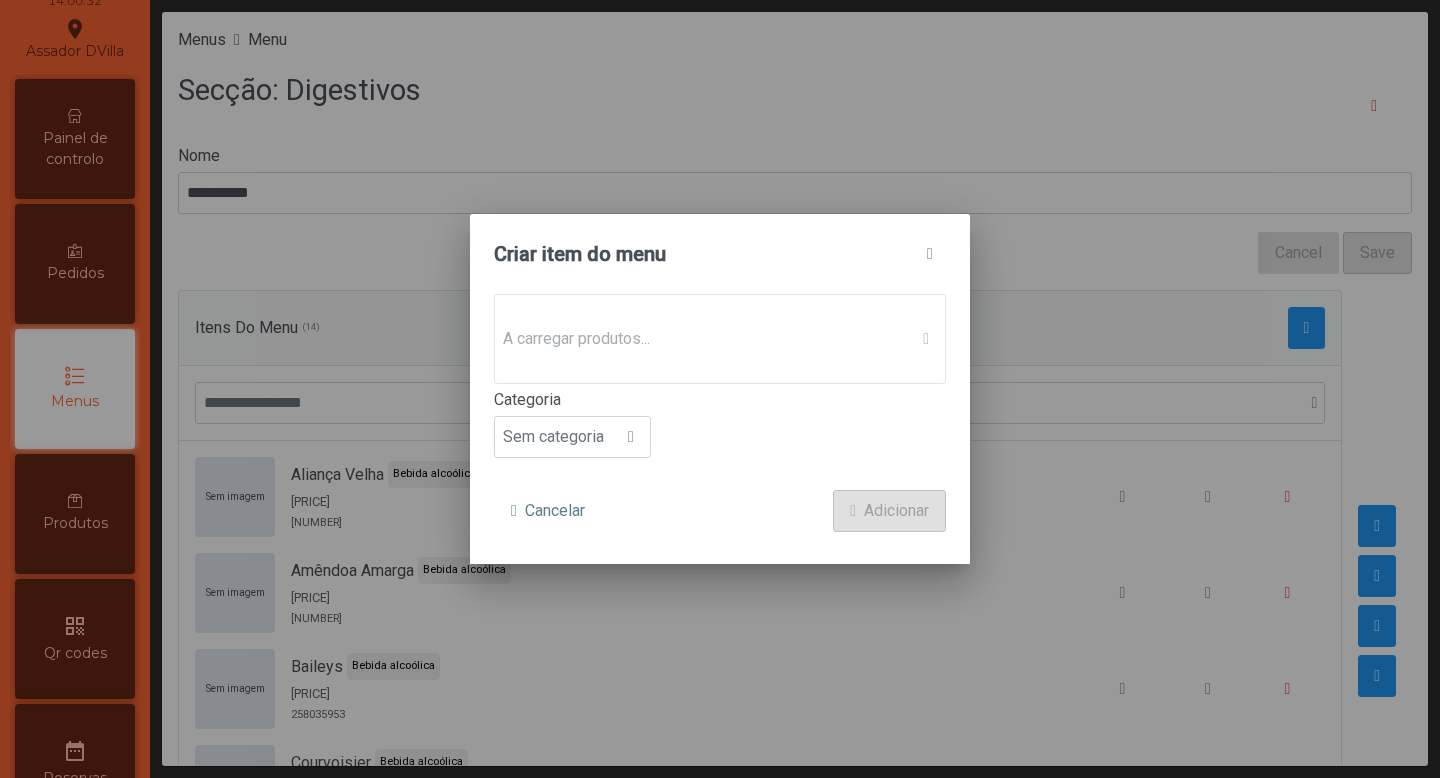 click on "A carregar produtos..." at bounding box center (720, 339) 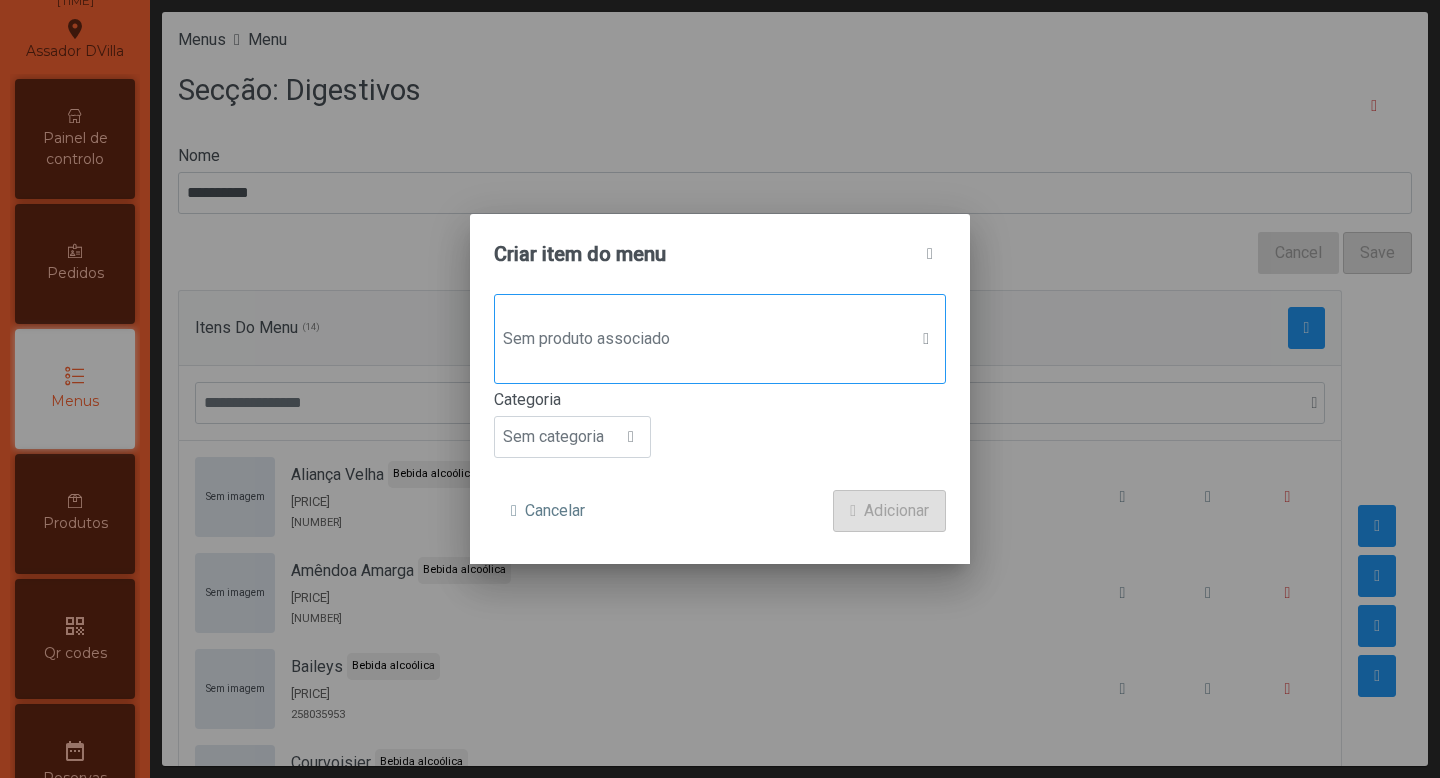 click on "Sem produto associado" at bounding box center [701, 339] 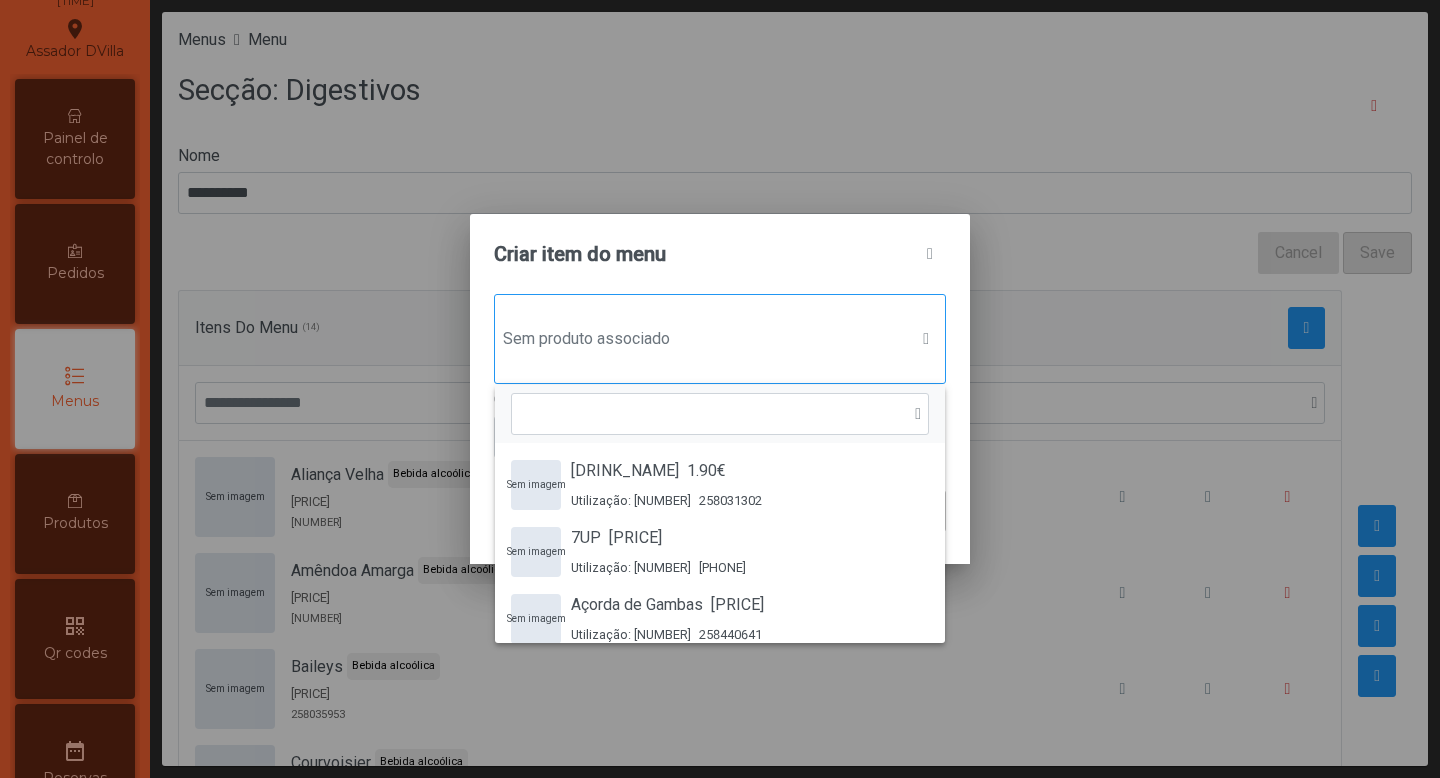 scroll, scrollTop: 15, scrollLeft: 97, axis: both 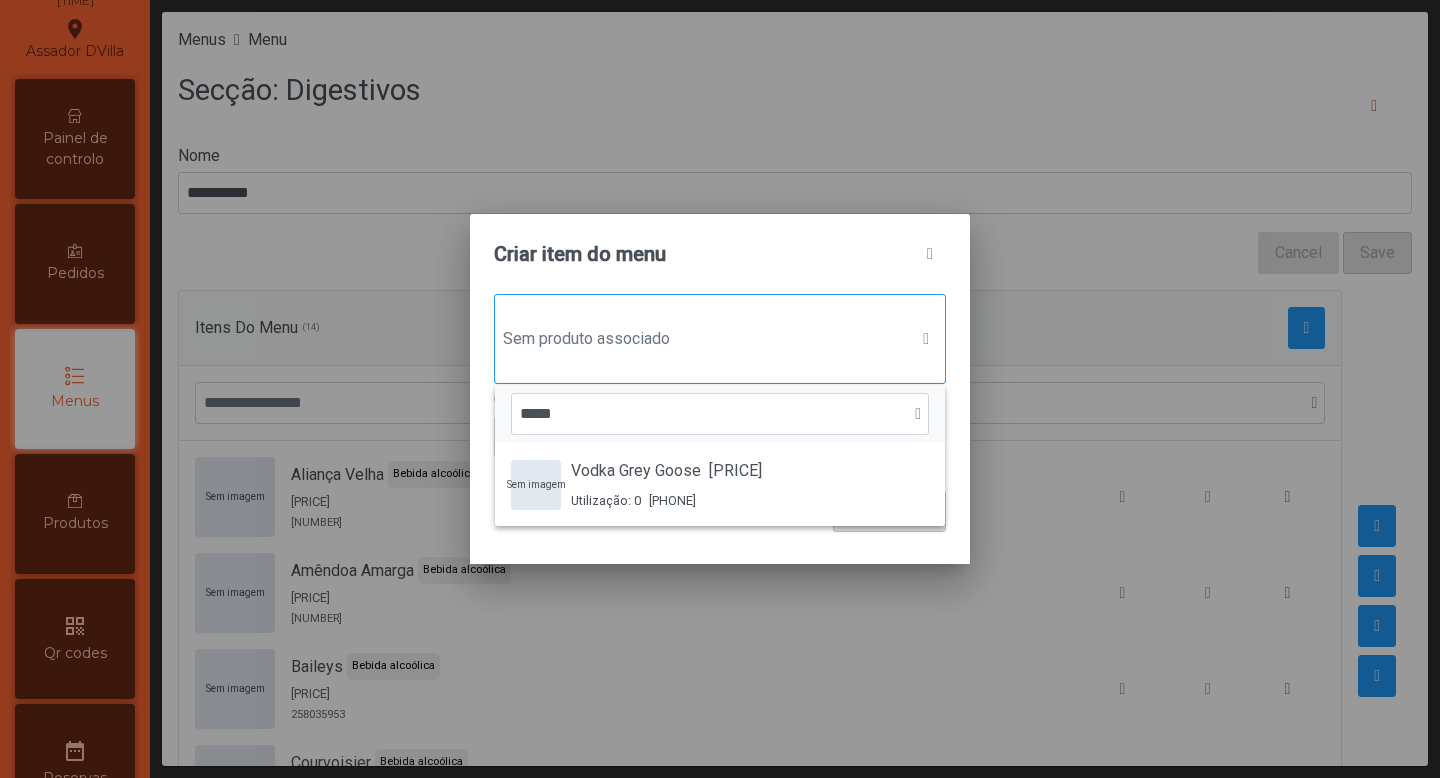 type on "*****" 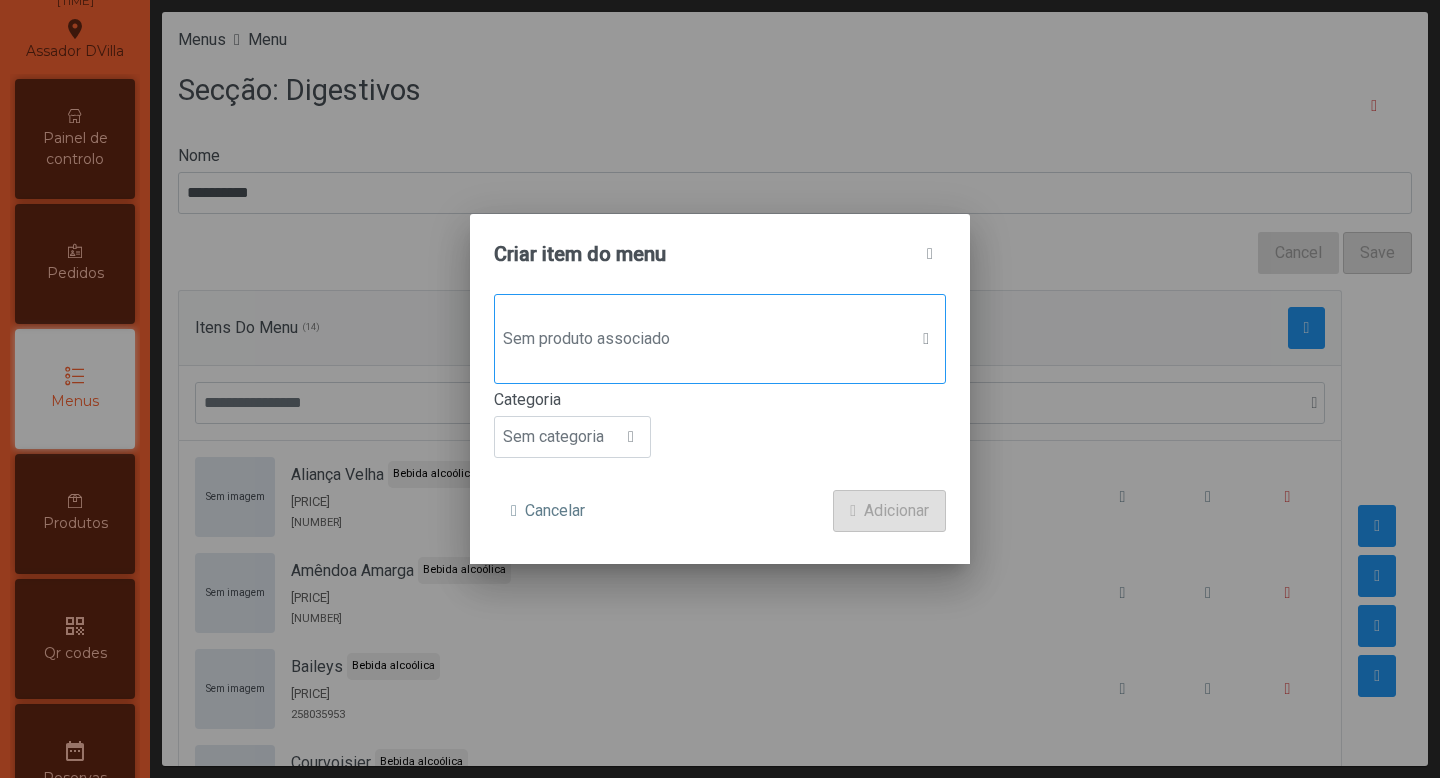 click on "Sem produto associado" at bounding box center (701, 339) 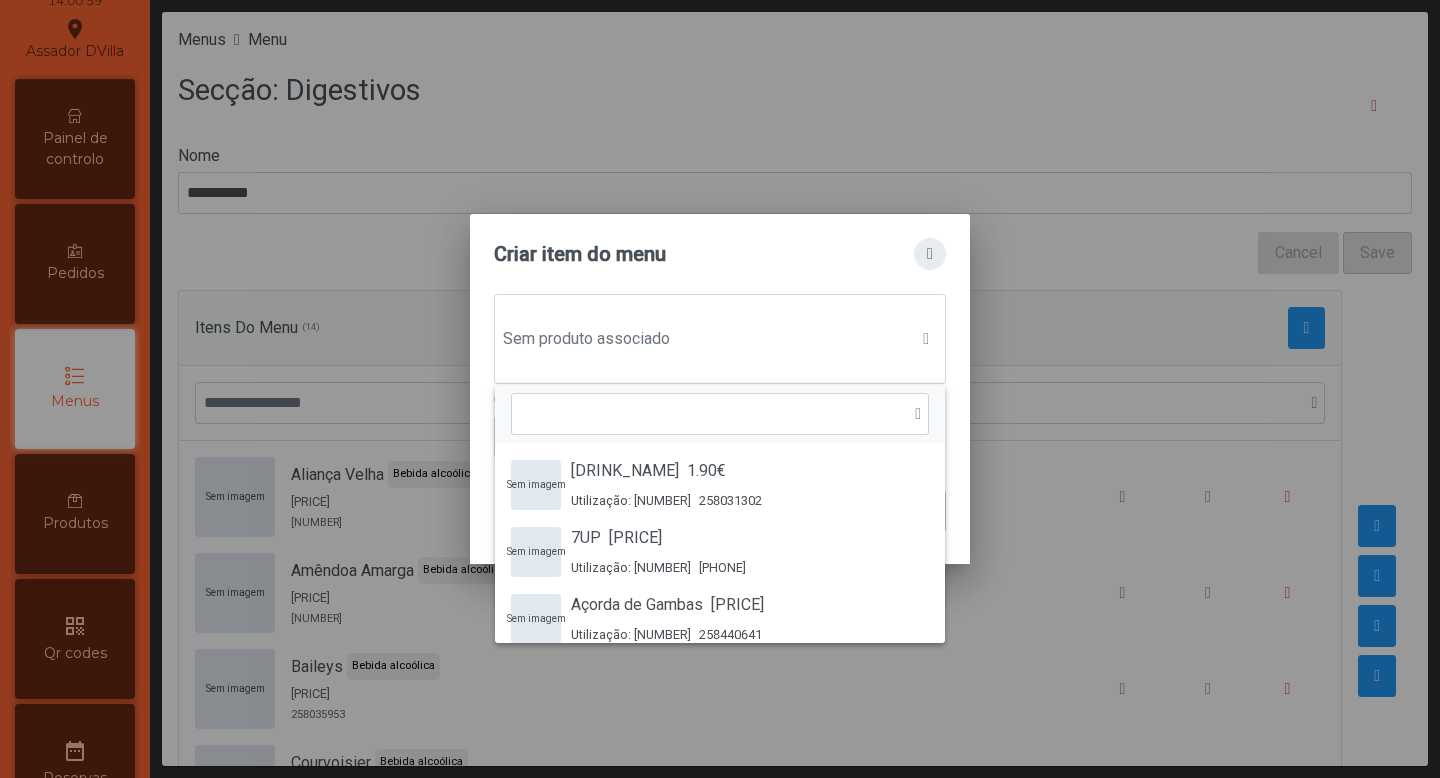 type 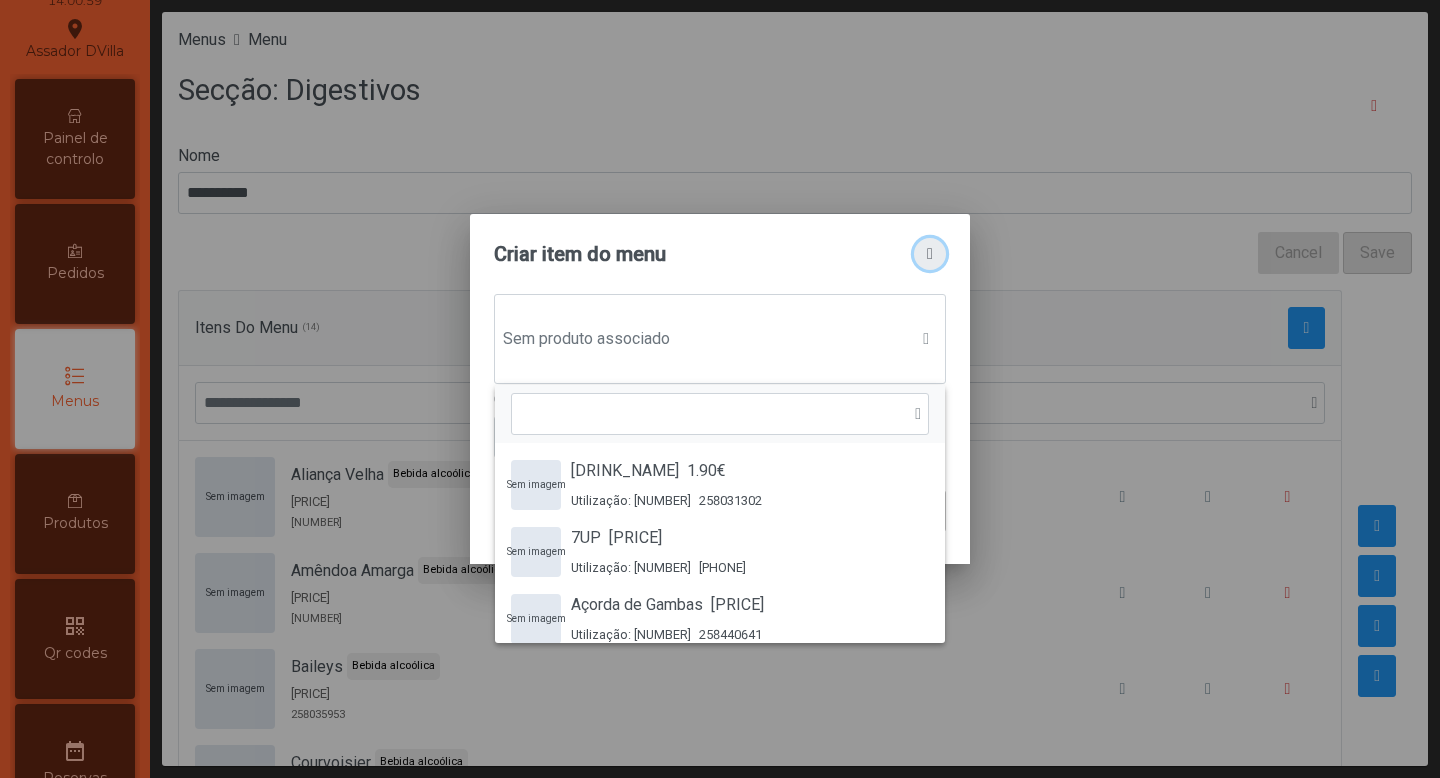 click at bounding box center [930, 254] 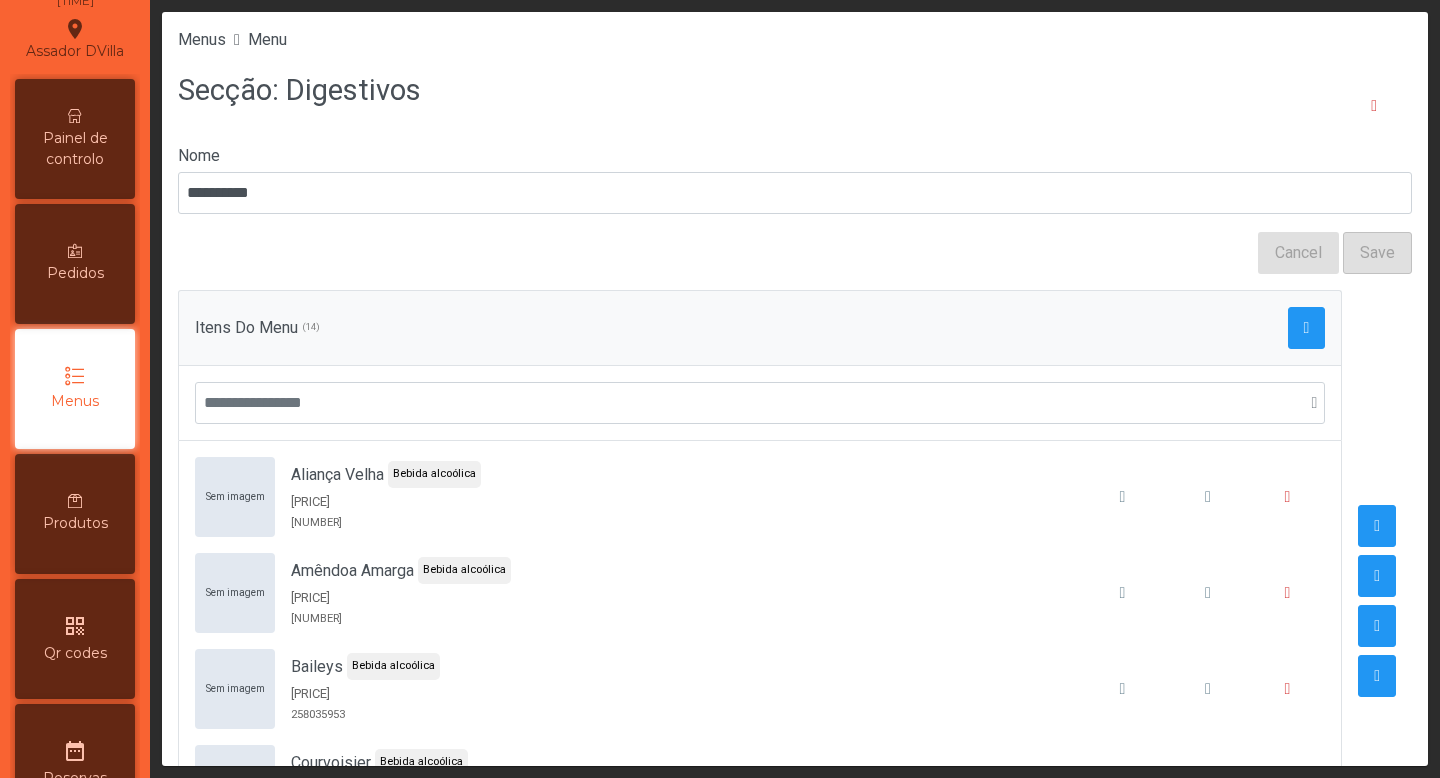 scroll, scrollTop: 544, scrollLeft: 0, axis: vertical 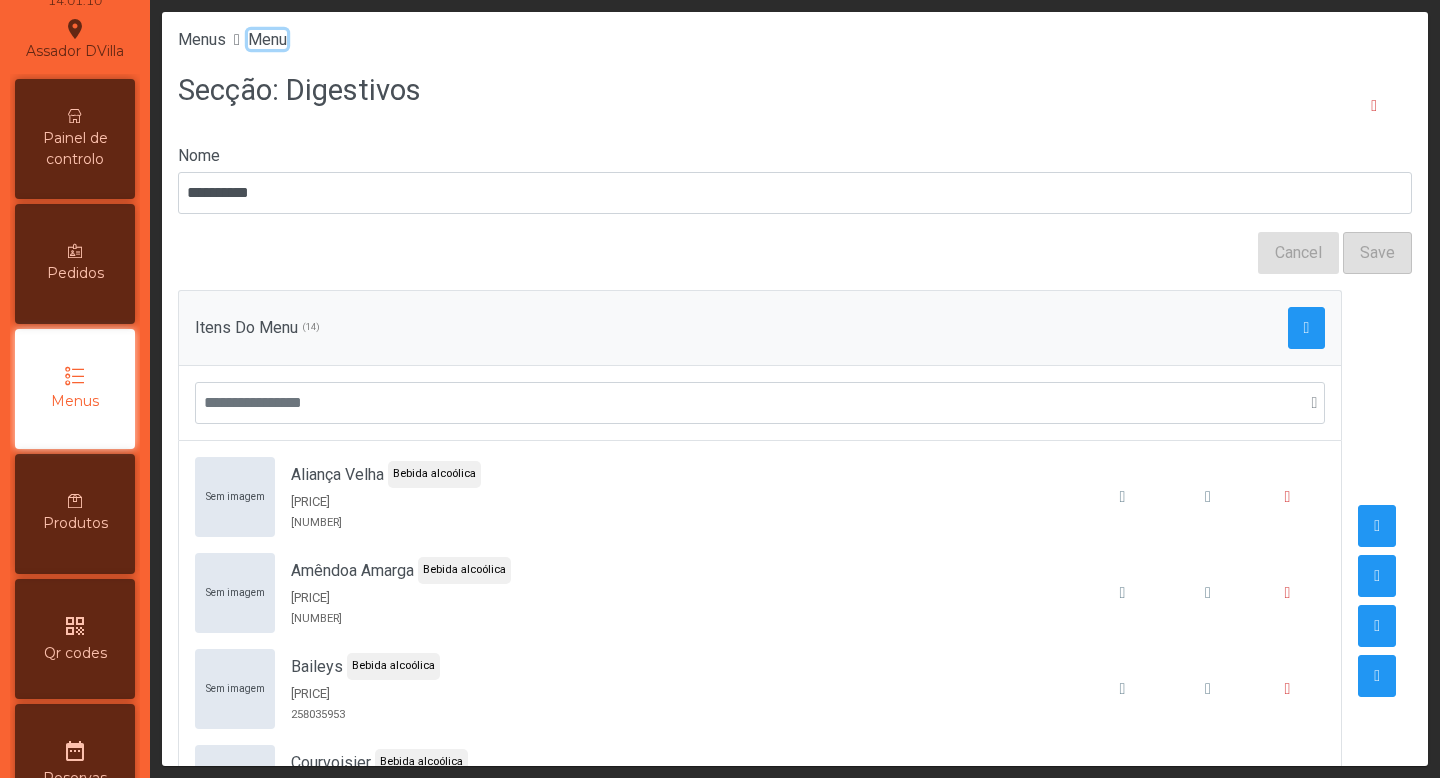 click on "Menu" at bounding box center [202, 39] 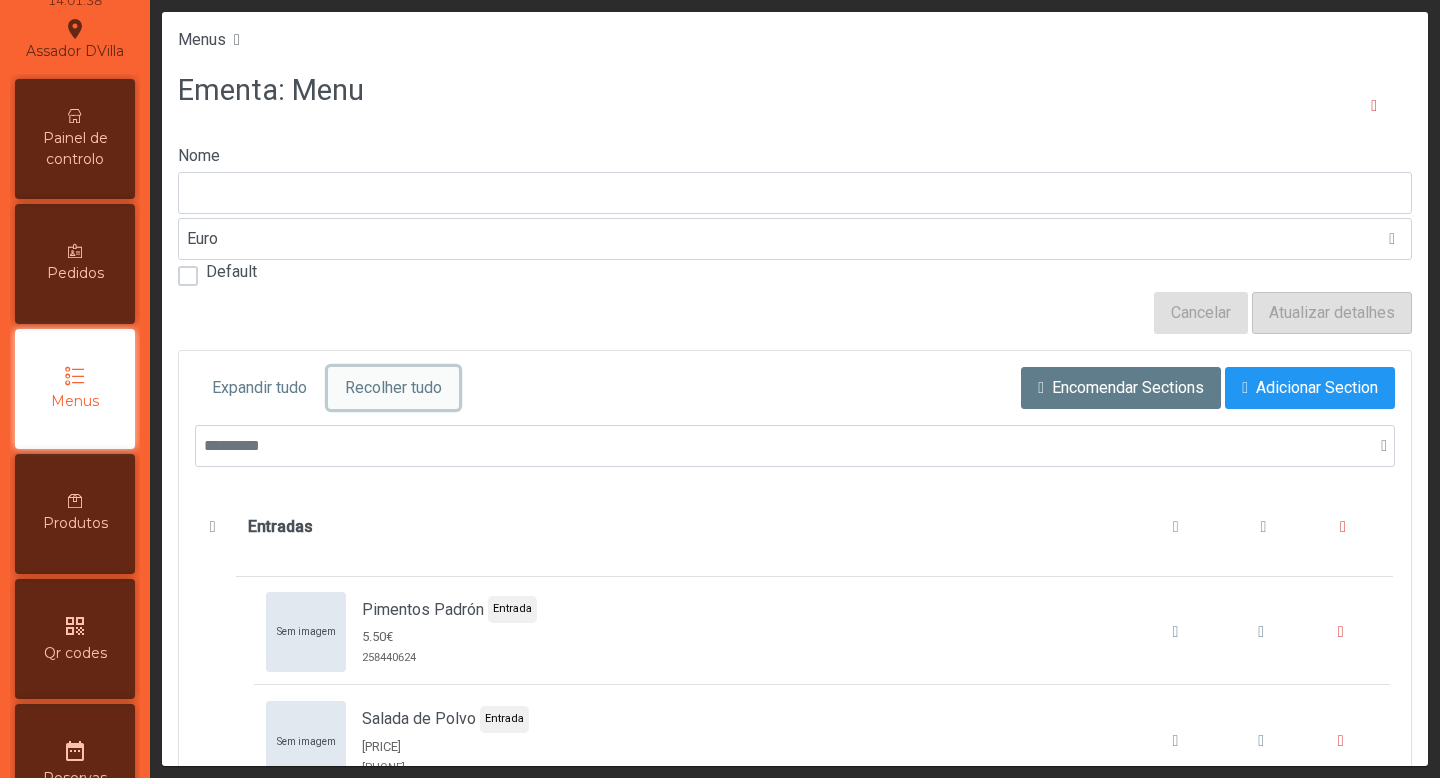 click on "Recolher tudo" at bounding box center (259, 388) 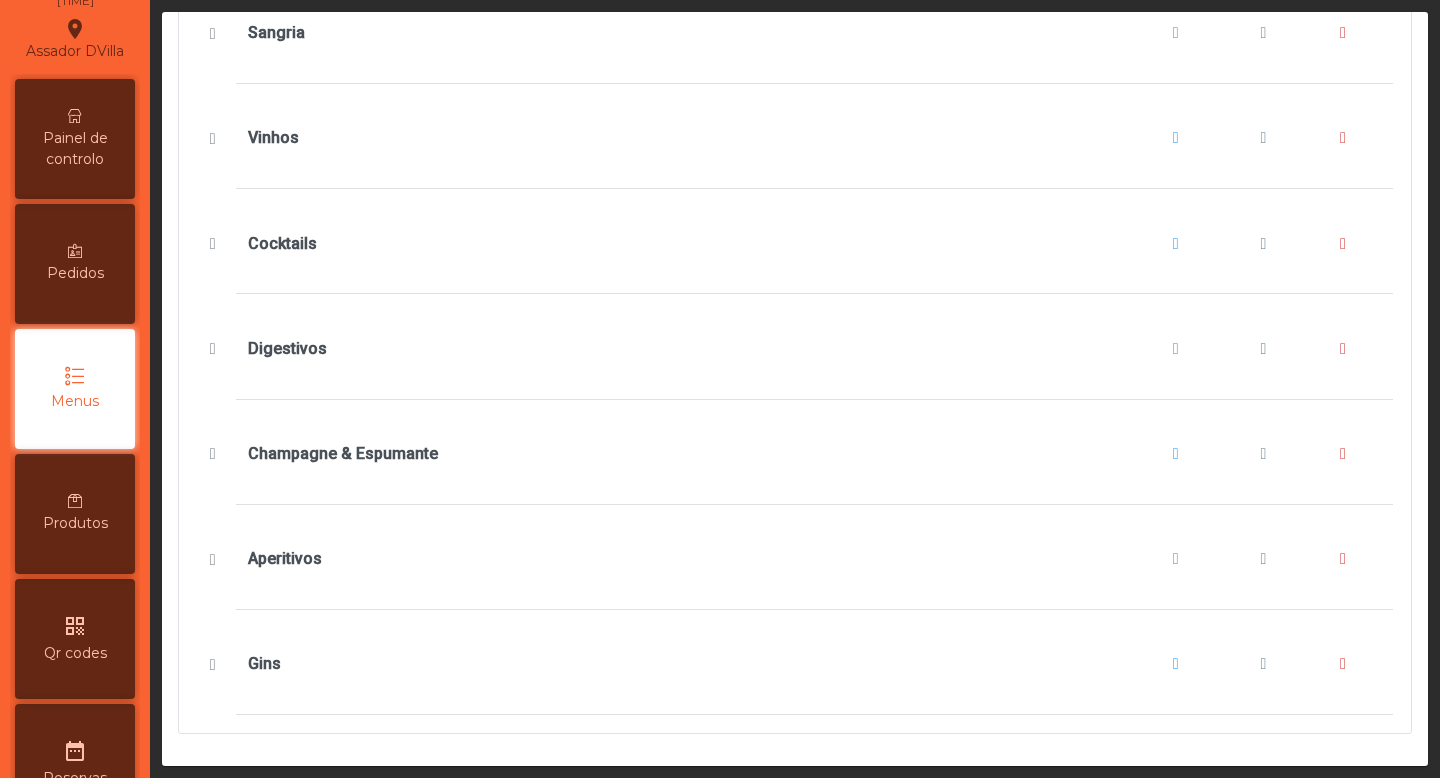 scroll, scrollTop: 1744, scrollLeft: 0, axis: vertical 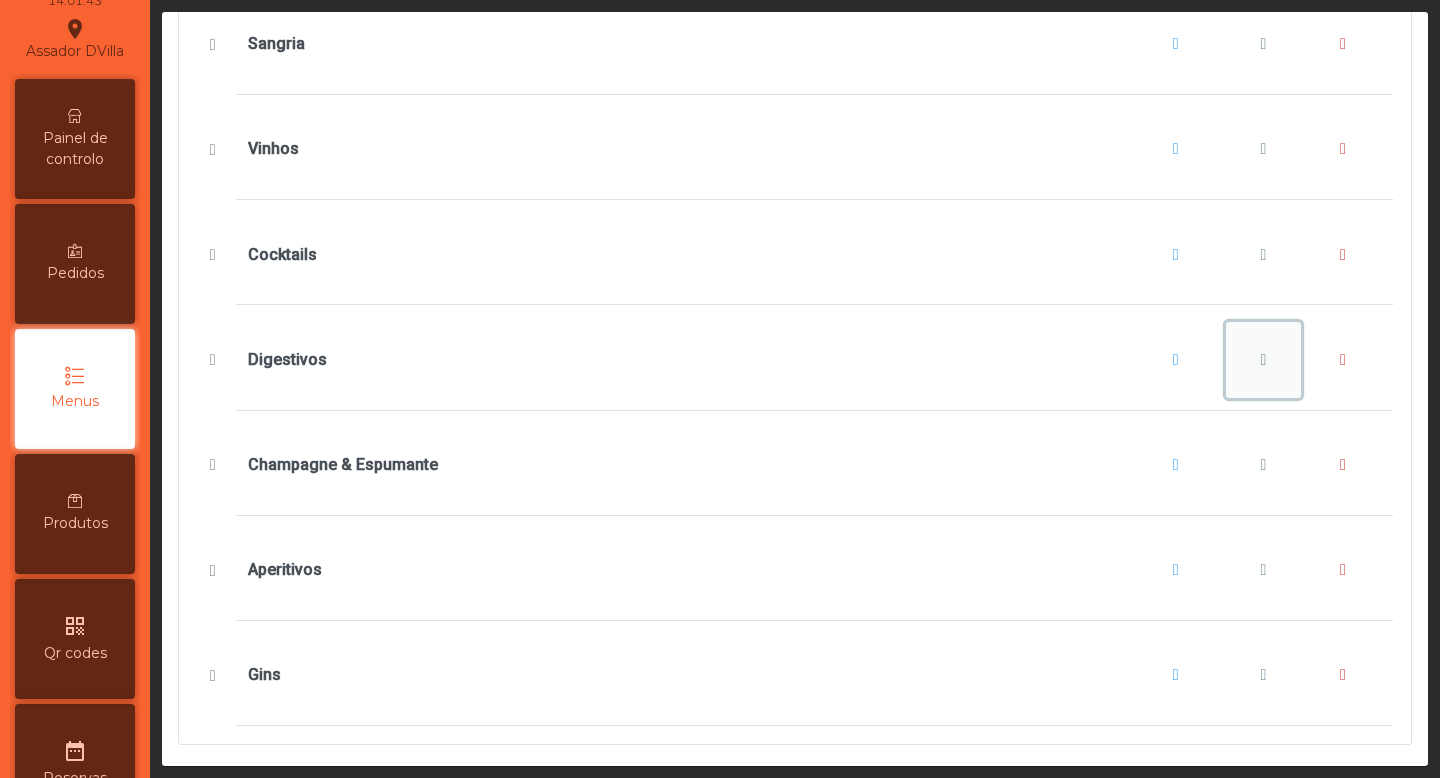 click at bounding box center (1264, 360) 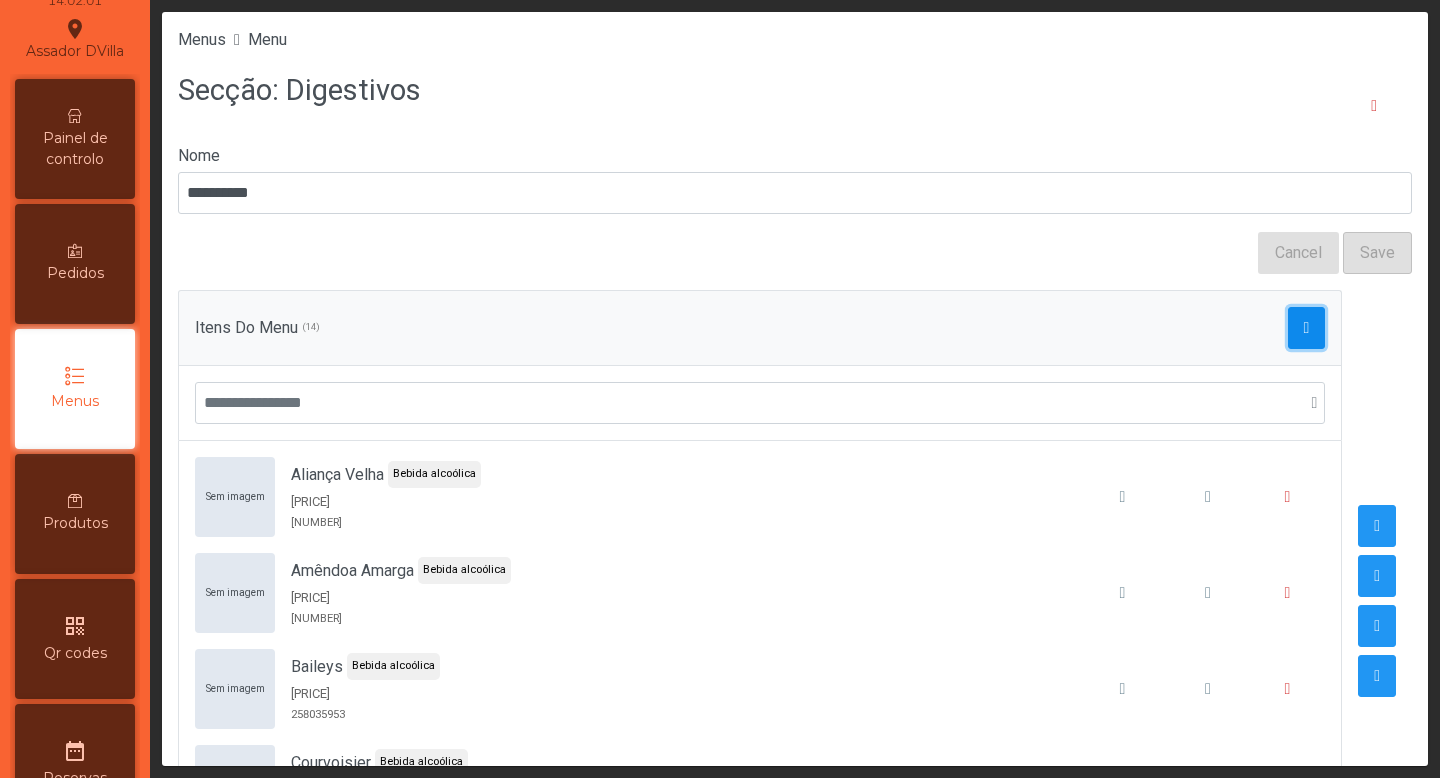 click at bounding box center (1307, 328) 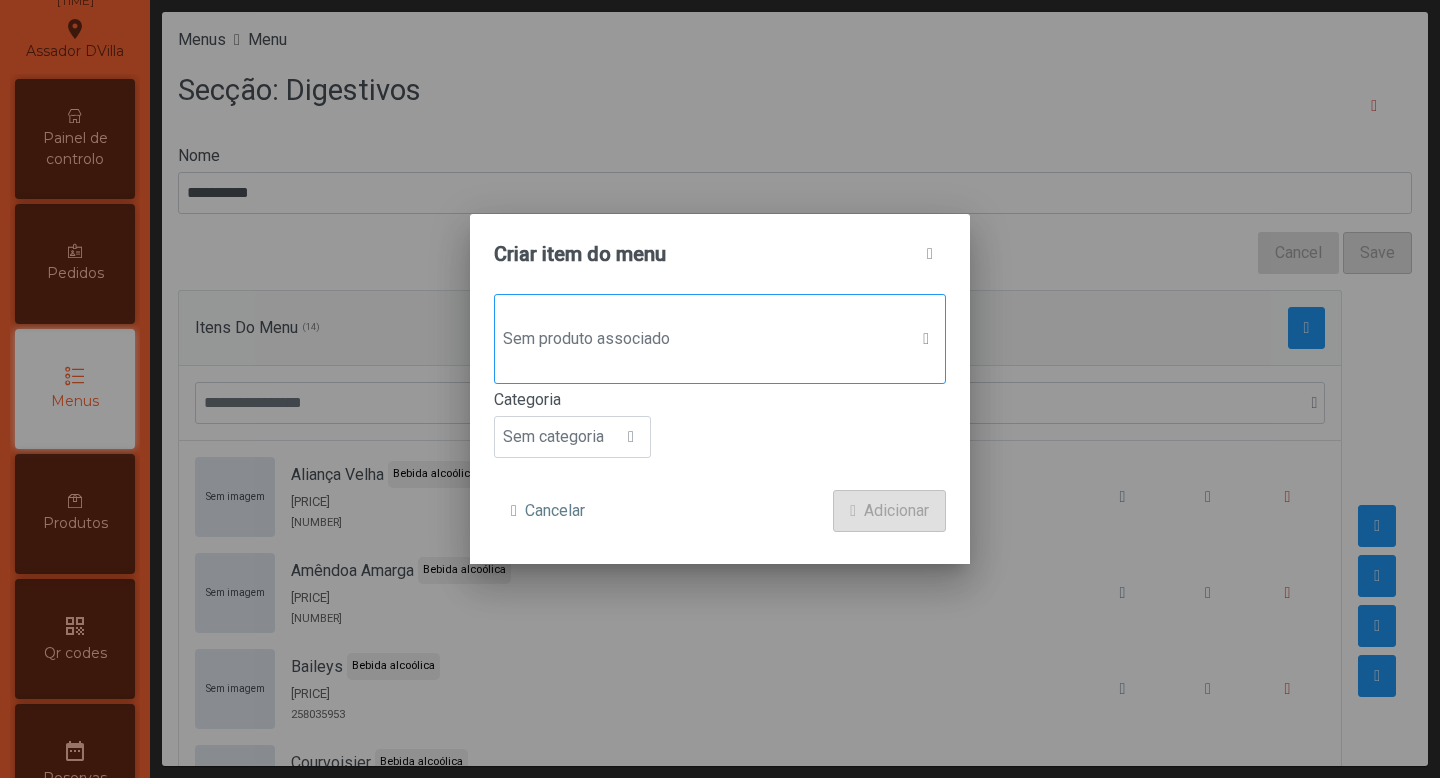 click on "Sem produto associado" at bounding box center (701, 339) 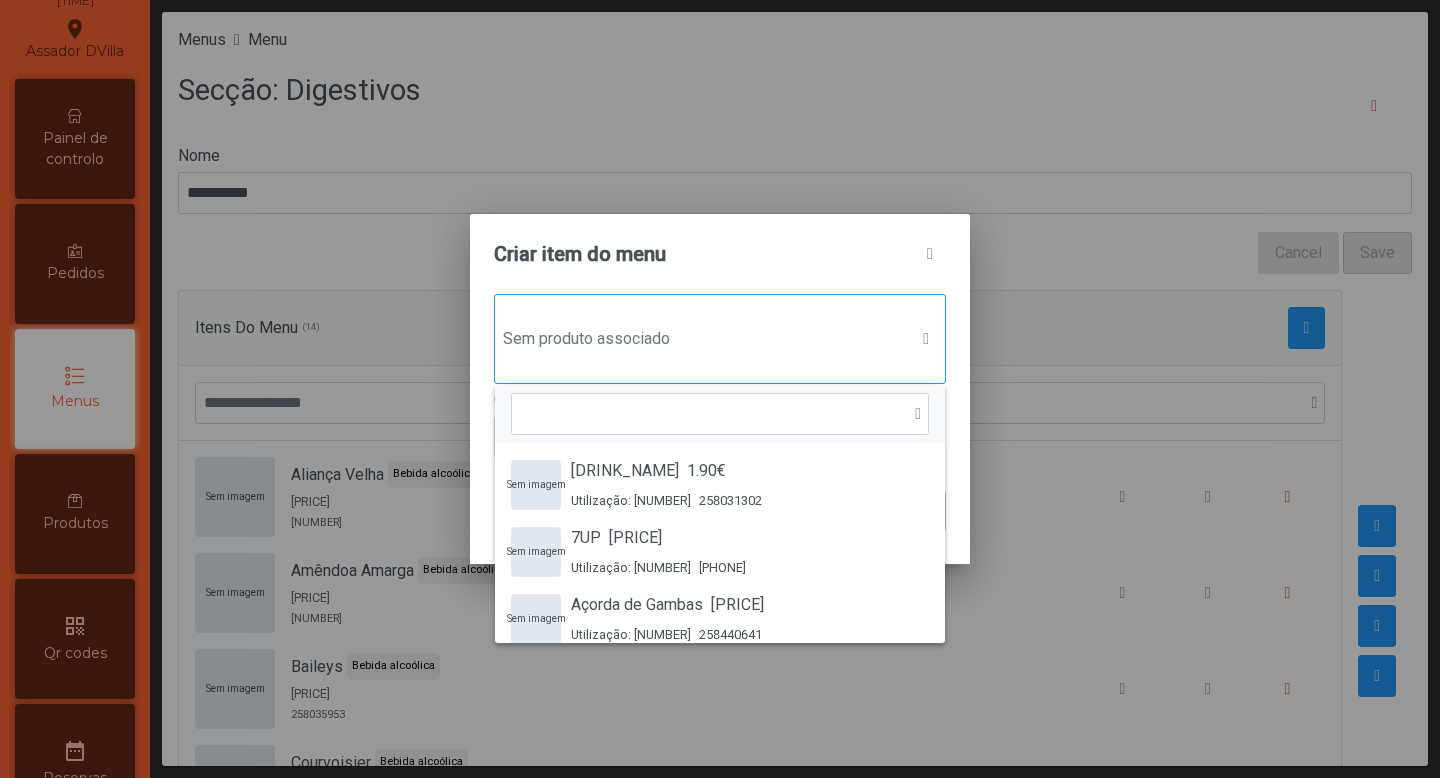 scroll, scrollTop: 15, scrollLeft: 97, axis: both 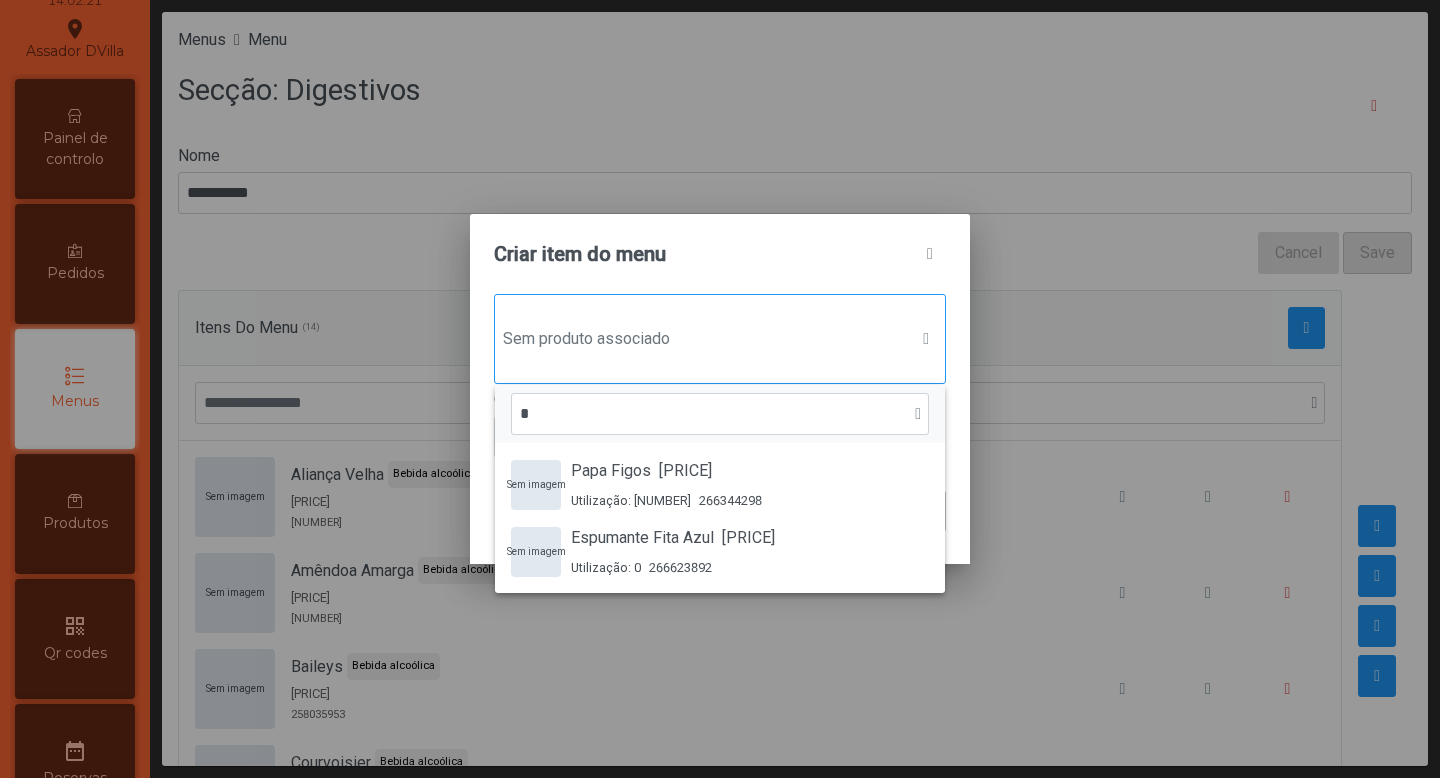 type 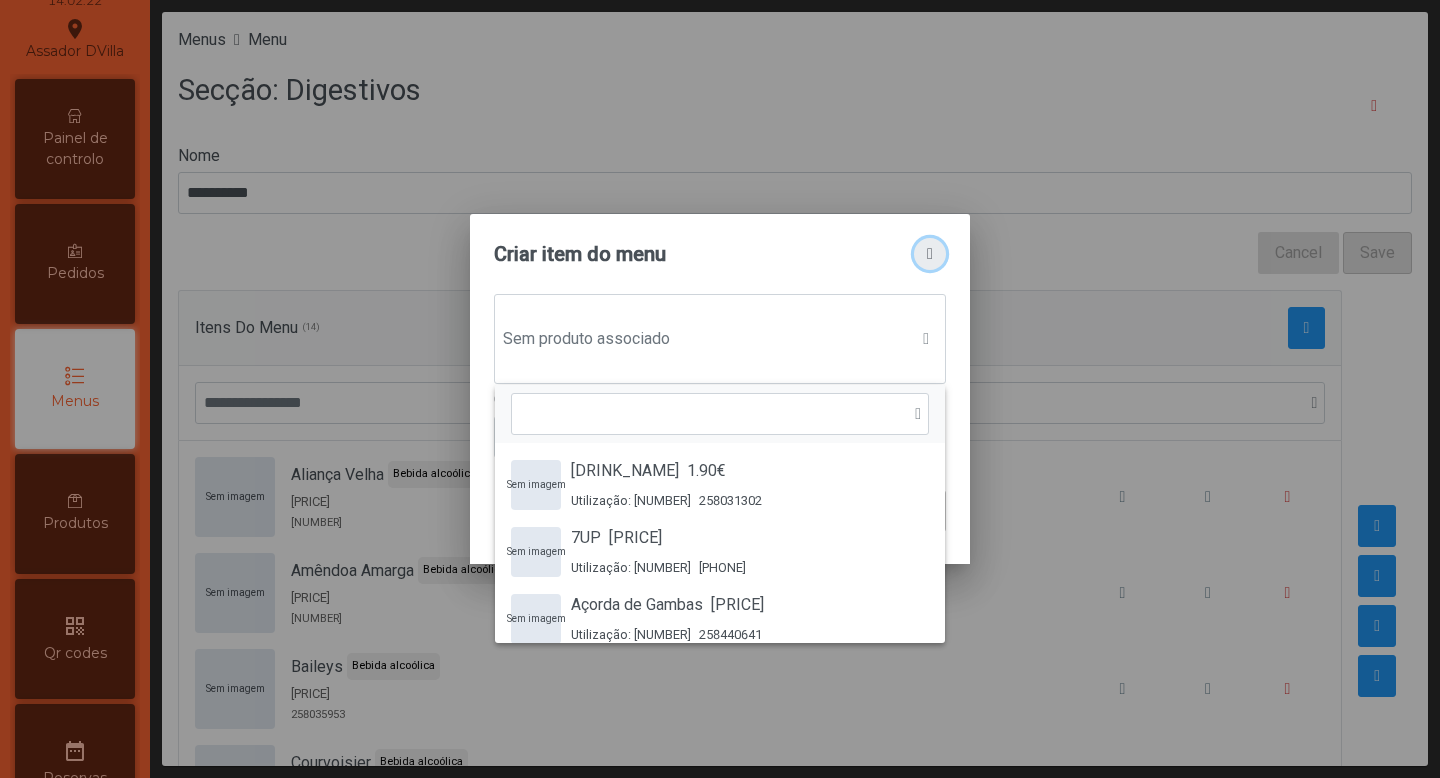 click at bounding box center [930, 254] 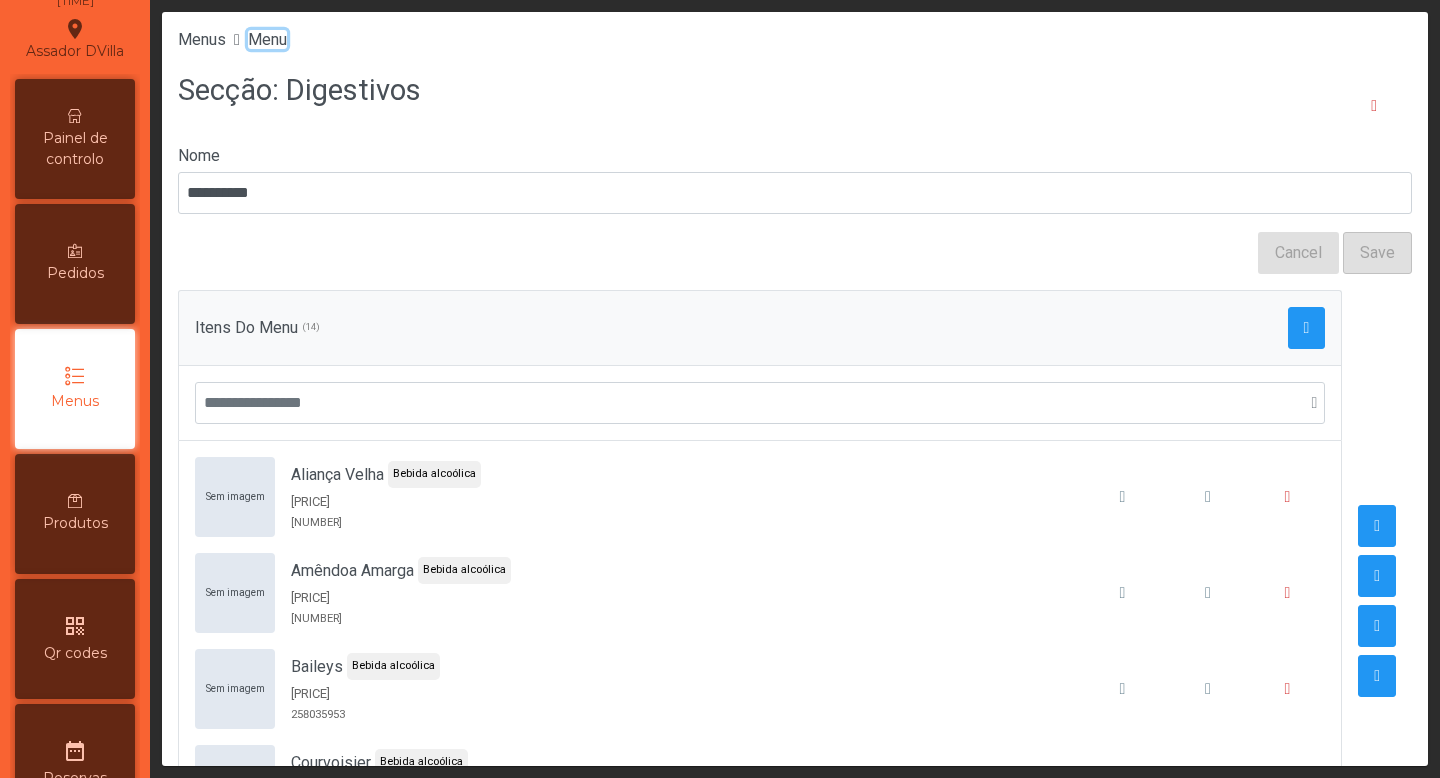 click on "Menu" at bounding box center (202, 39) 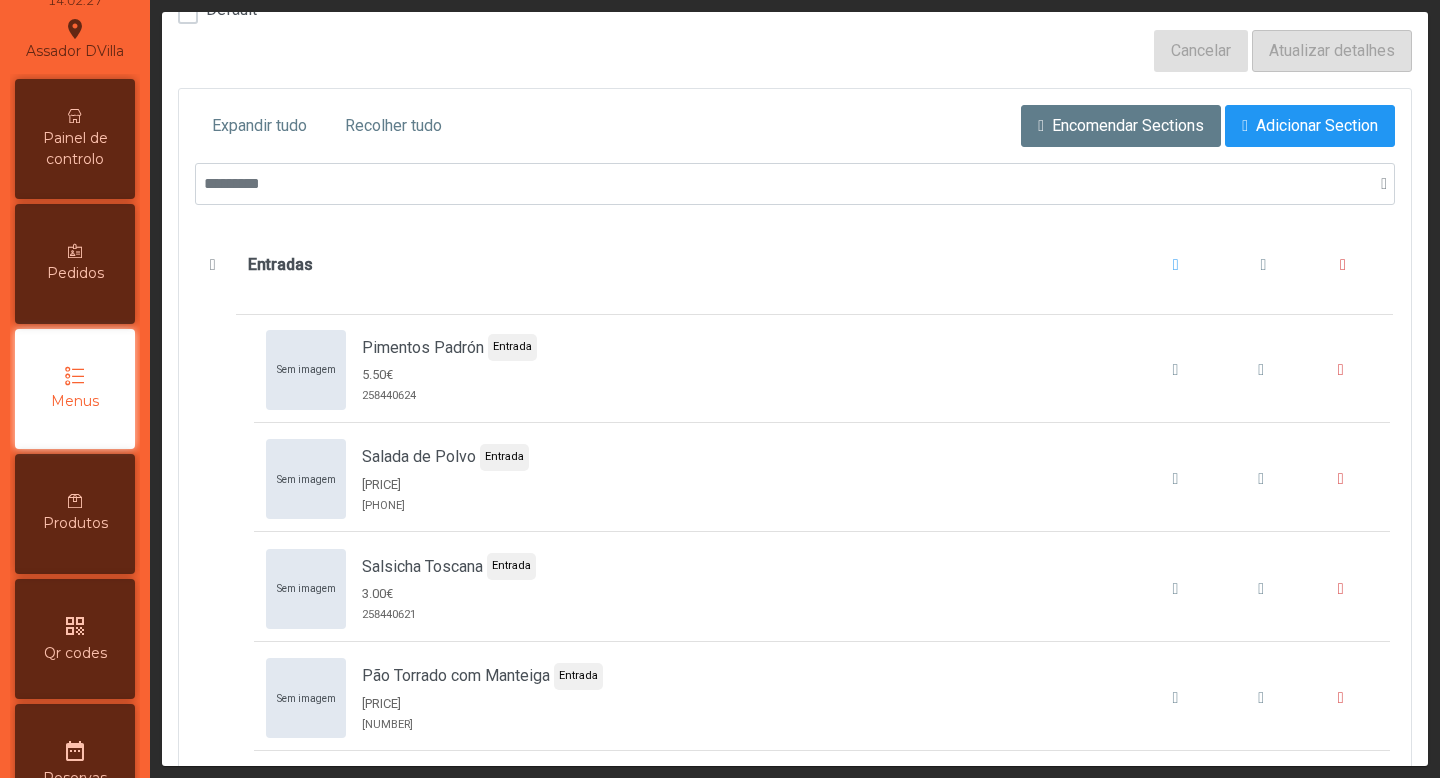 scroll, scrollTop: 374, scrollLeft: 0, axis: vertical 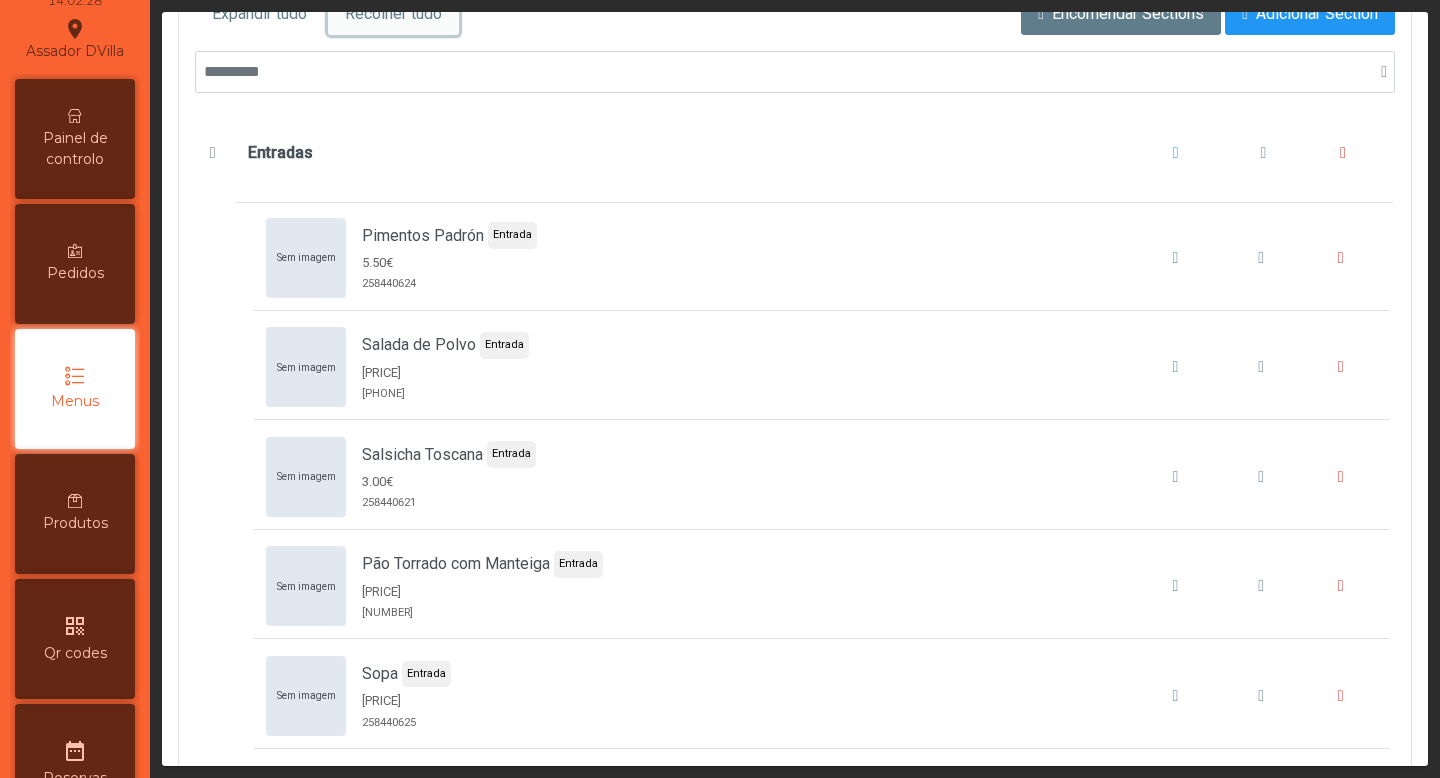 click on "Recolher tudo" at bounding box center (259, 14) 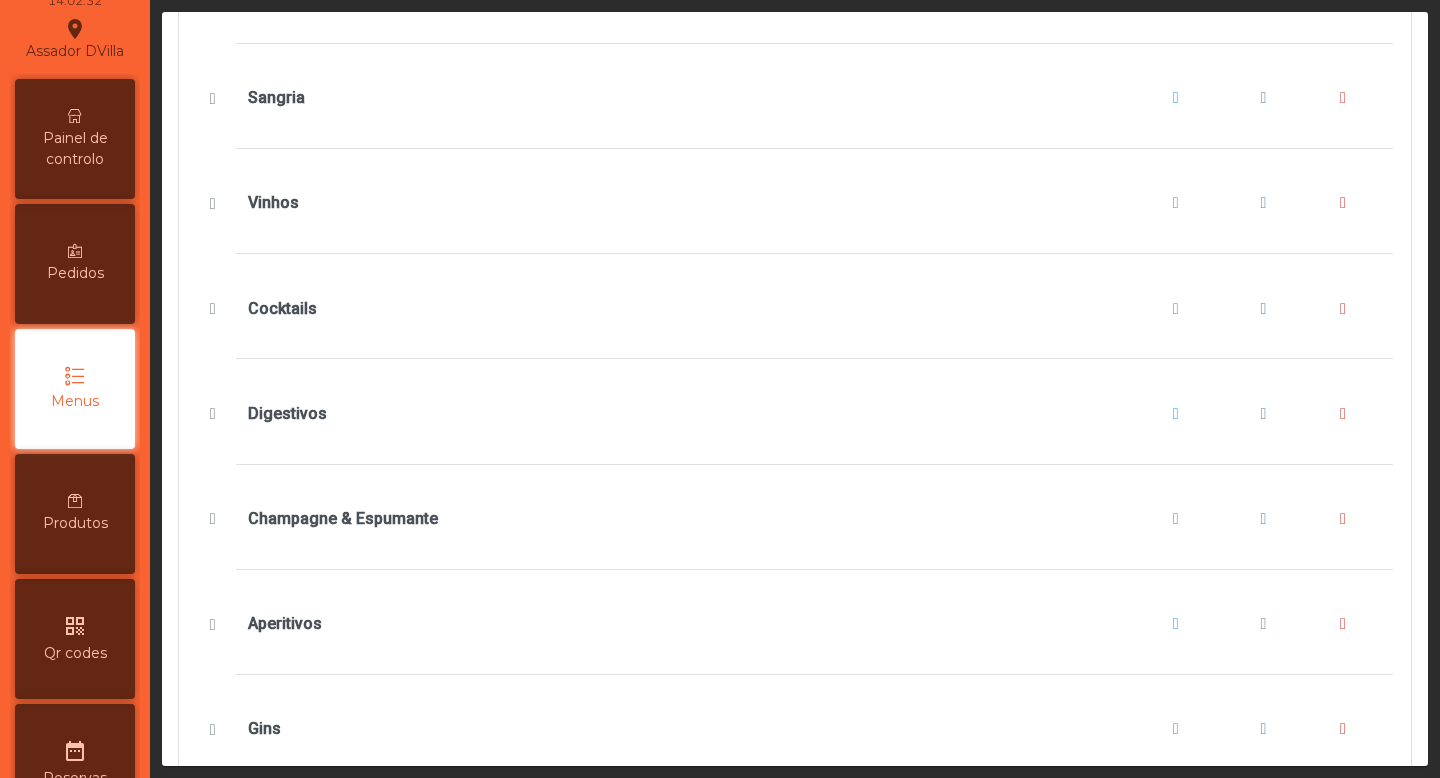 scroll, scrollTop: 1722, scrollLeft: 0, axis: vertical 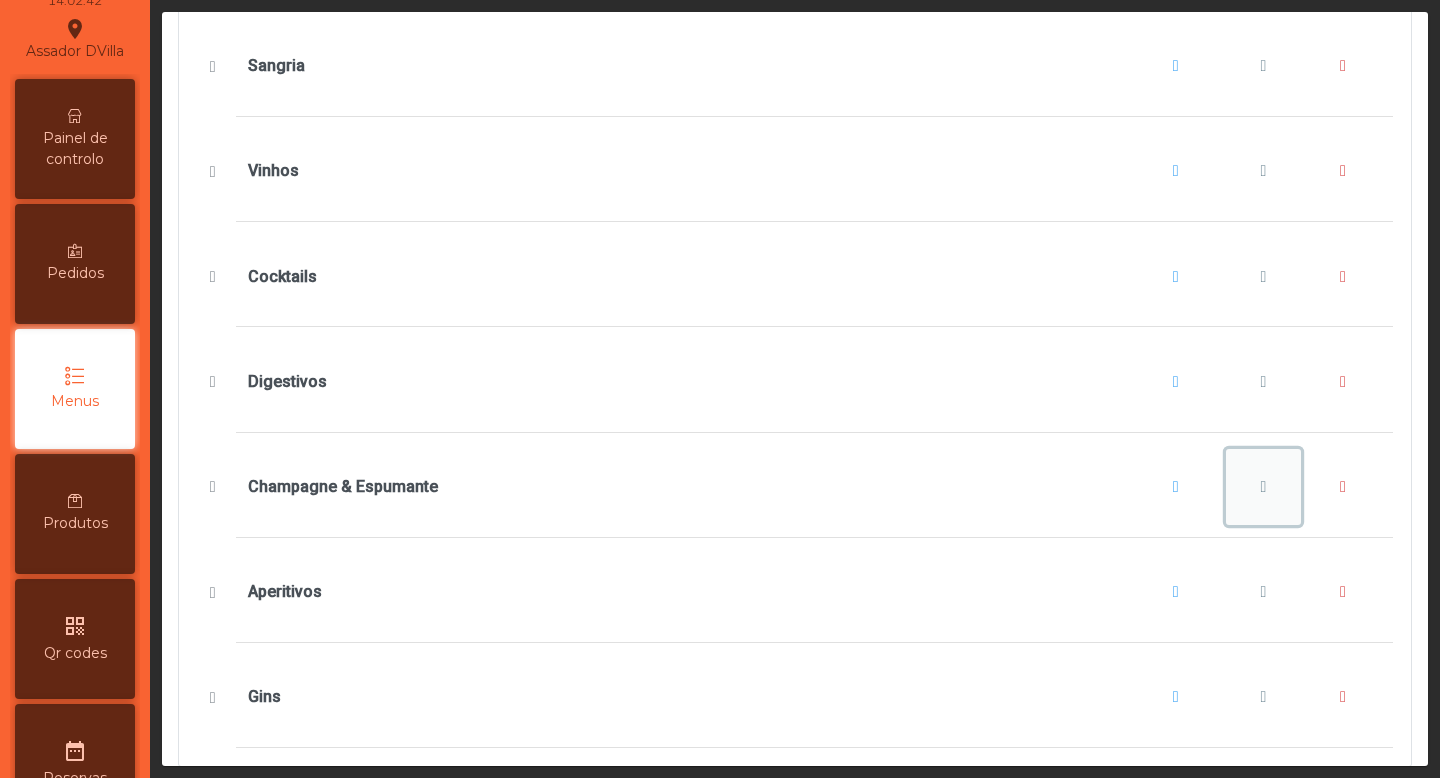 click at bounding box center [1264, 487] 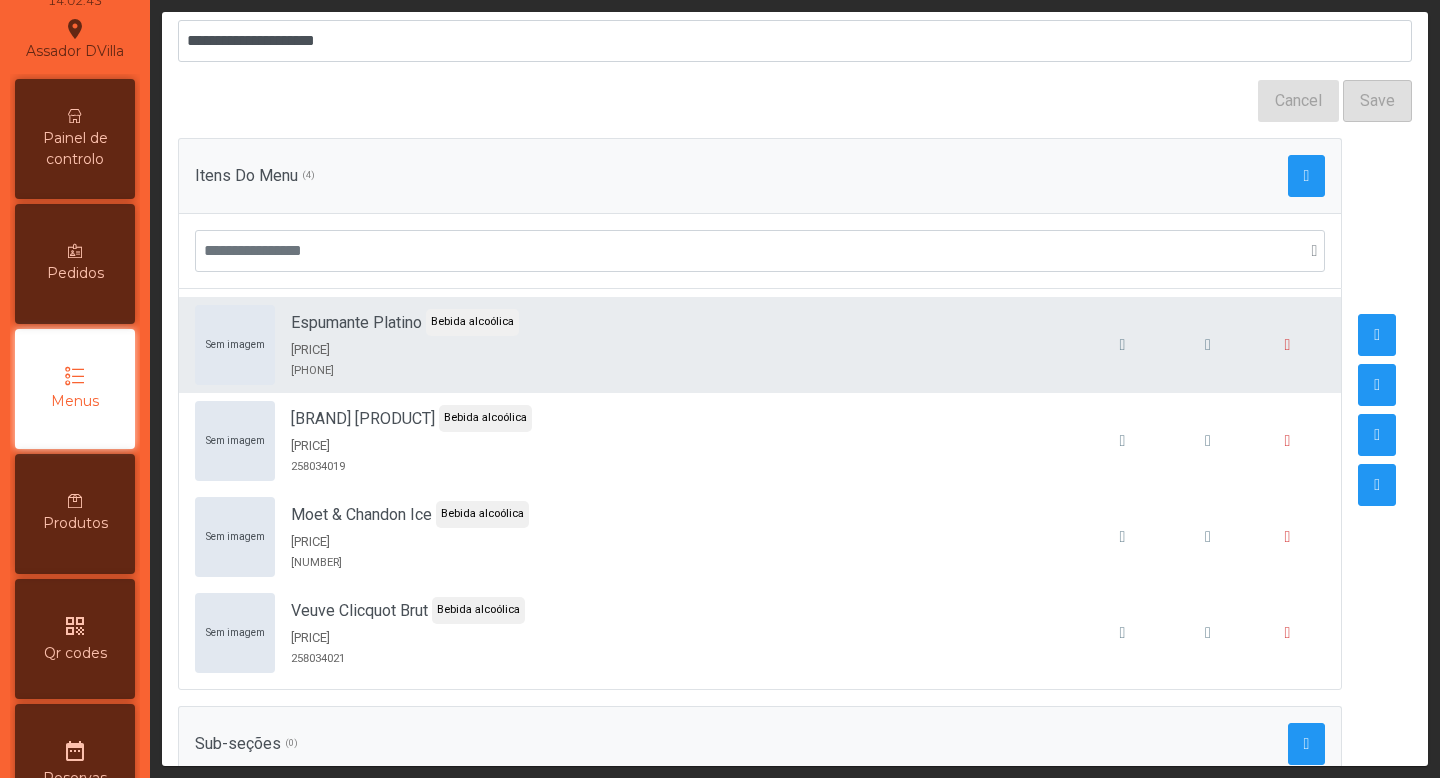 scroll, scrollTop: 197, scrollLeft: 0, axis: vertical 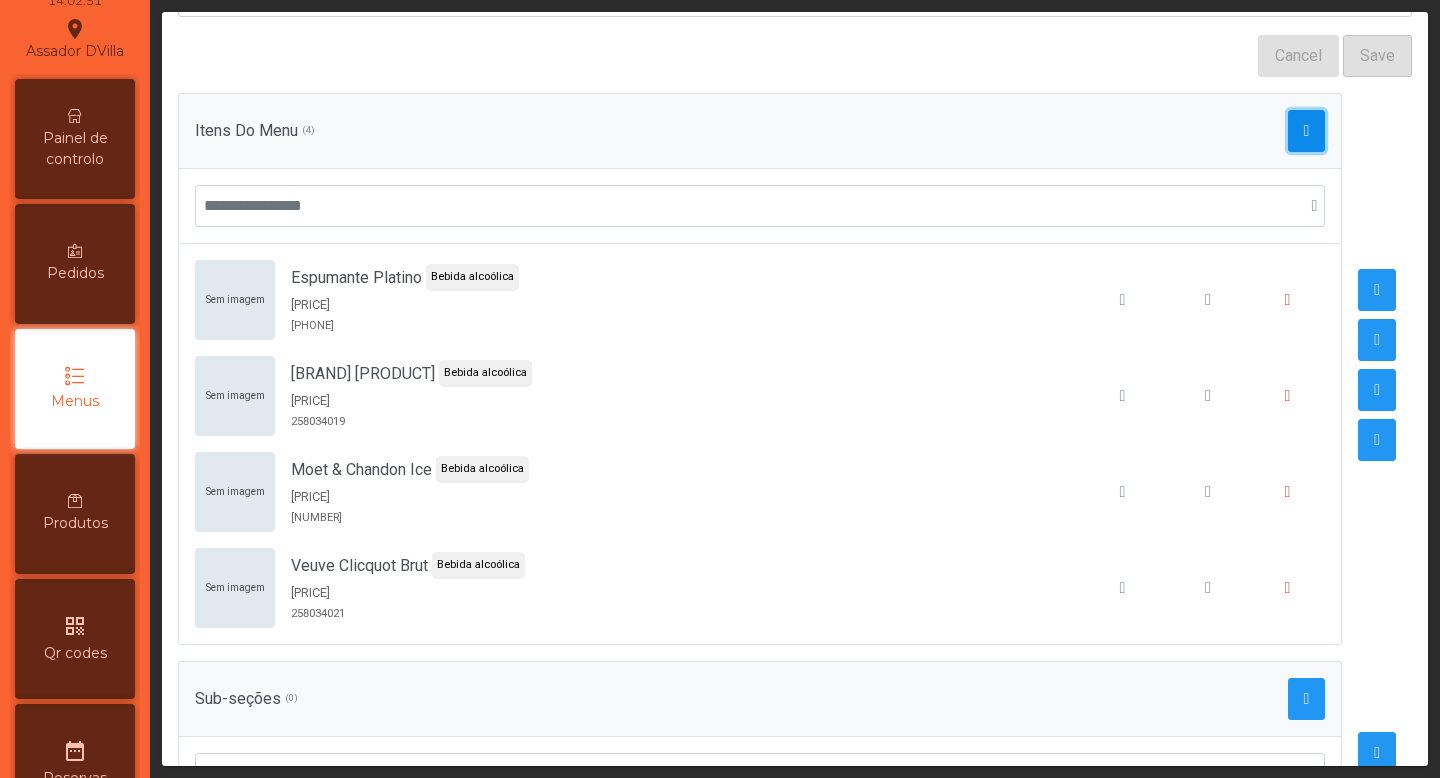 click at bounding box center [1307, 131] 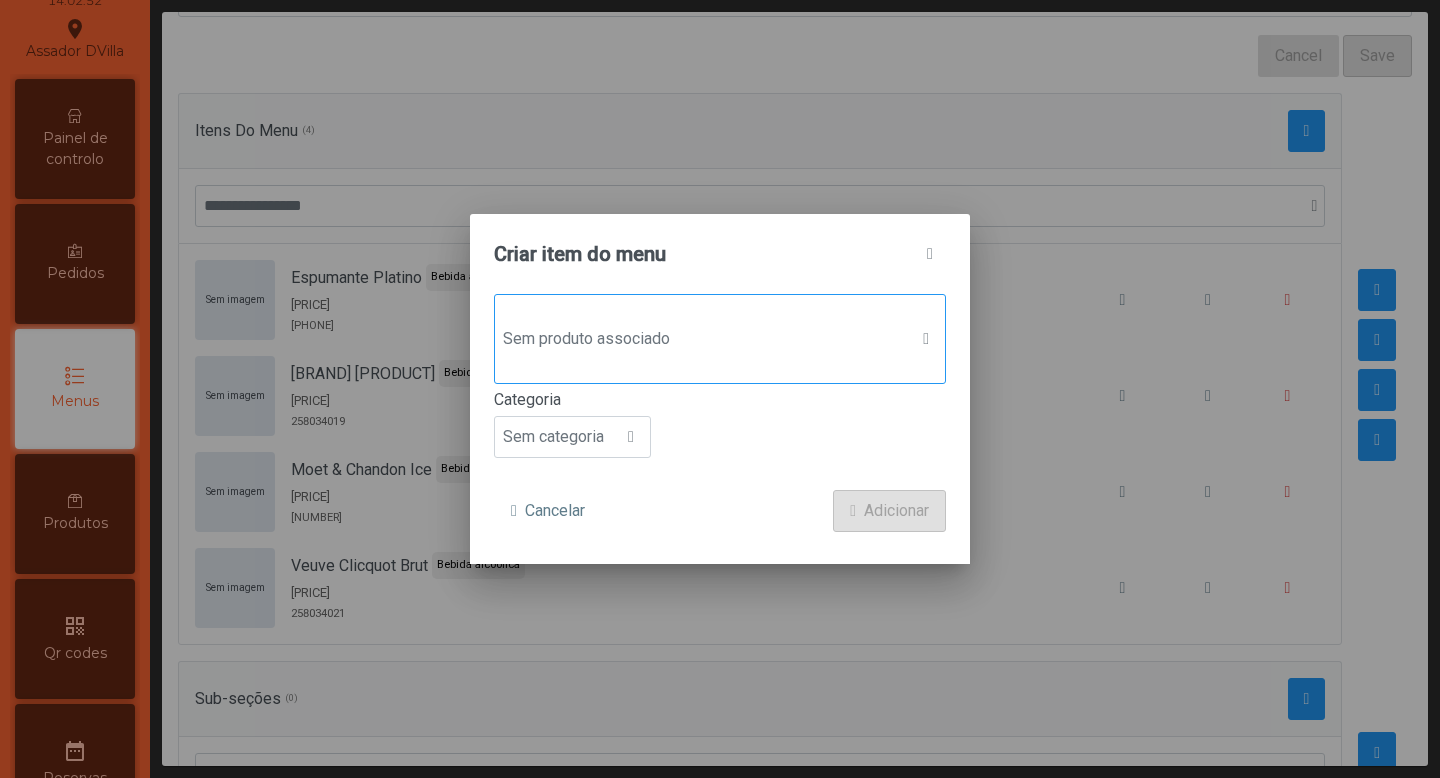 click on "Sem produto associado" at bounding box center (701, 339) 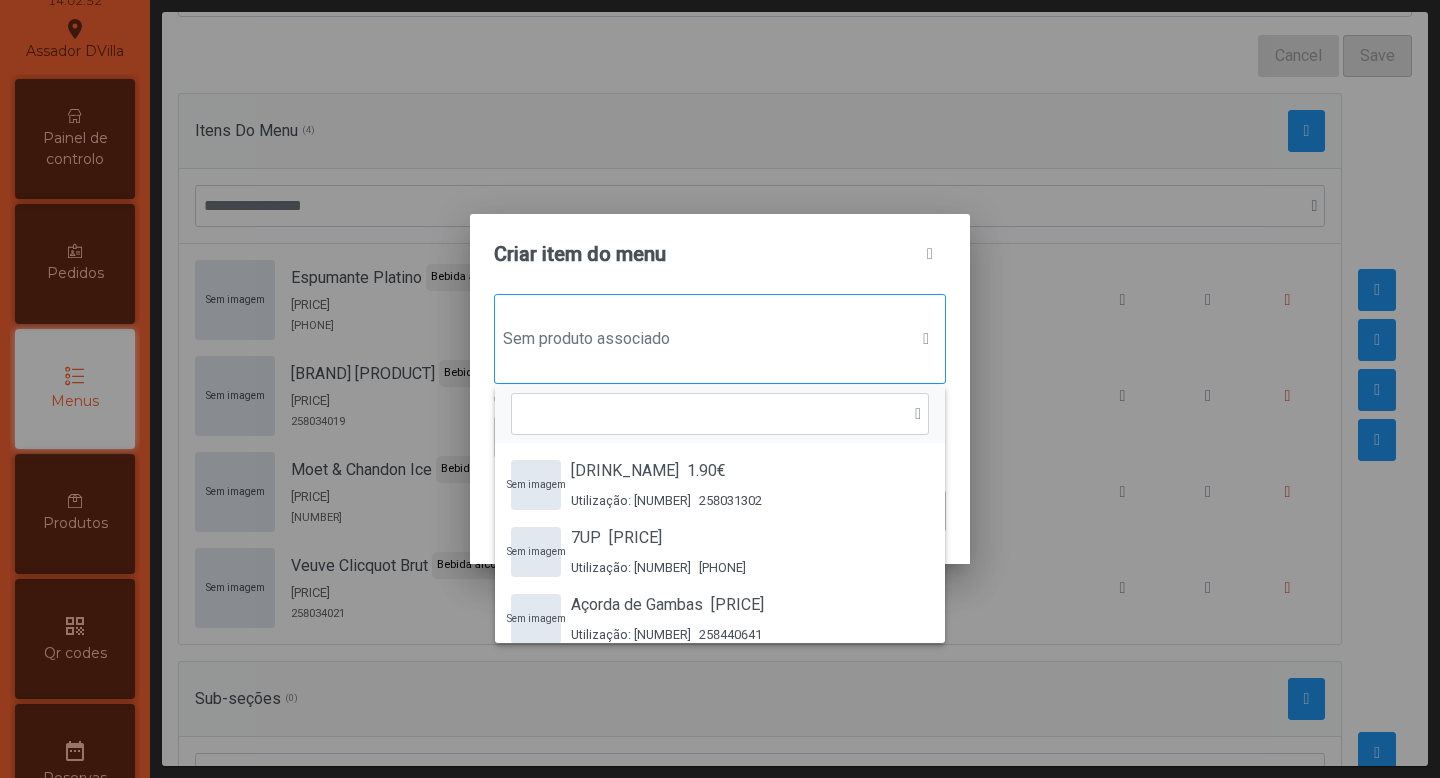 scroll, scrollTop: 15, scrollLeft: 97, axis: both 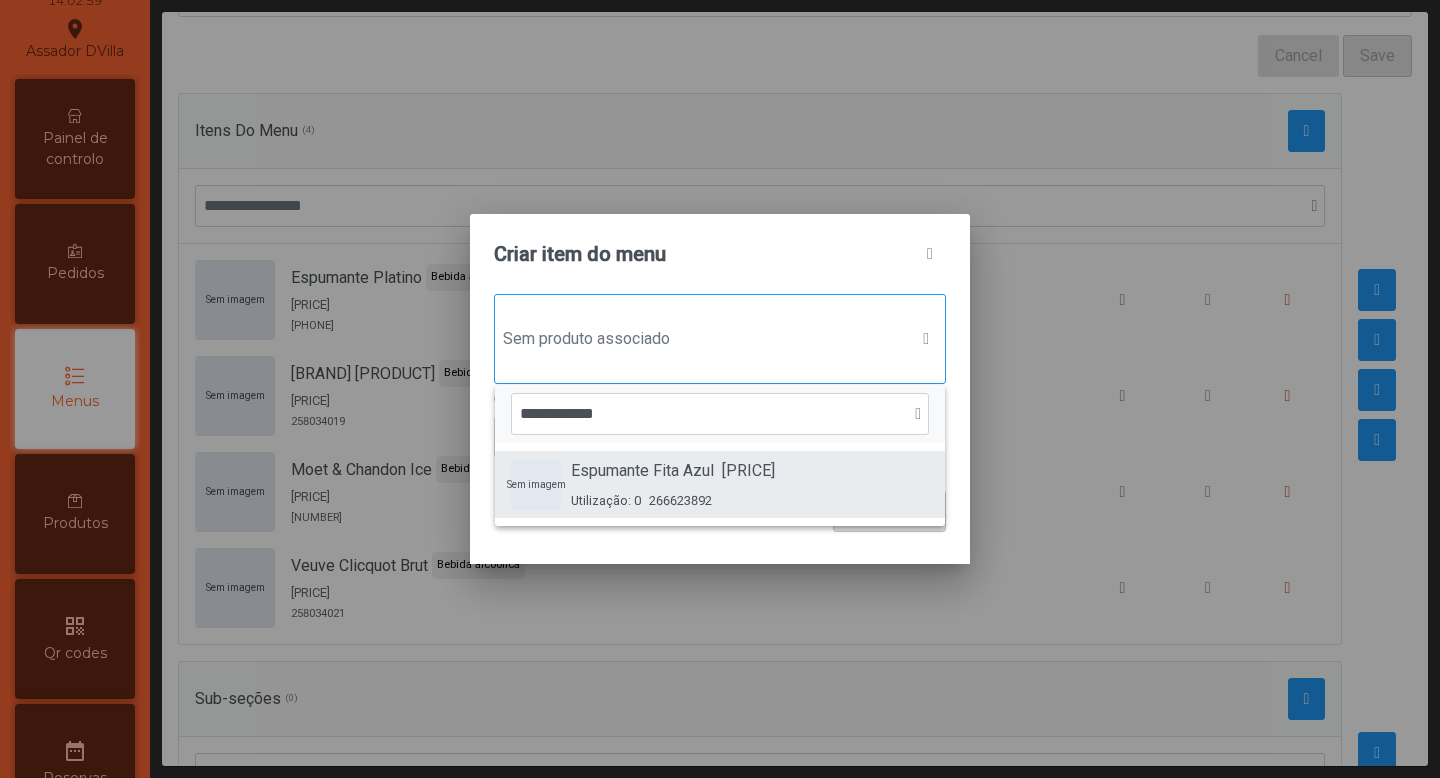 type on "**********" 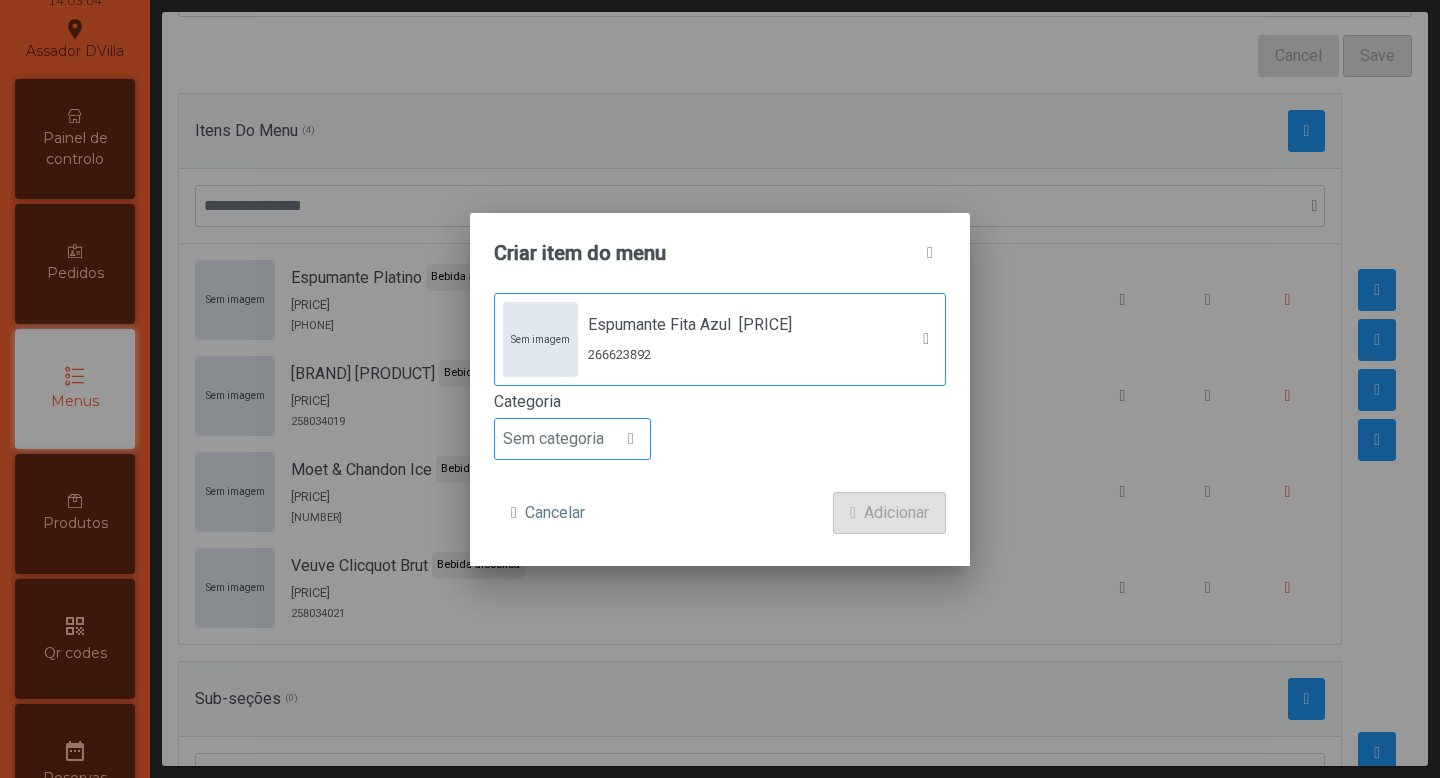 click at bounding box center [631, 439] 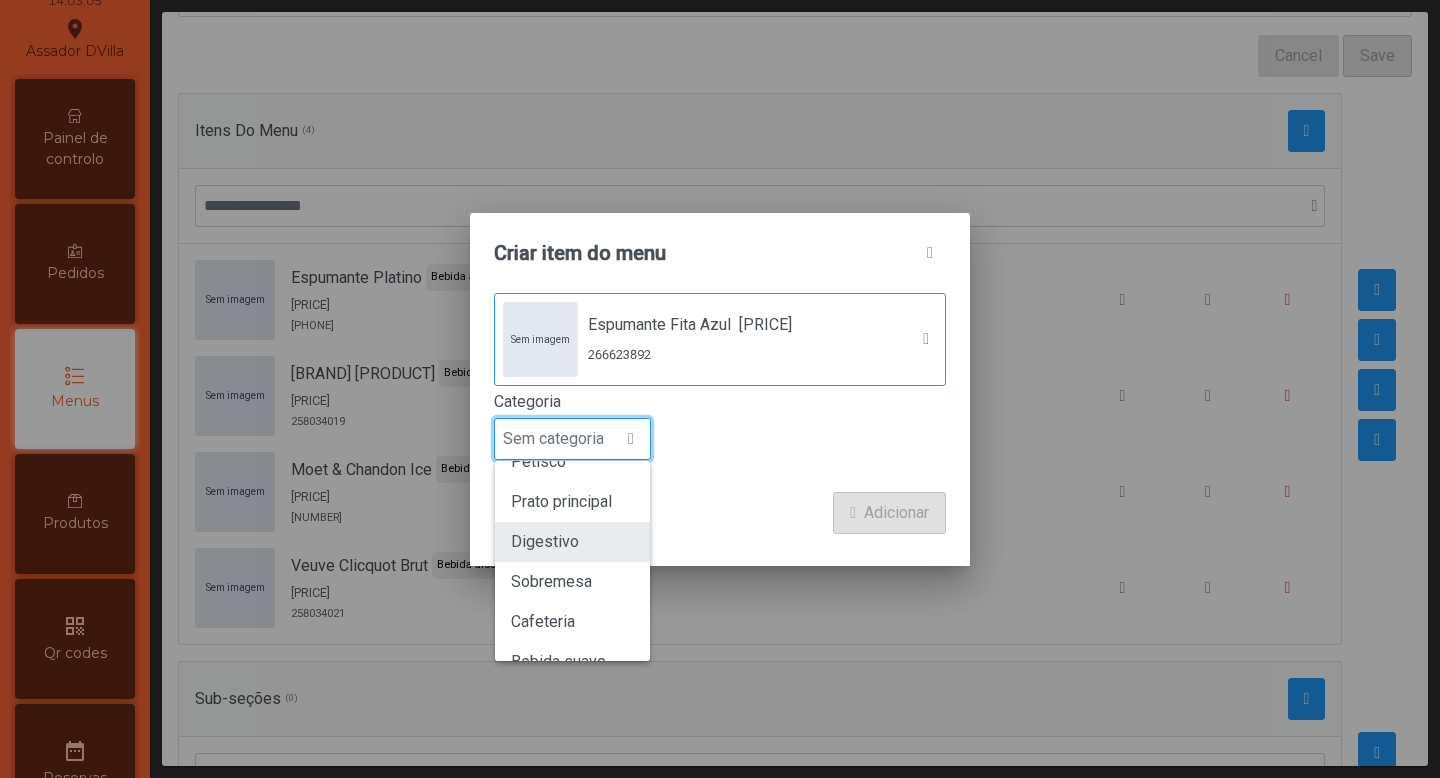 scroll, scrollTop: 176, scrollLeft: 0, axis: vertical 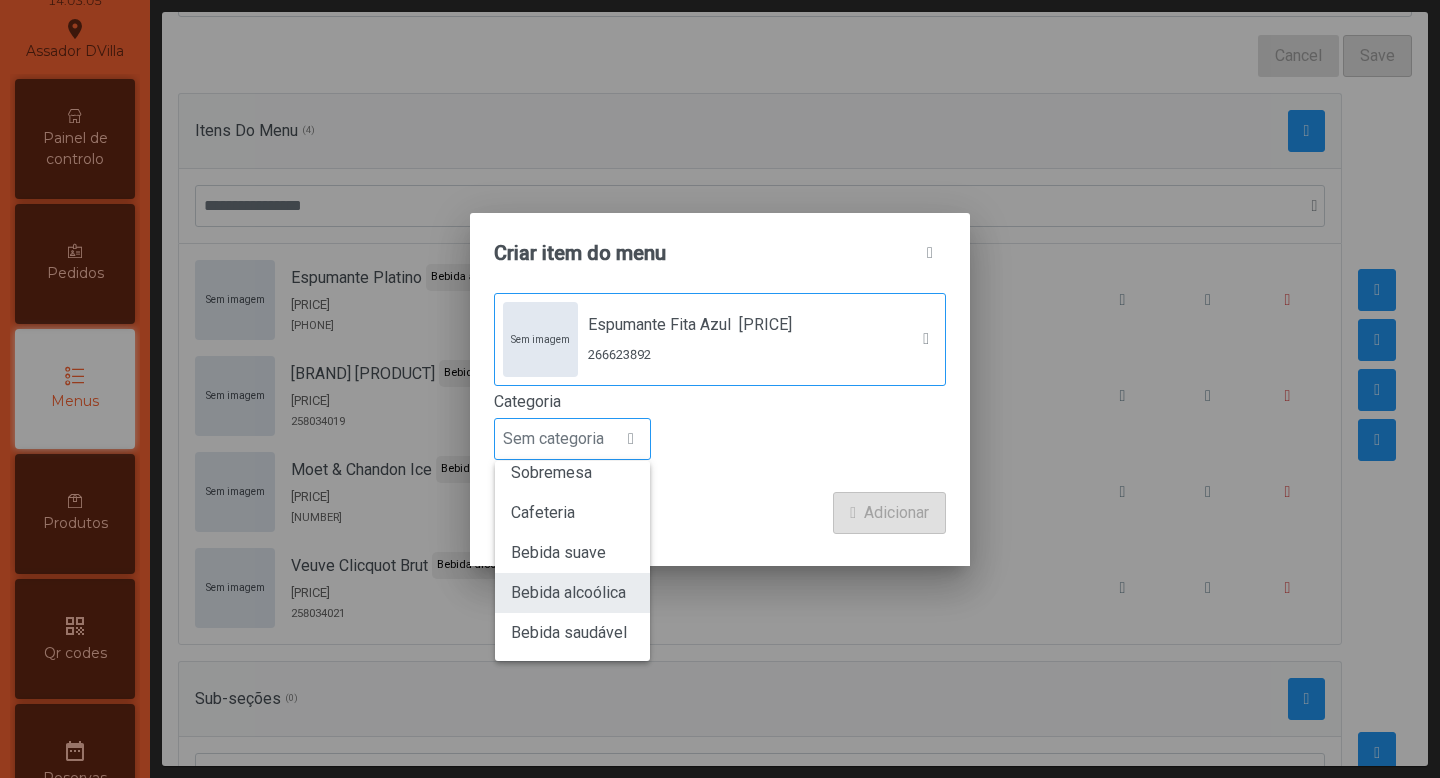 click on "Bebida alcoólica" at bounding box center (568, 592) 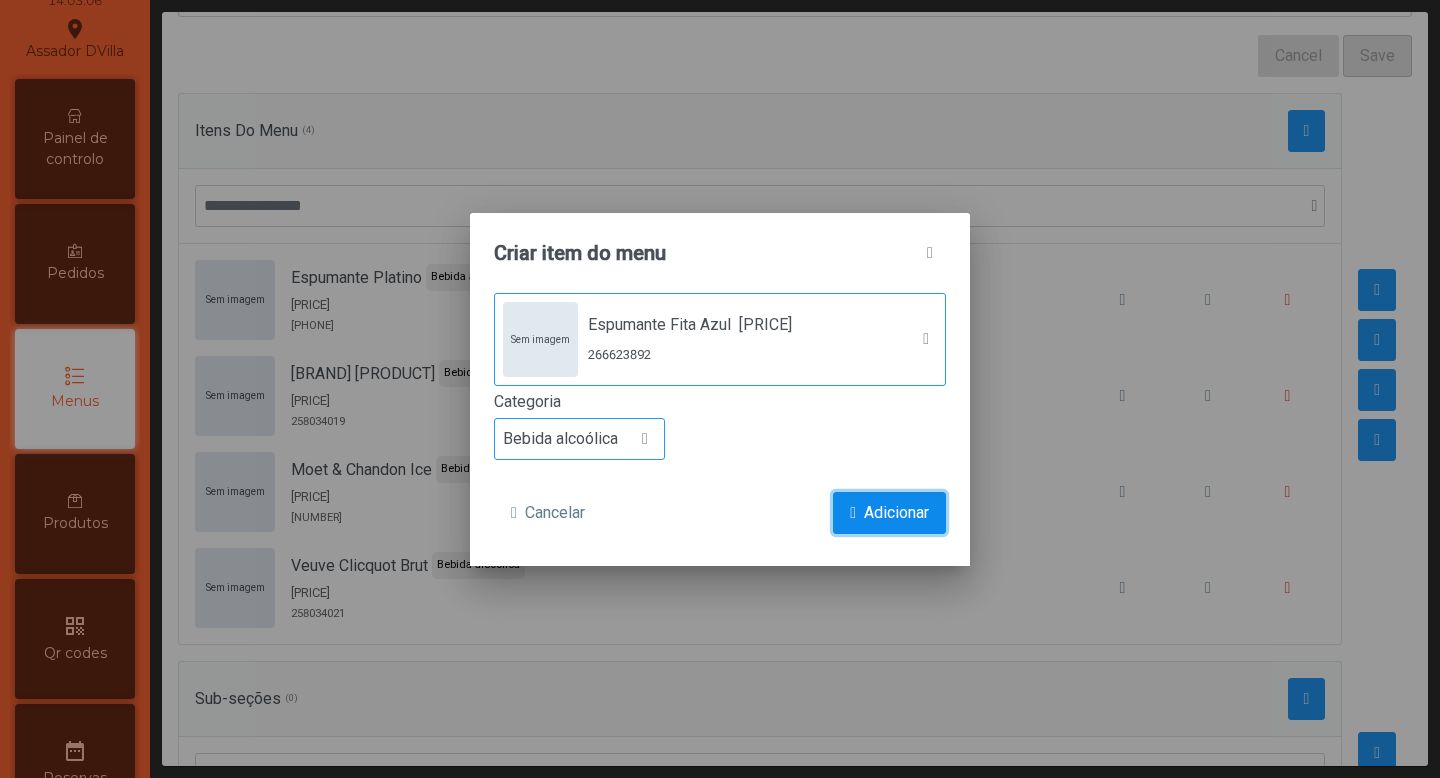click on "Adicionar" at bounding box center [889, 513] 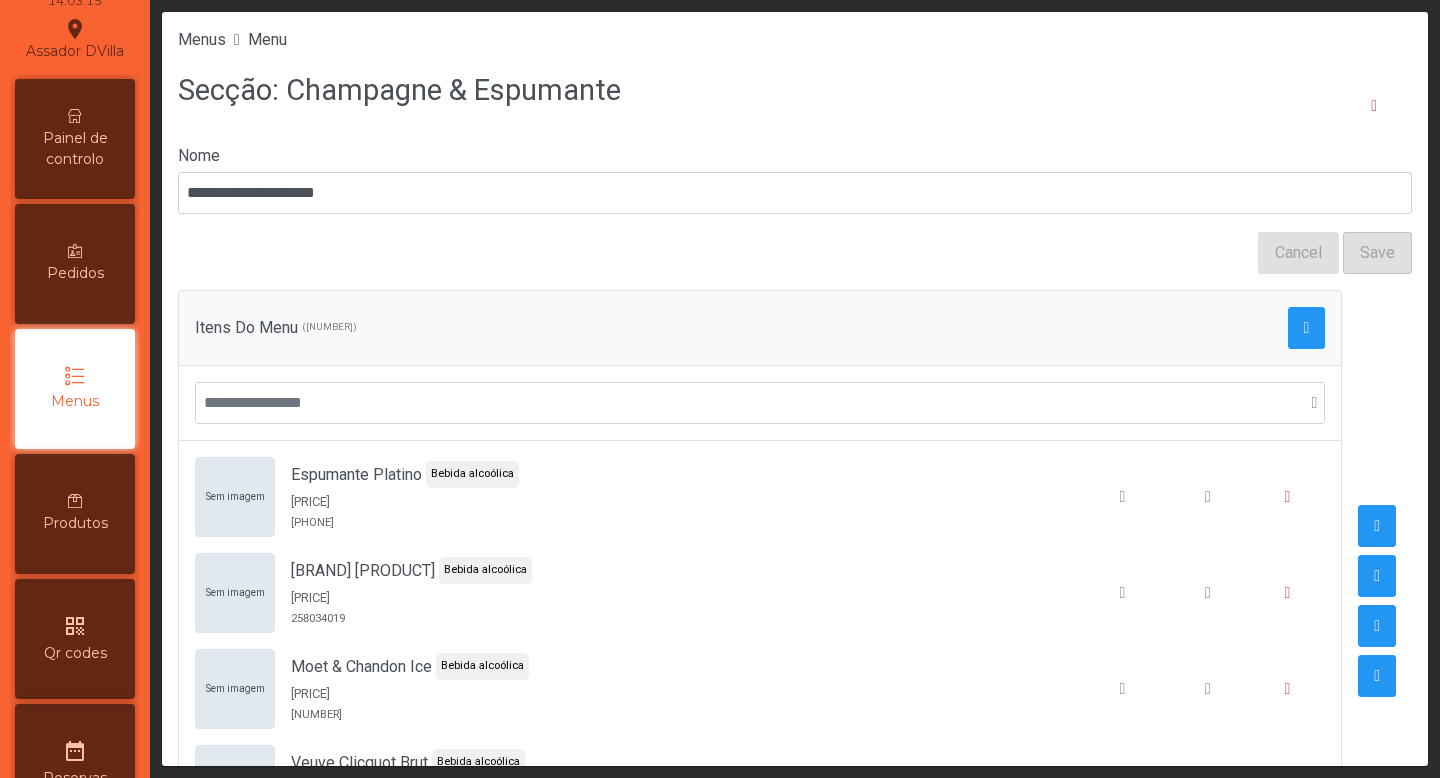 scroll, scrollTop: 18, scrollLeft: 0, axis: vertical 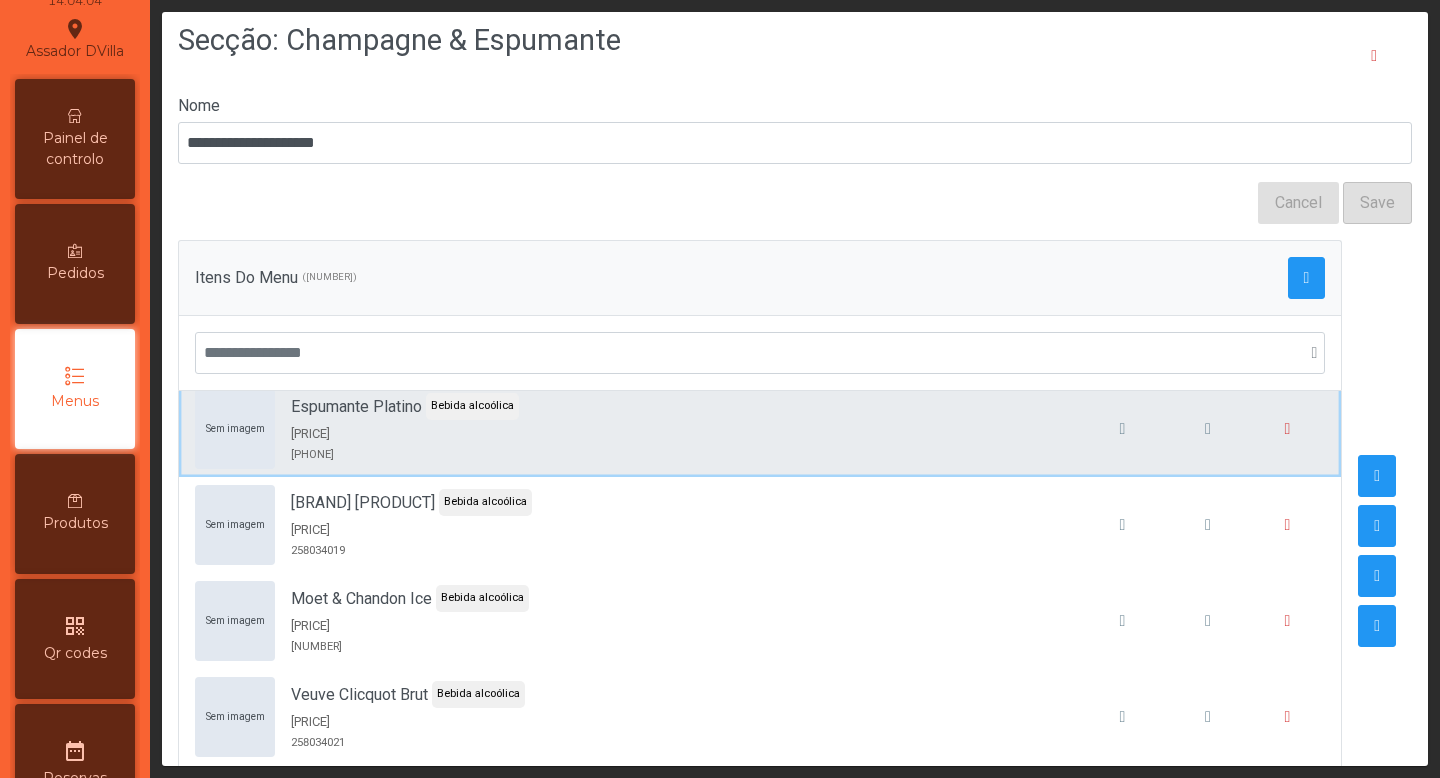 click on "20.00€   [NUMBER]" at bounding box center (760, 429) 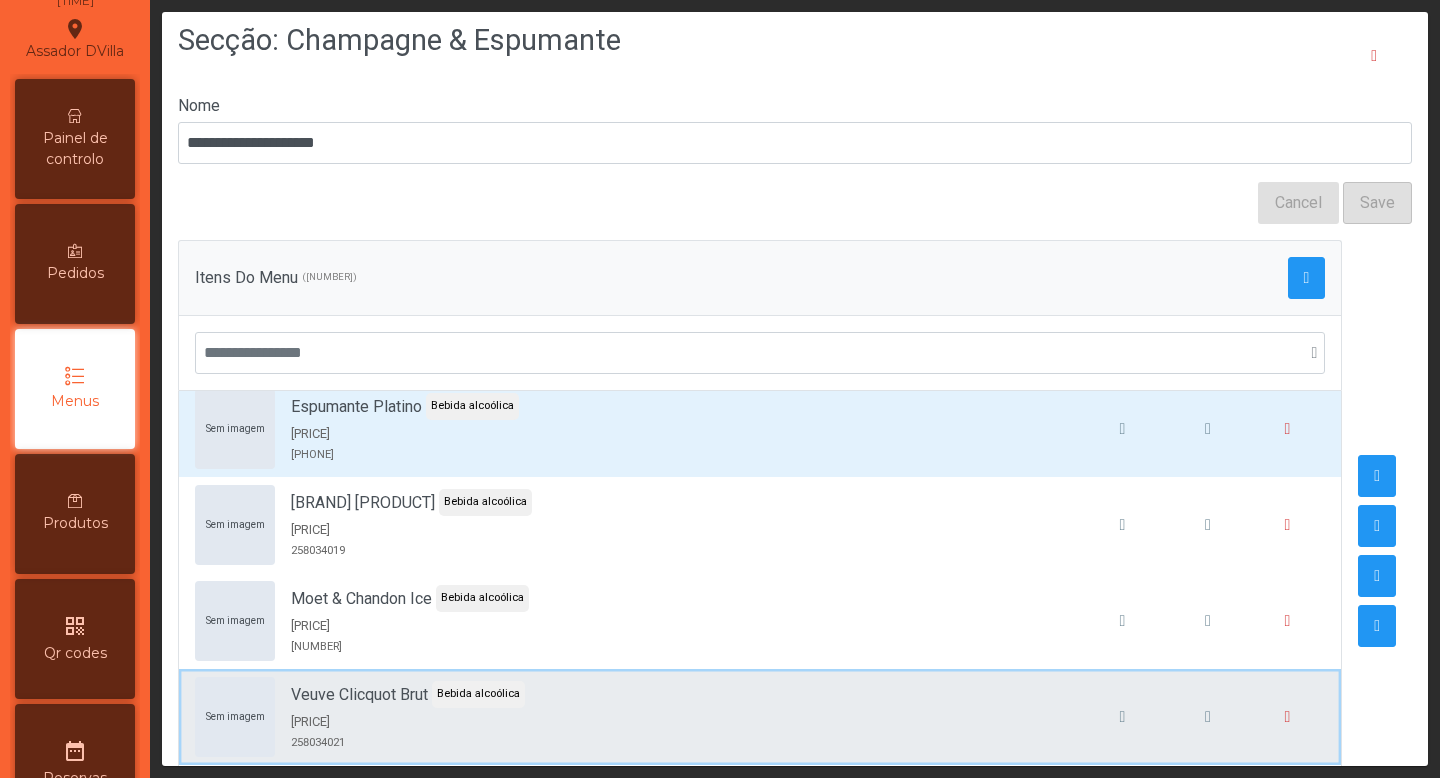 click on "Sem imagem   [BRAND] [PRODUCT] Bebida alcoólica  [PRICE]   [PHONE]" at bounding box center (760, 429) 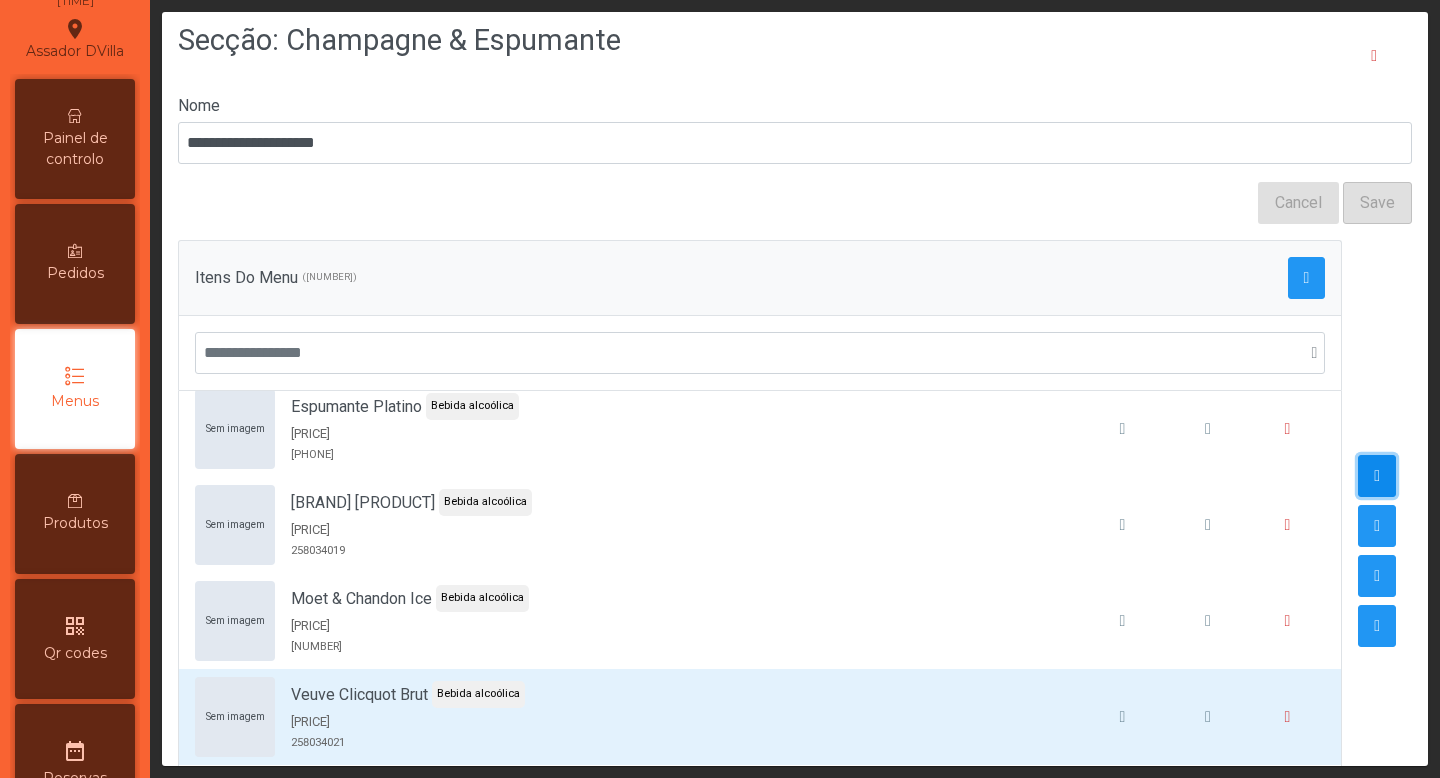 click at bounding box center (1377, 476) 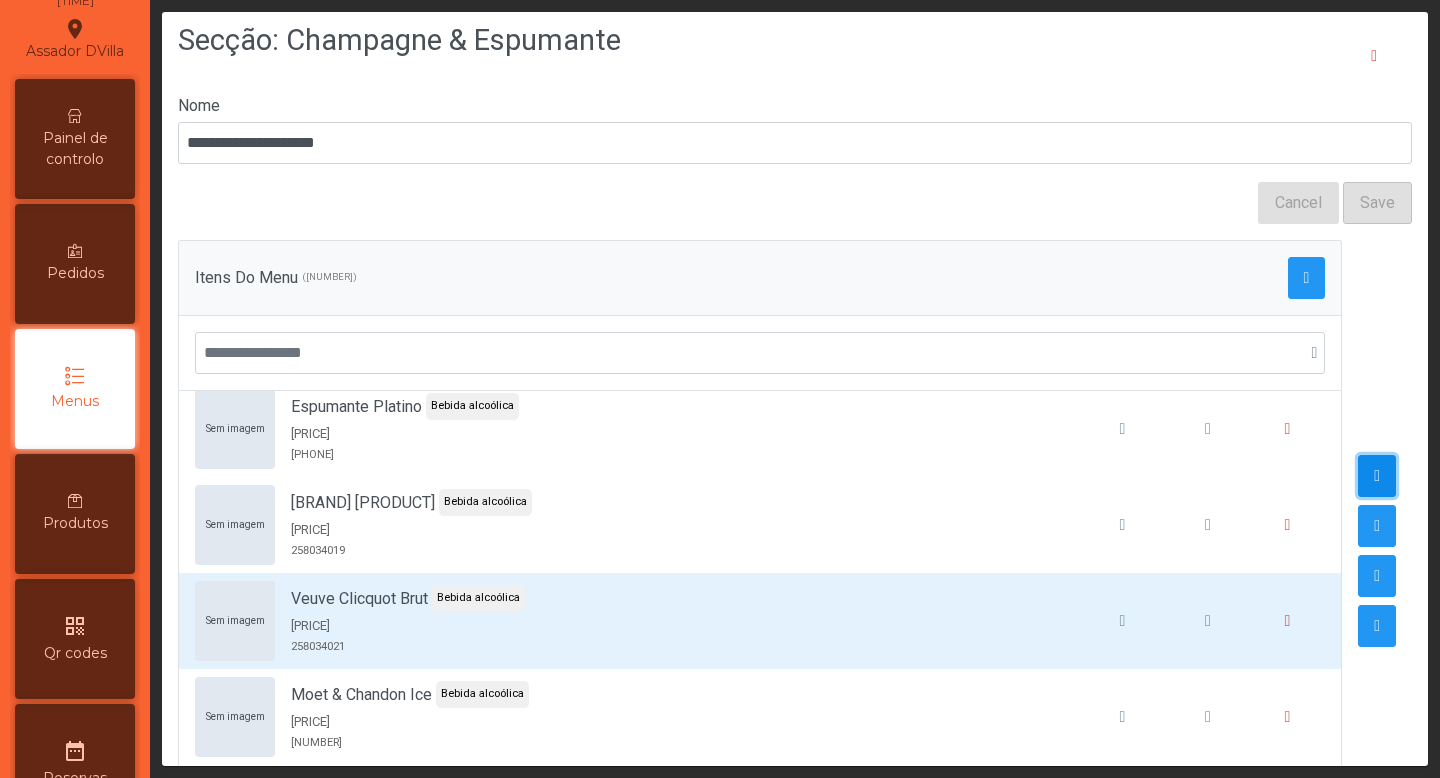 click at bounding box center (1377, 476) 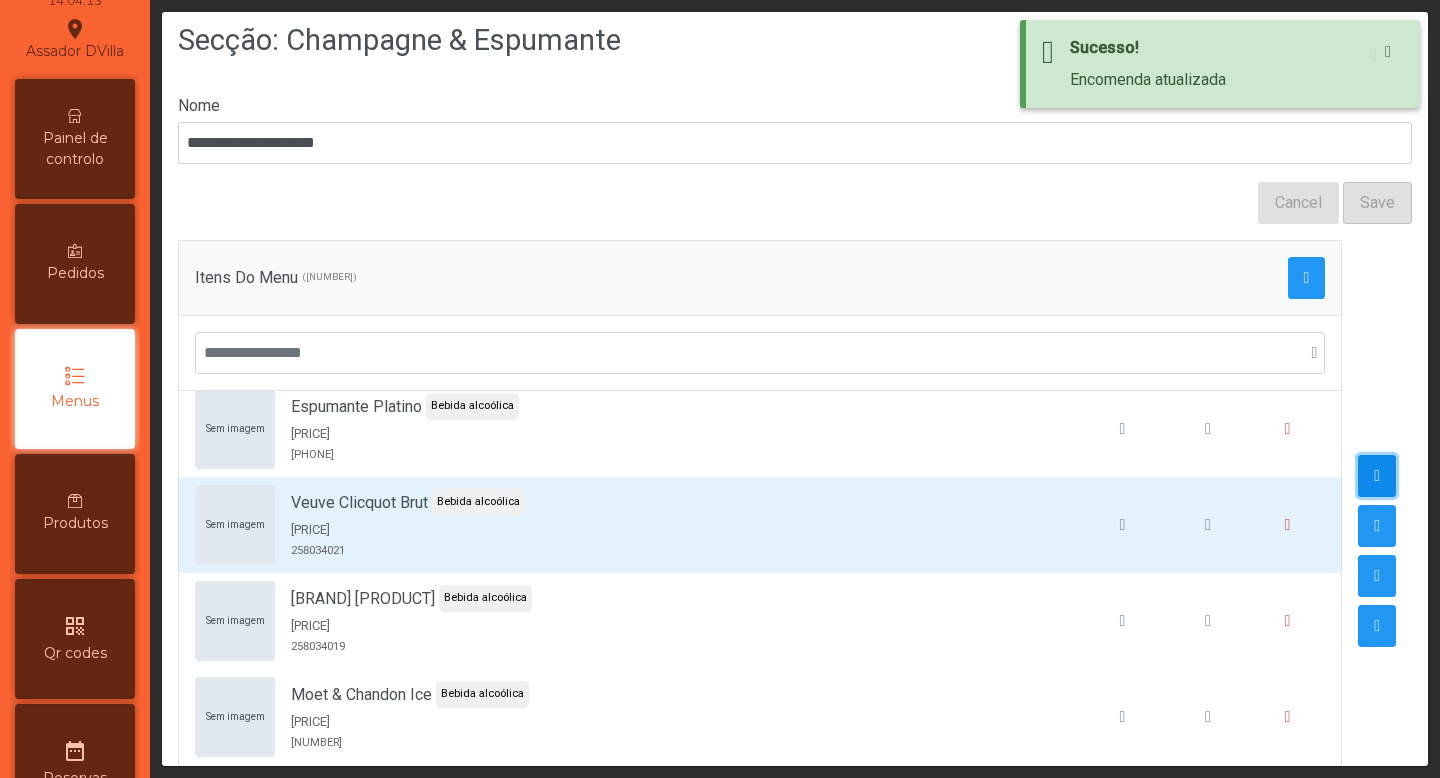 click at bounding box center (1377, 476) 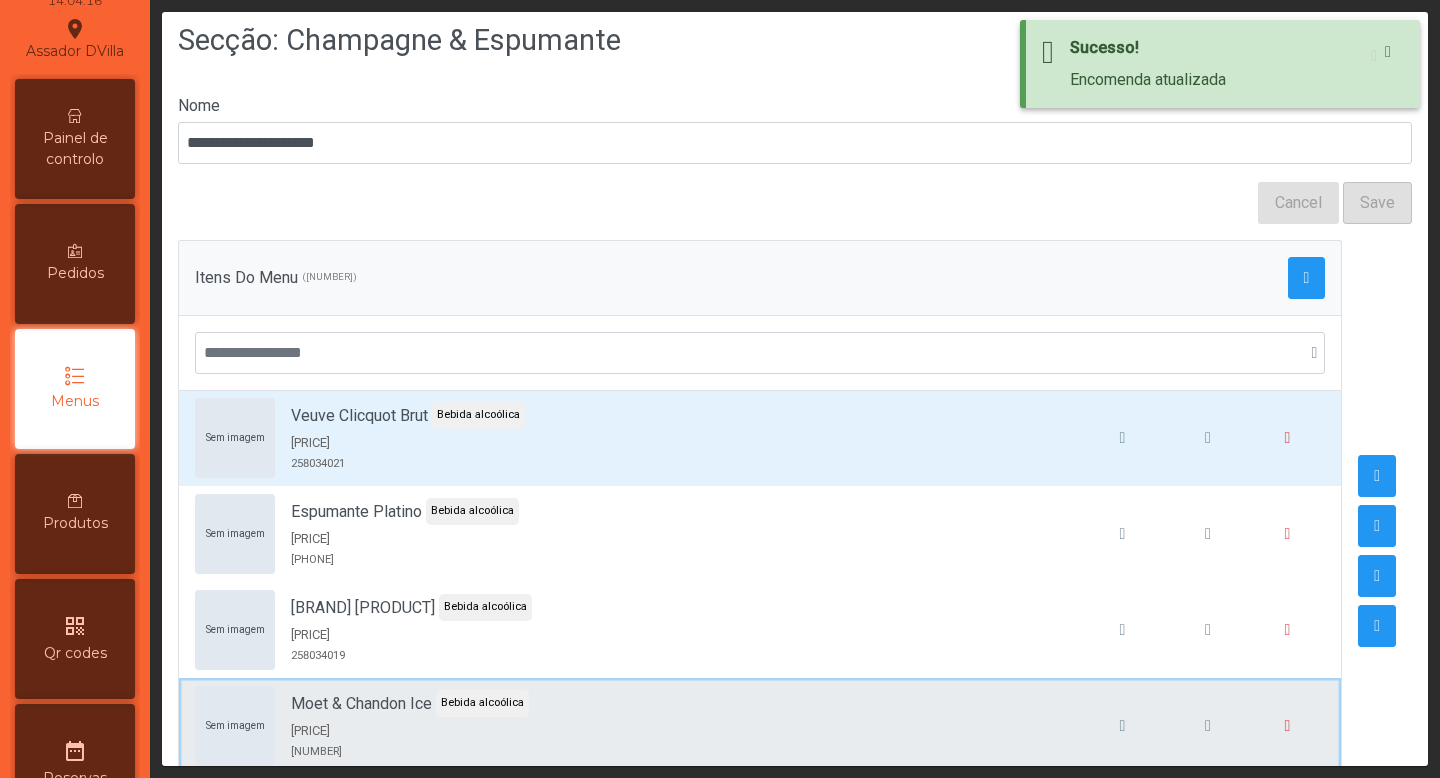 click on "Sem imagem   Moet & Chandon Ice  Bebida alcoólica  [PRICE]   [NUMBER]" at bounding box center [760, 438] 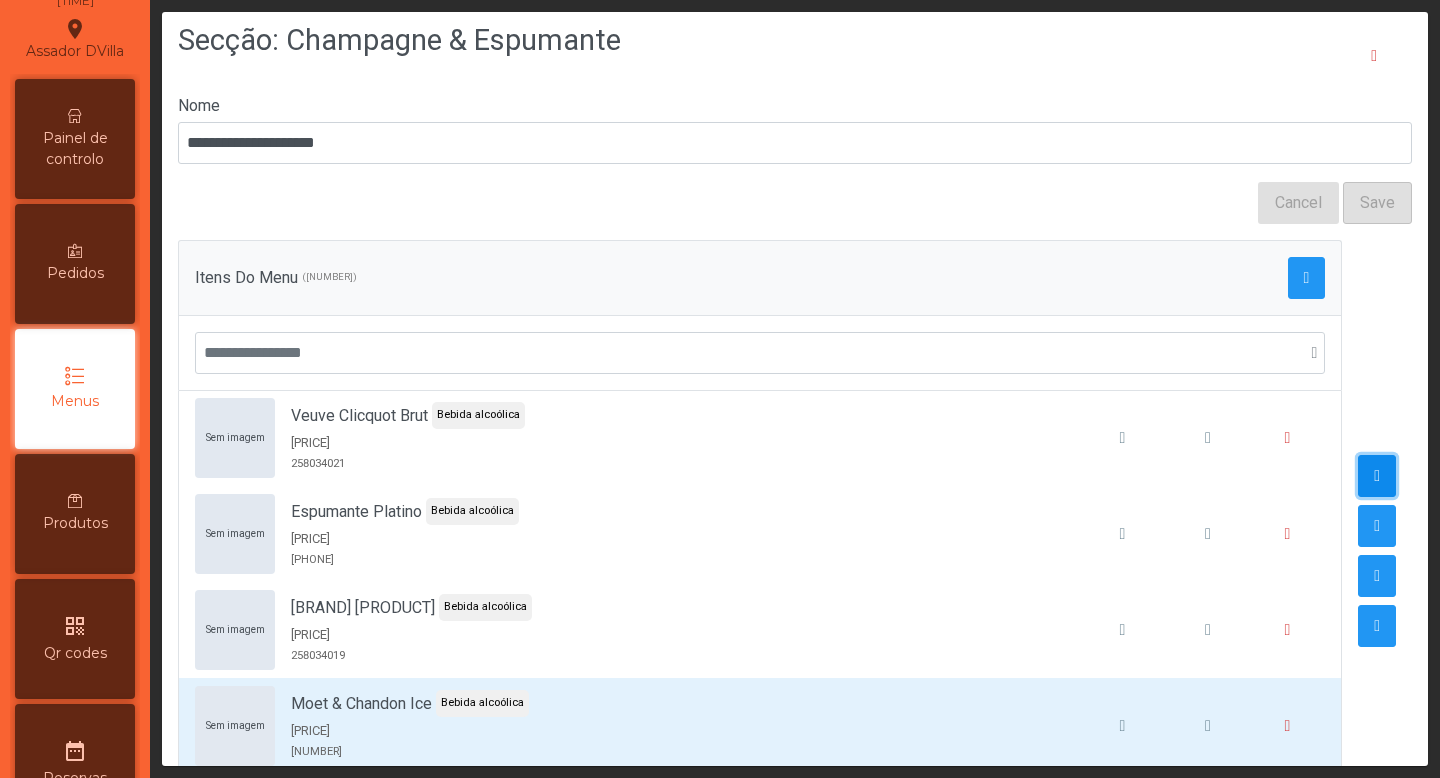 click at bounding box center (1377, 476) 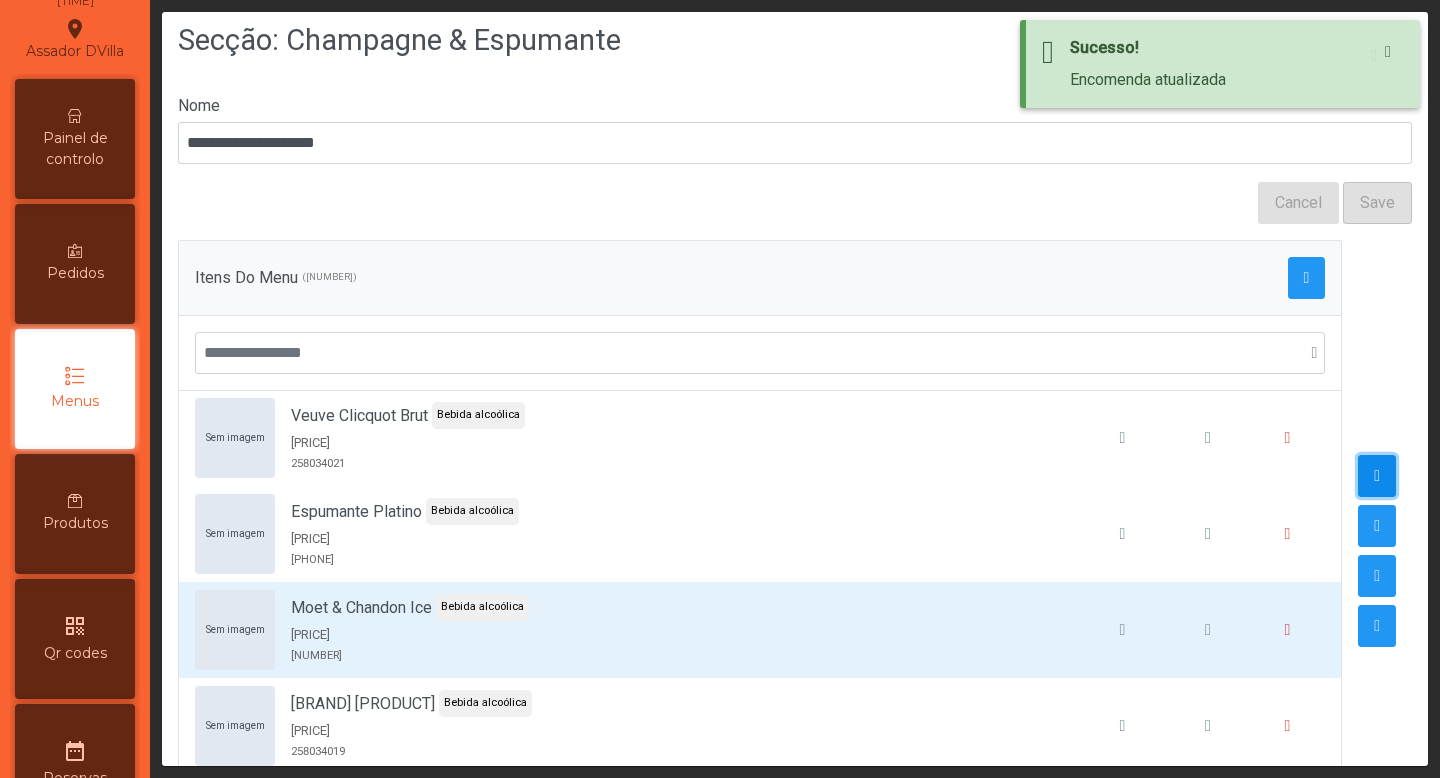 click at bounding box center (1377, 476) 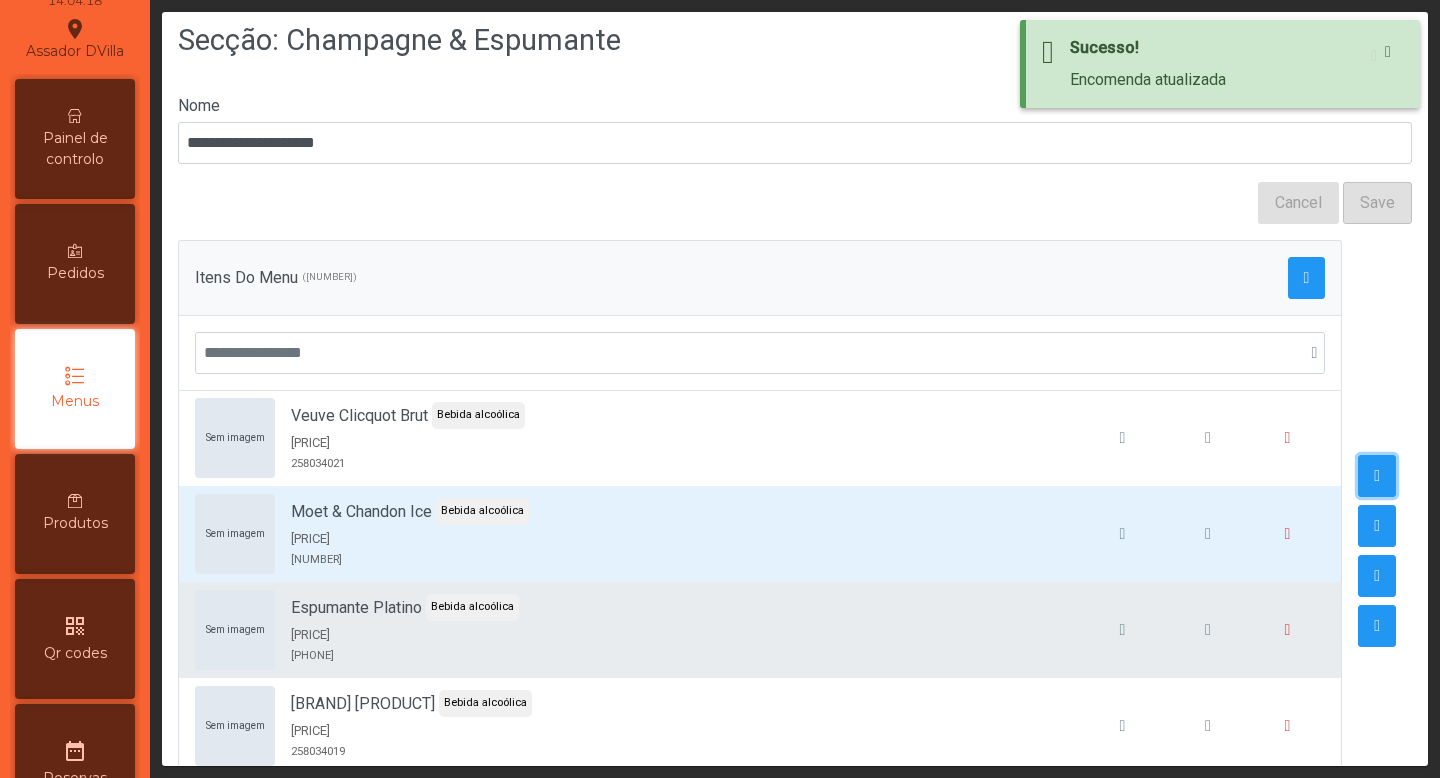 scroll, scrollTop: 18, scrollLeft: 0, axis: vertical 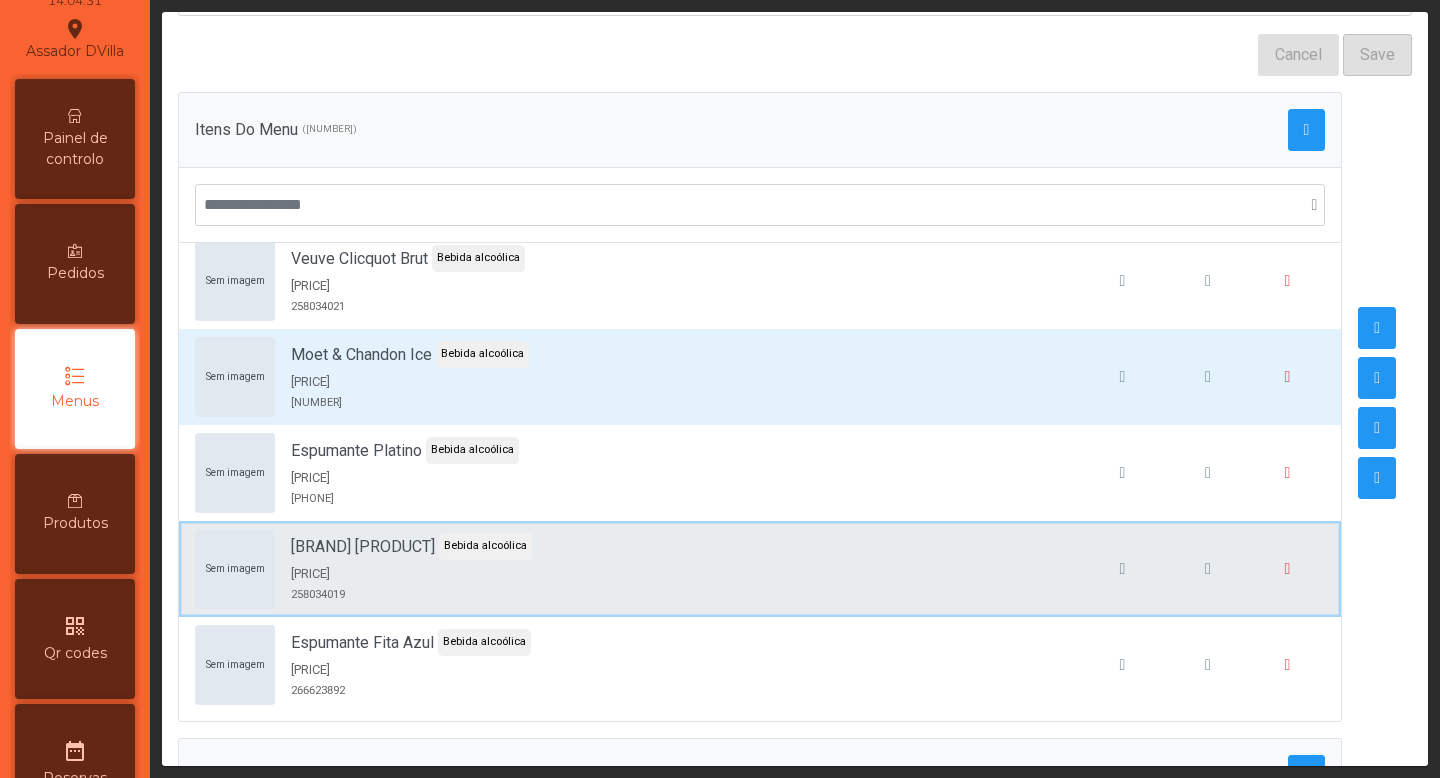 click on "Sem imagem   Moet & Chandon Brut  Bebida alcoólica  [PRICE]   [NUMBER]" at bounding box center (760, 281) 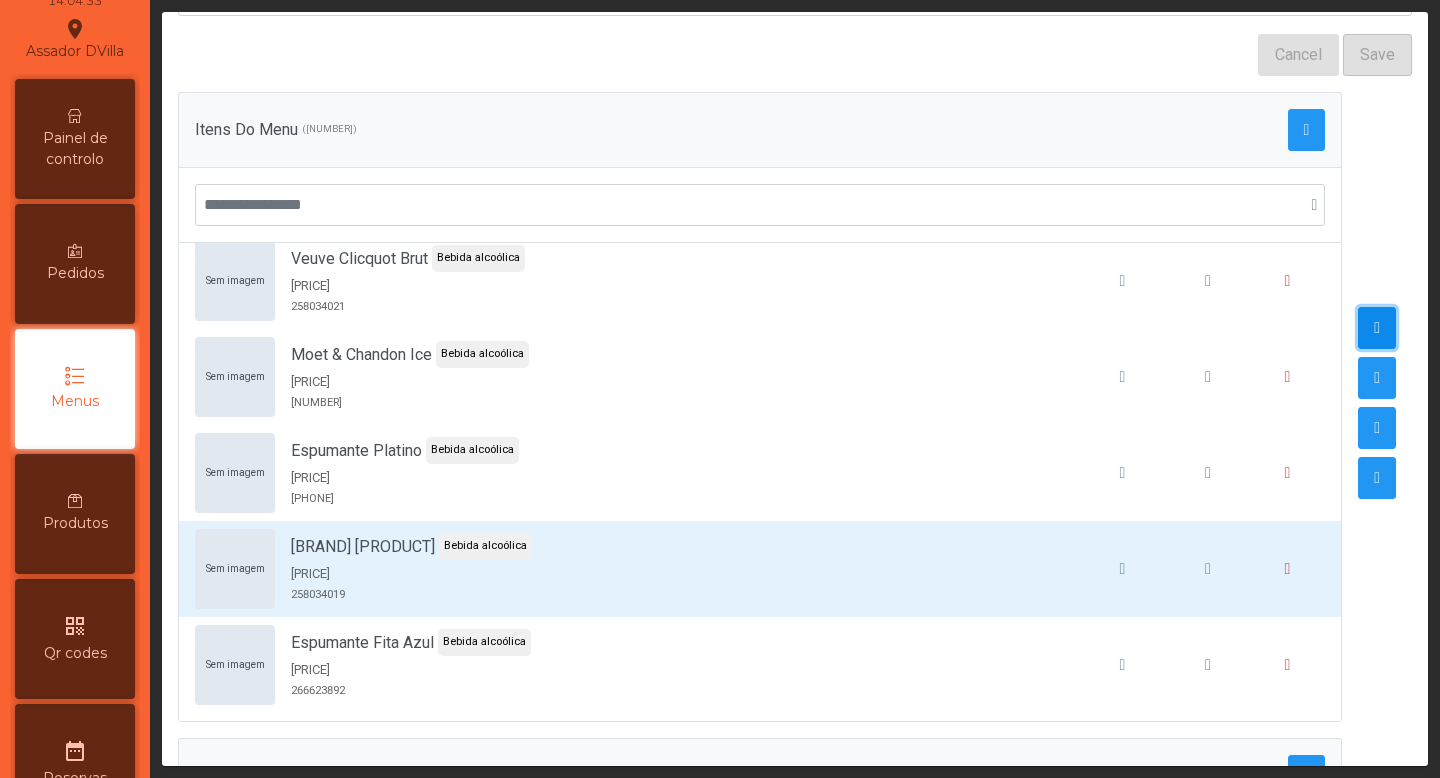 click at bounding box center [1377, 328] 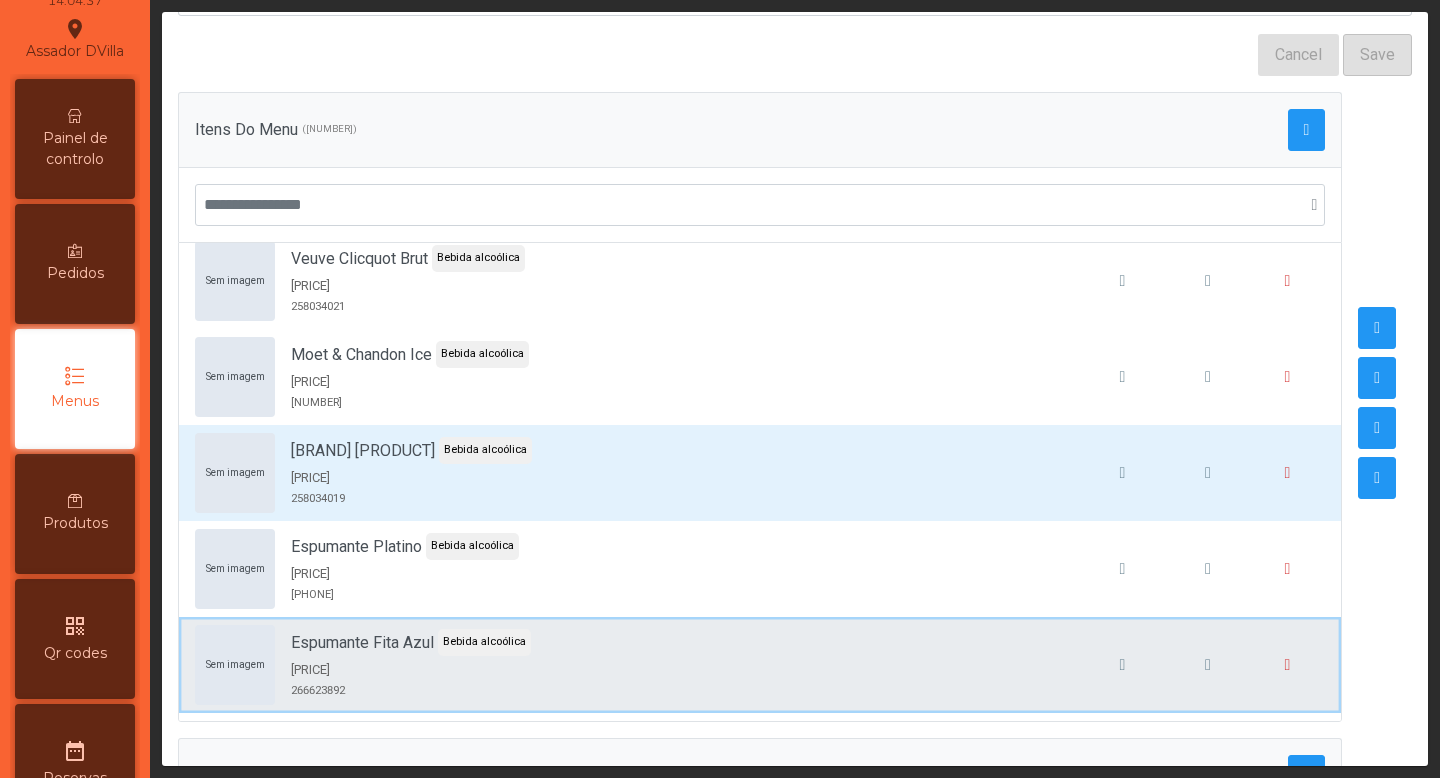click on "Sem imagem Espumante Fita Azul Bebida alcoólica [PRICE] [NUMBER]" at bounding box center [760, 281] 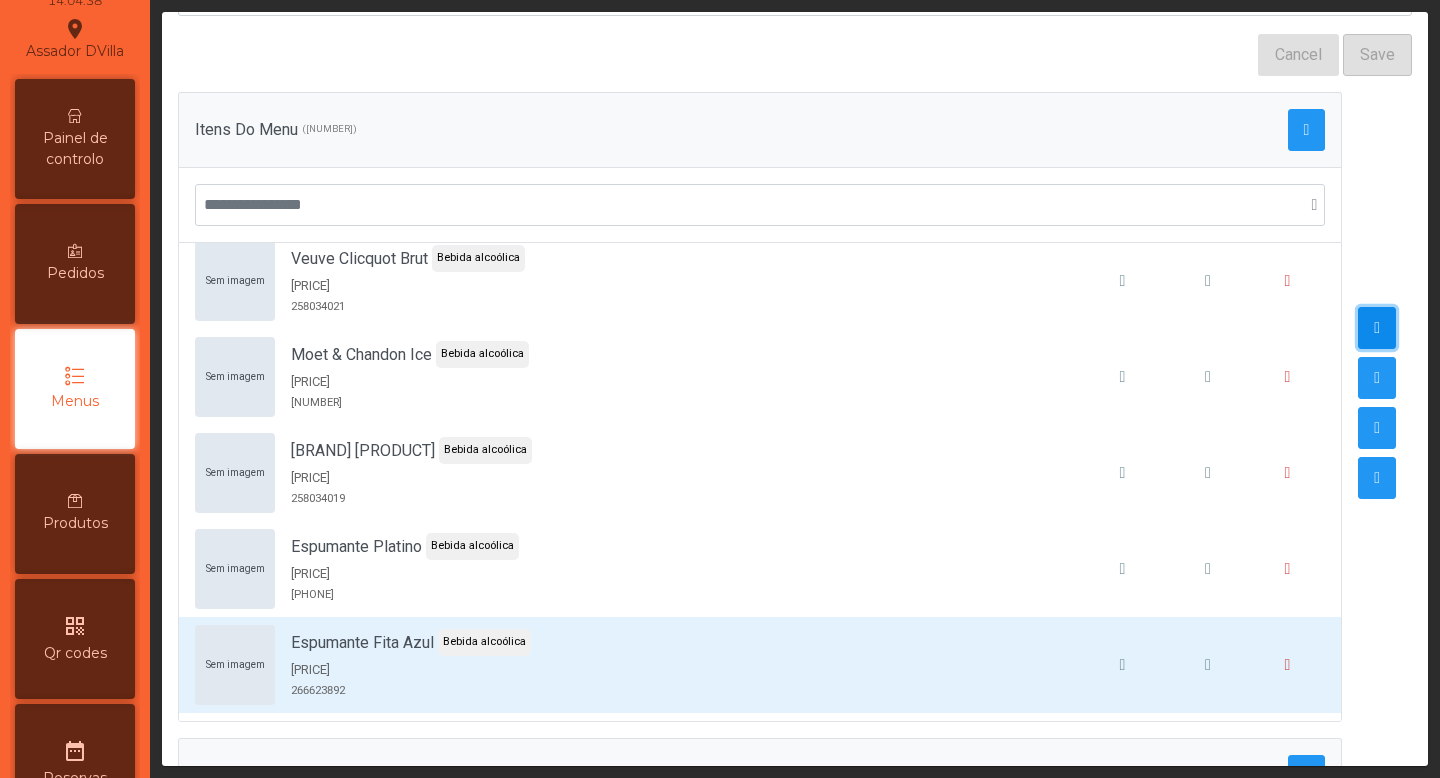click at bounding box center [1377, 328] 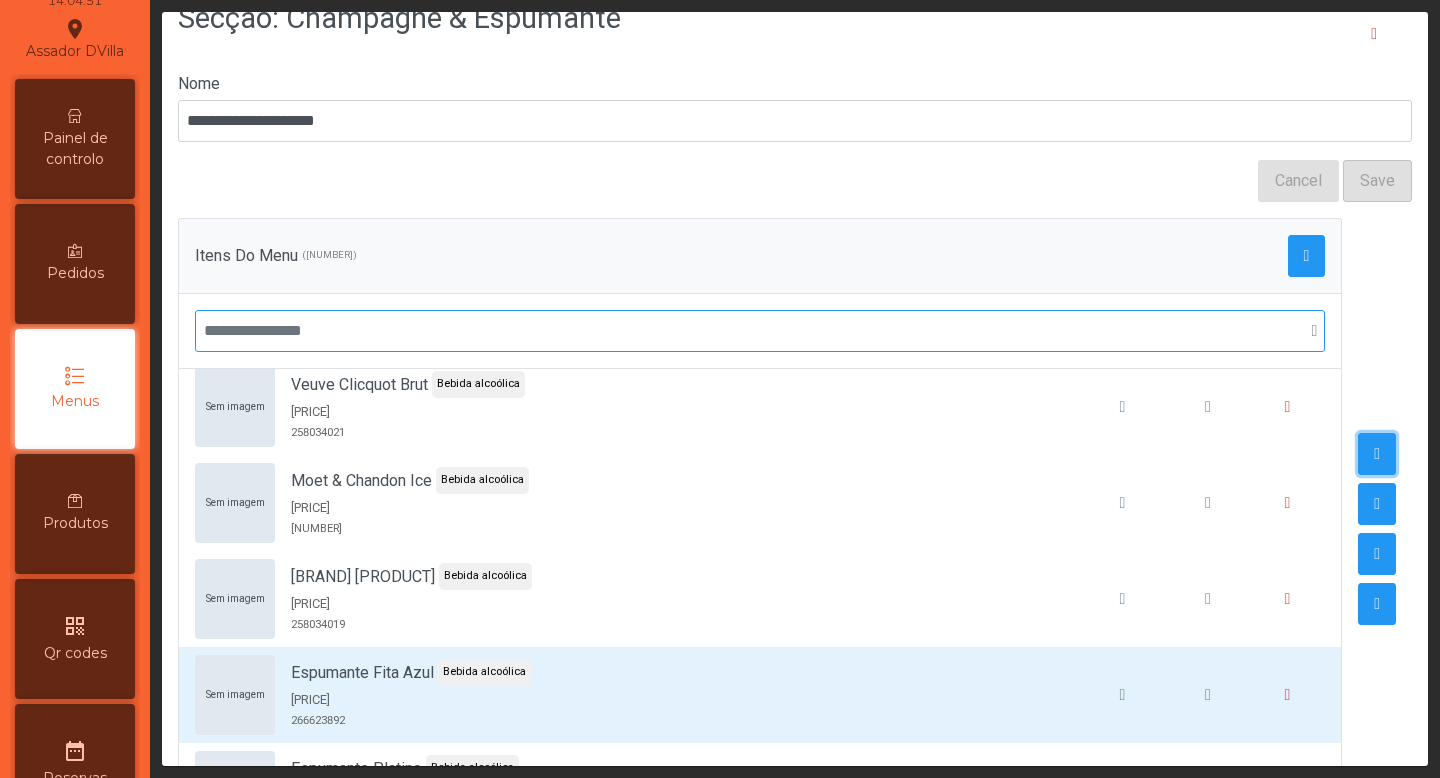 scroll, scrollTop: 0, scrollLeft: 0, axis: both 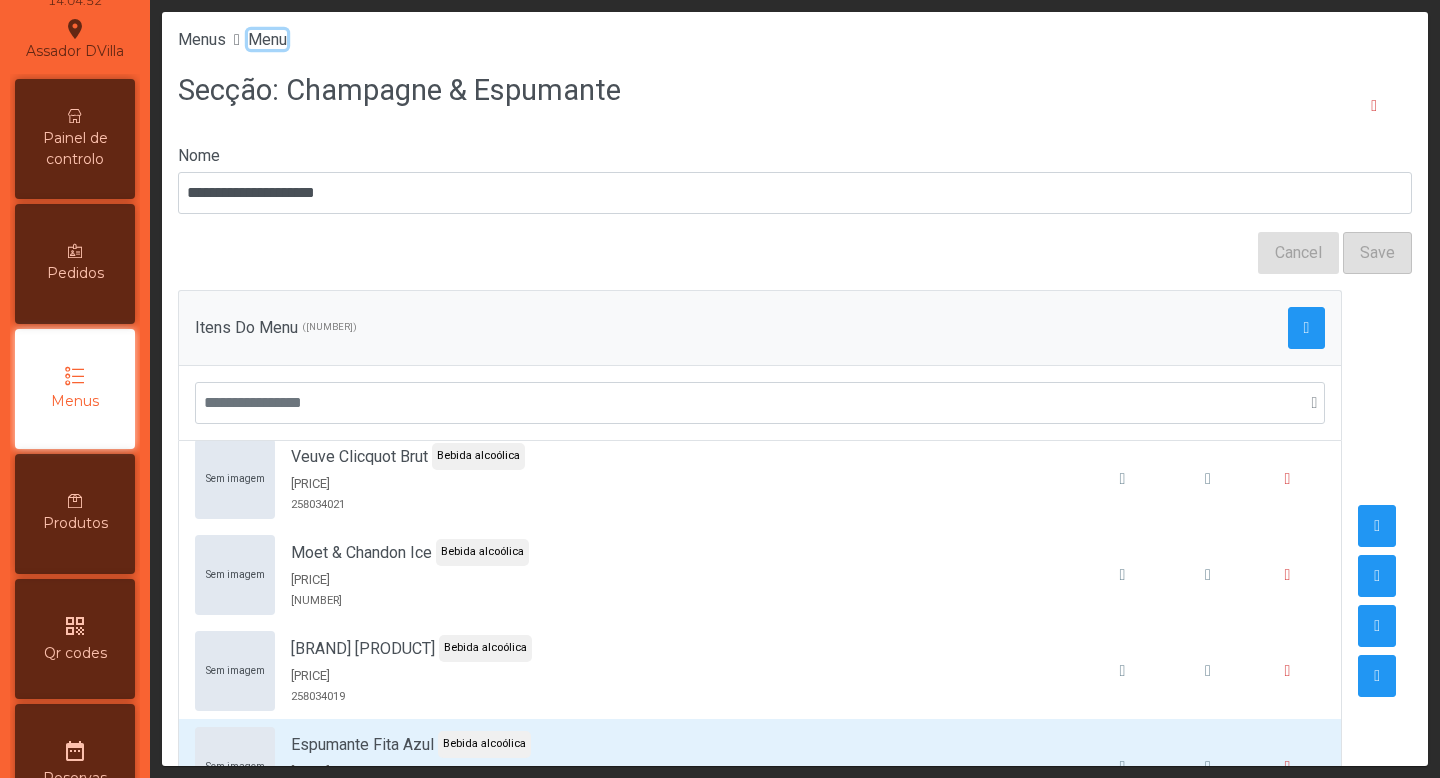 click on "Menu" at bounding box center [202, 39] 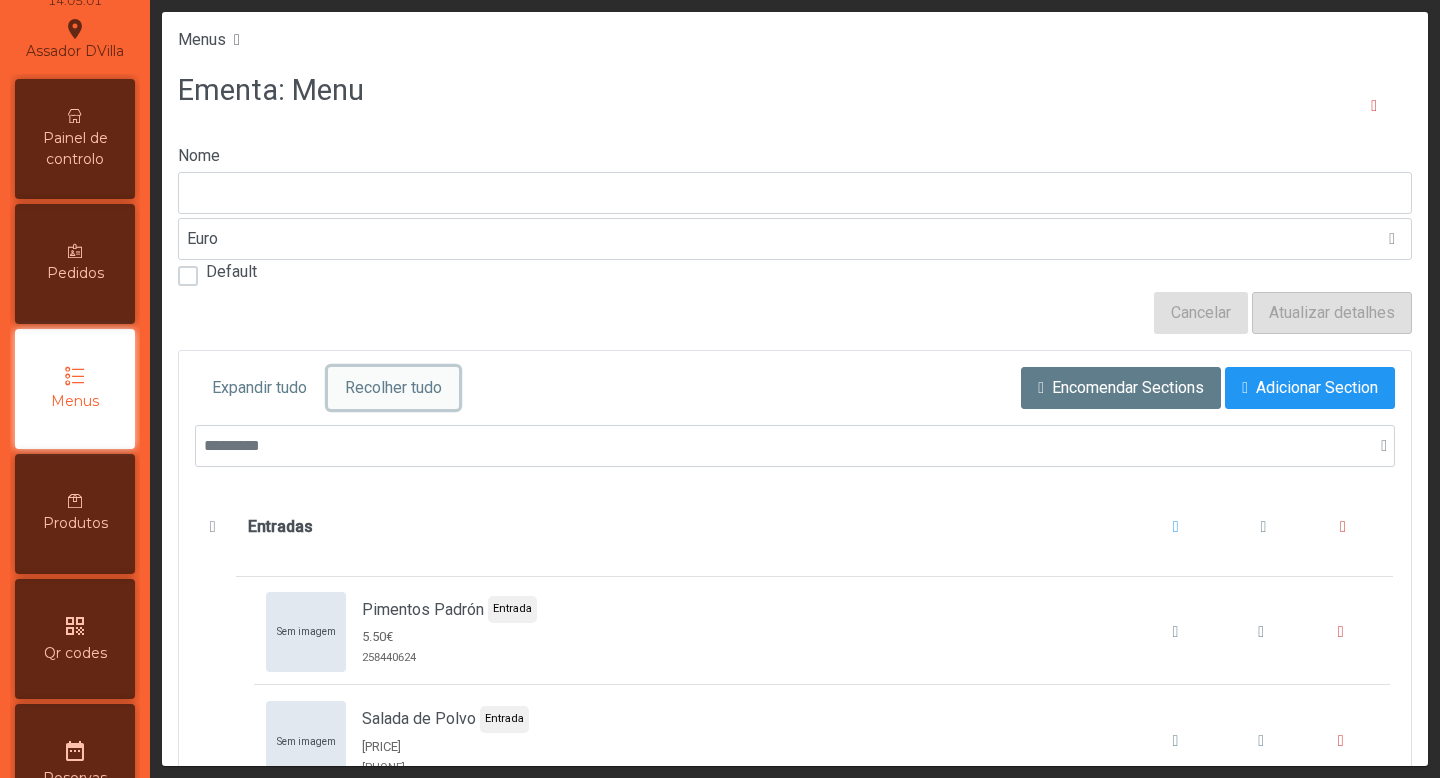 click on "Recolher tudo" at bounding box center (259, 388) 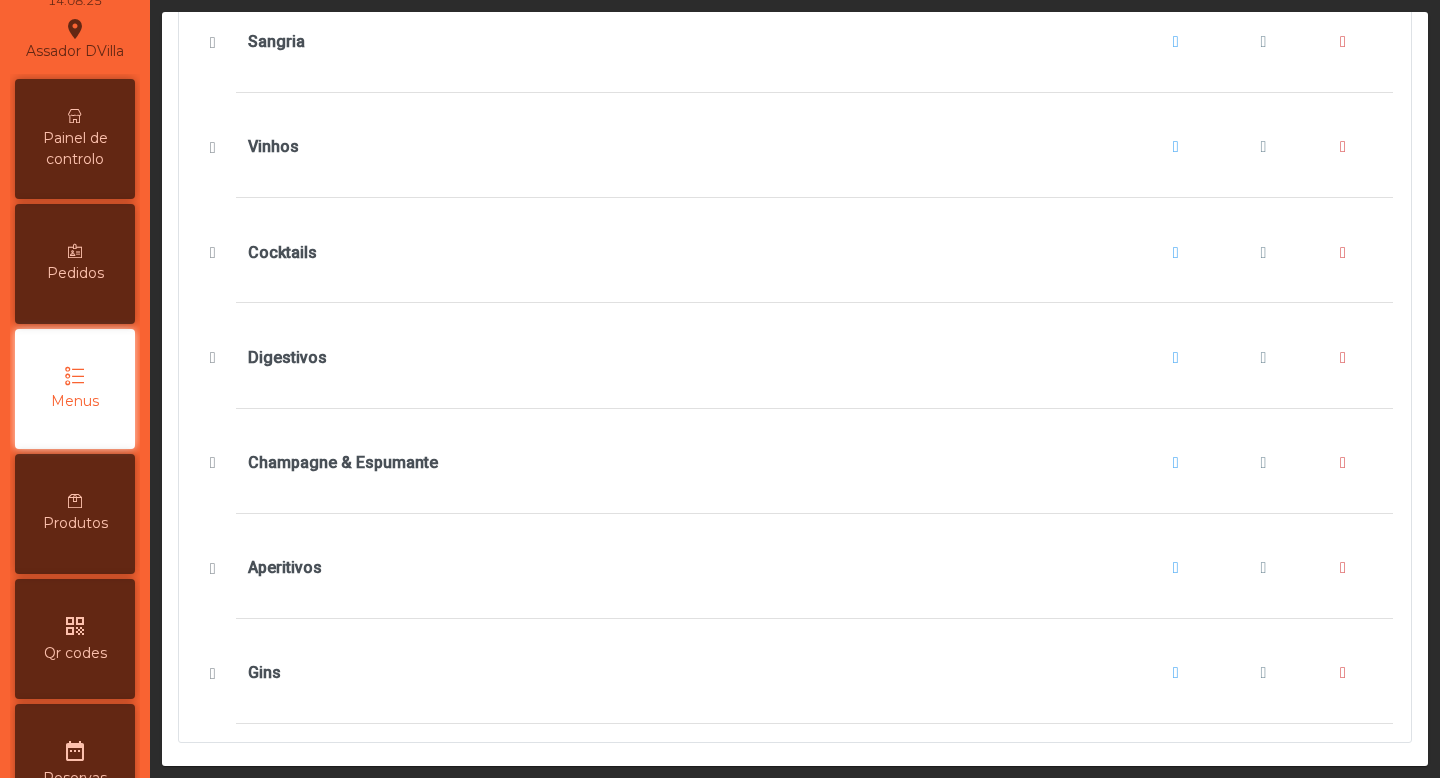 scroll, scrollTop: 1755, scrollLeft: 0, axis: vertical 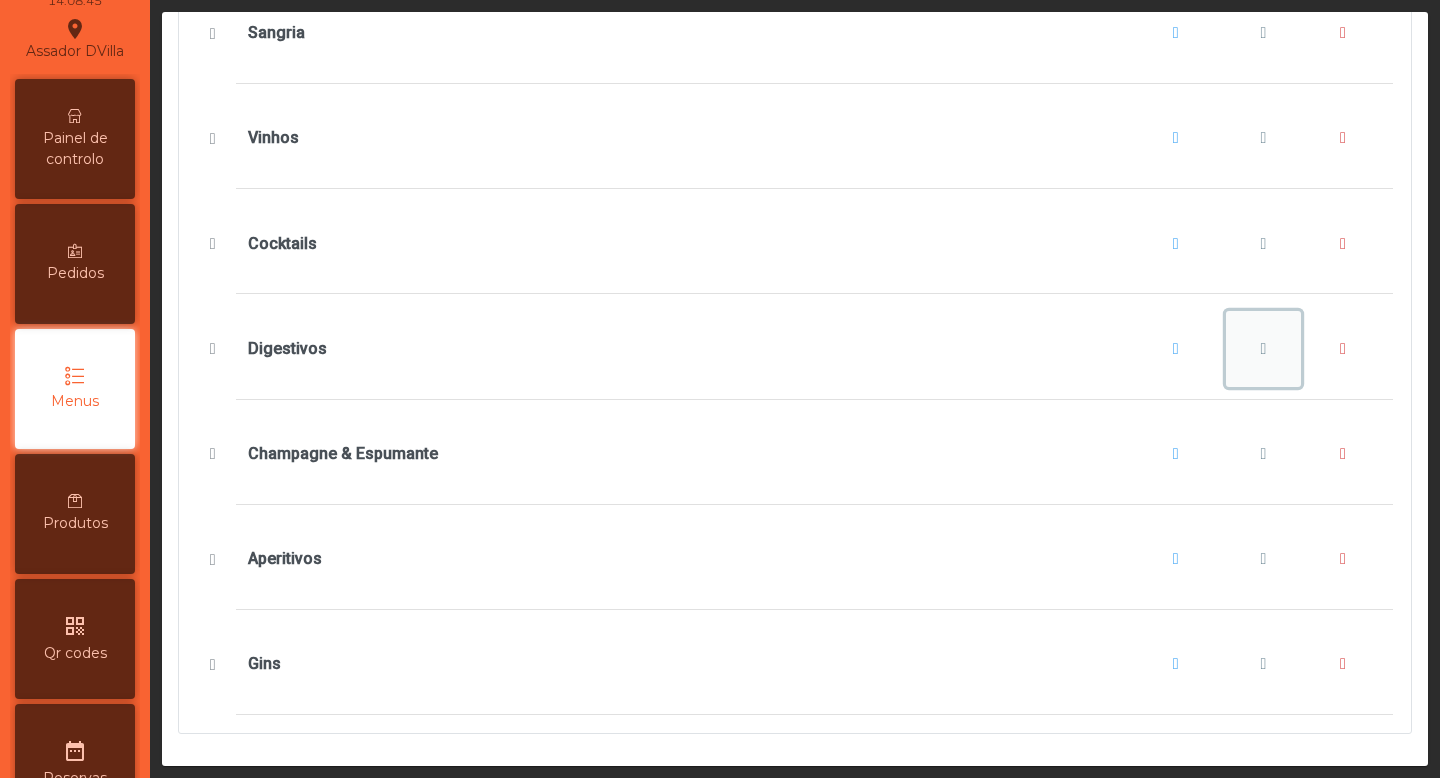 click at bounding box center (1264, 349) 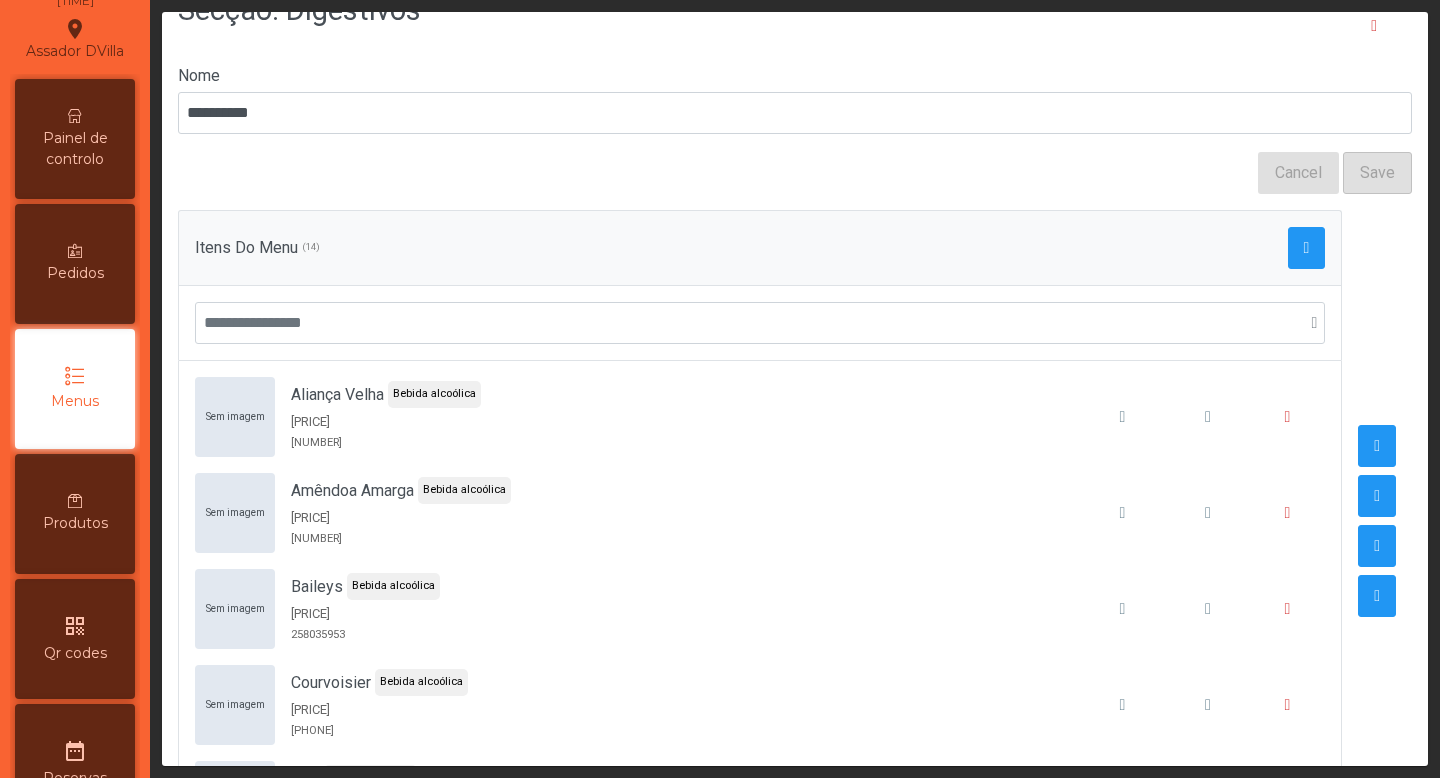 scroll, scrollTop: 40, scrollLeft: 0, axis: vertical 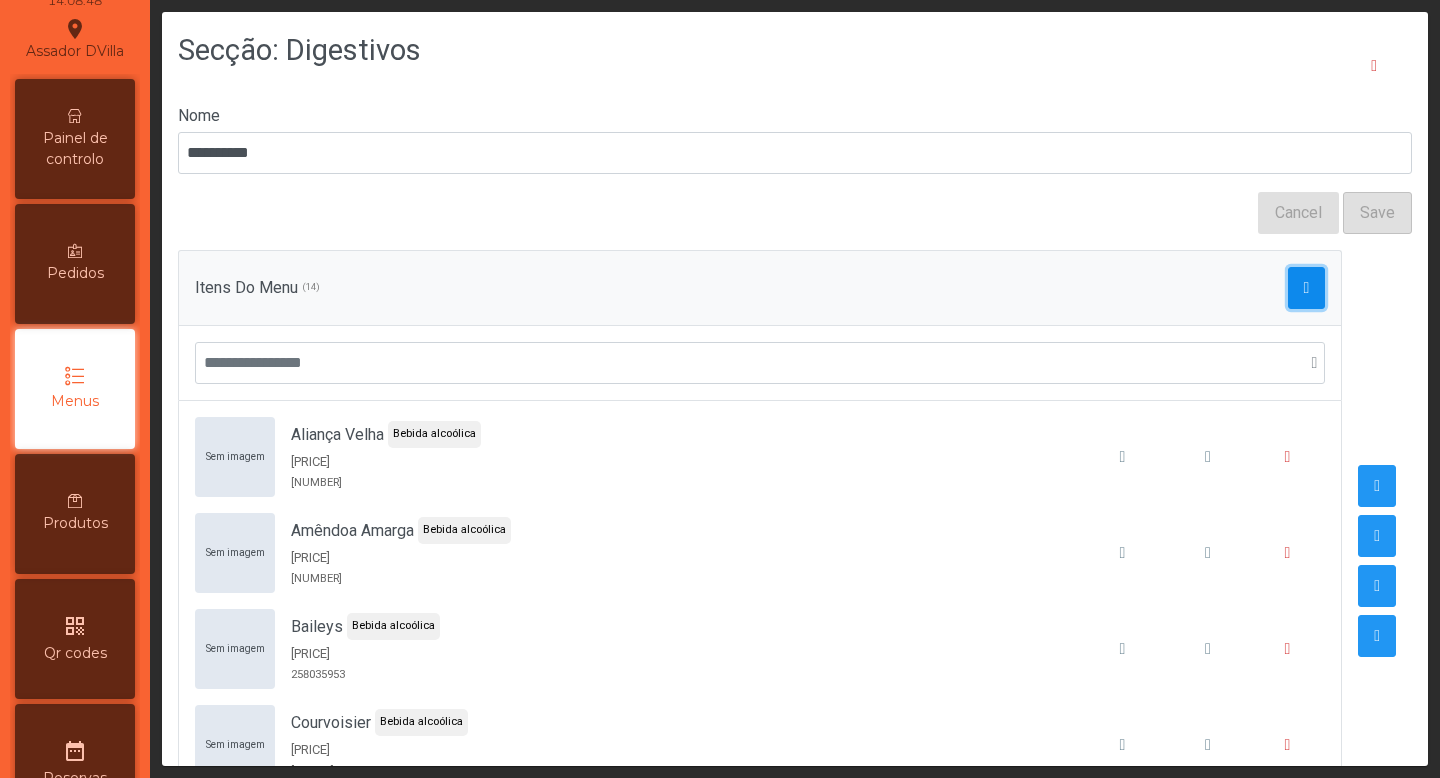 click at bounding box center [1307, 288] 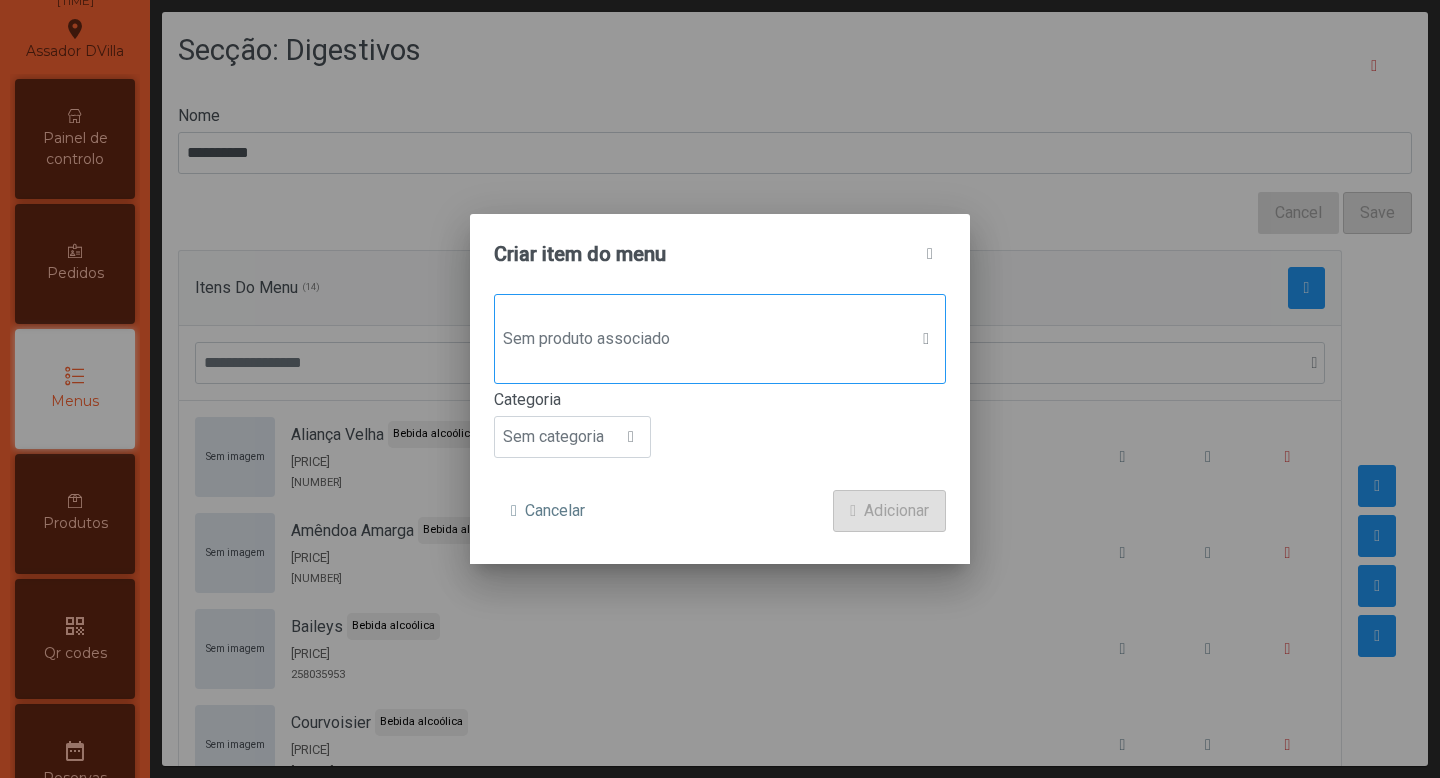 click on "Sem produto associado" at bounding box center [701, 339] 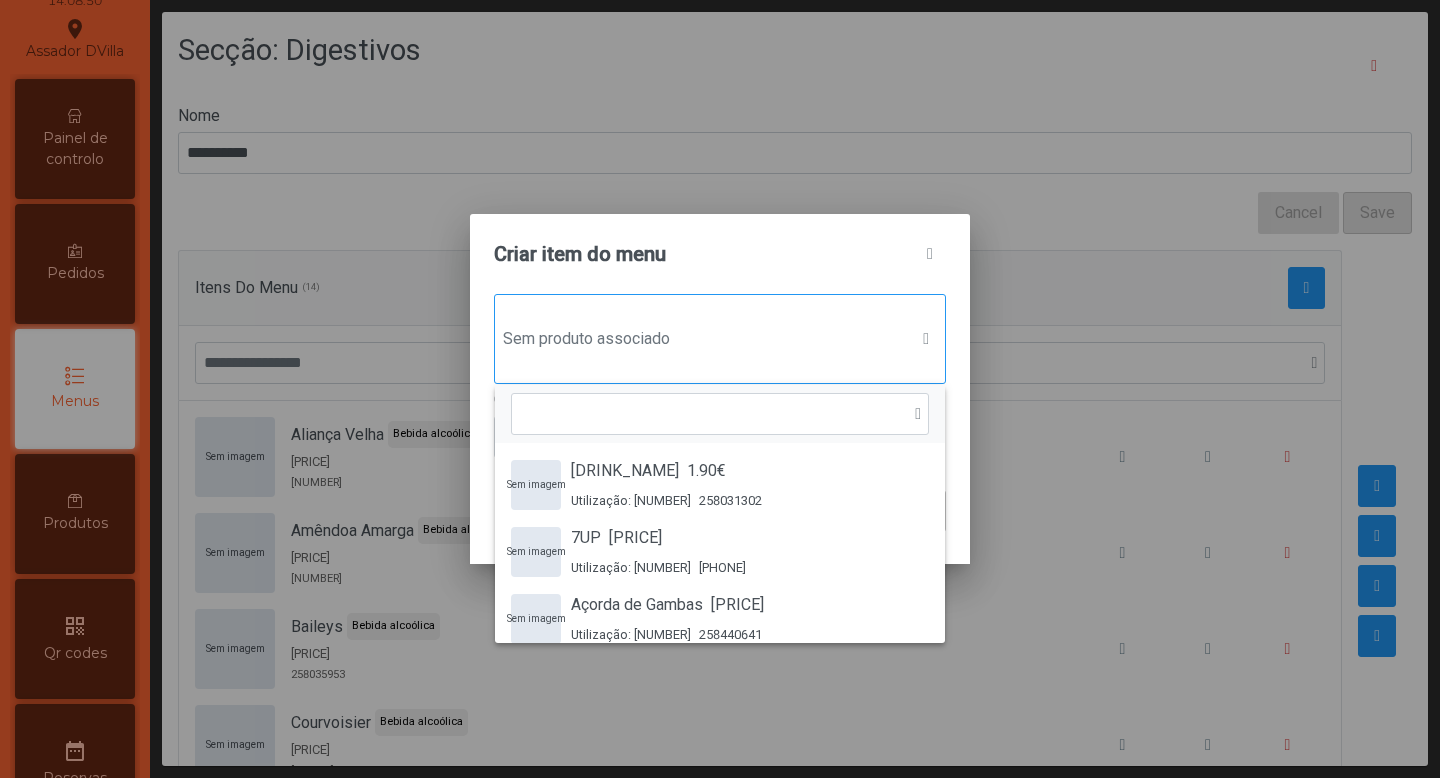 scroll, scrollTop: 15, scrollLeft: 97, axis: both 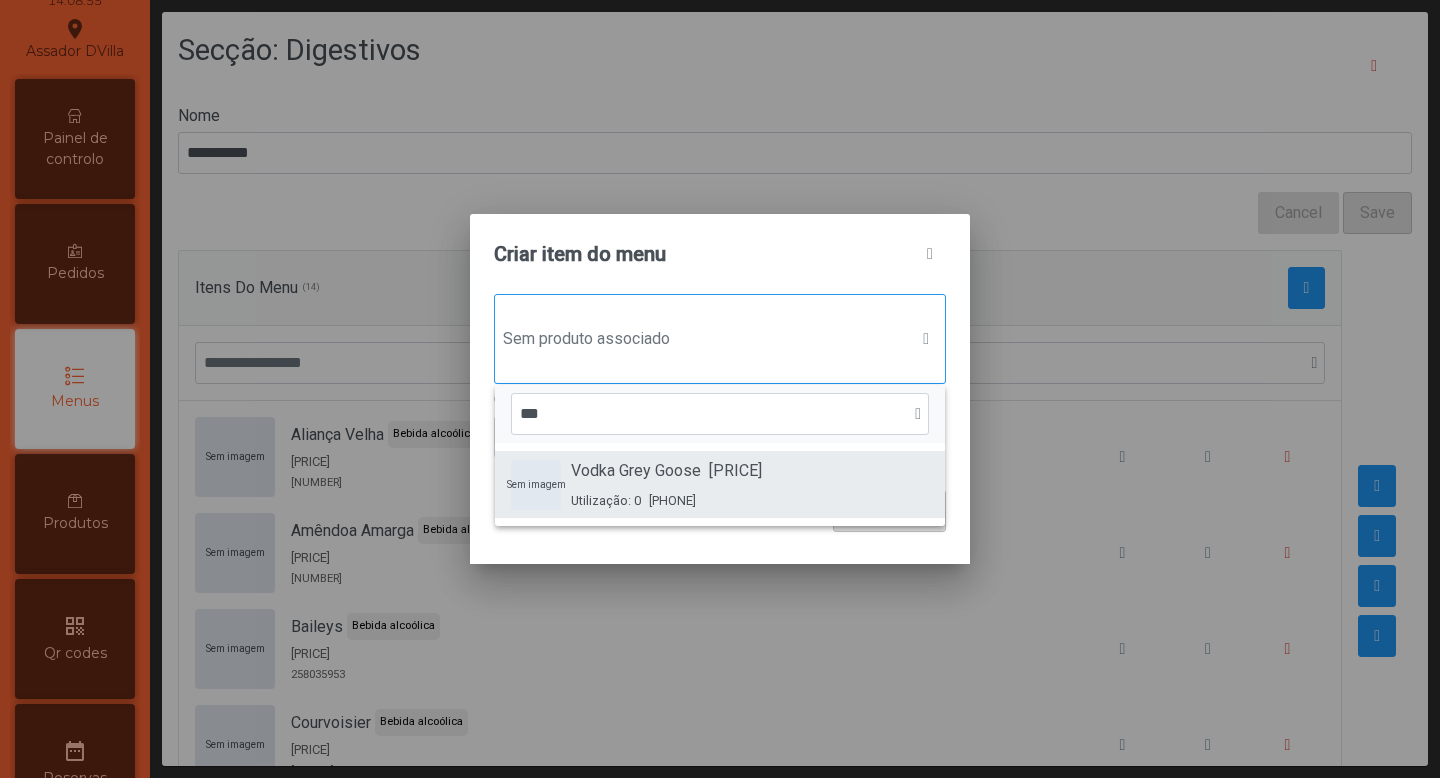type on "***" 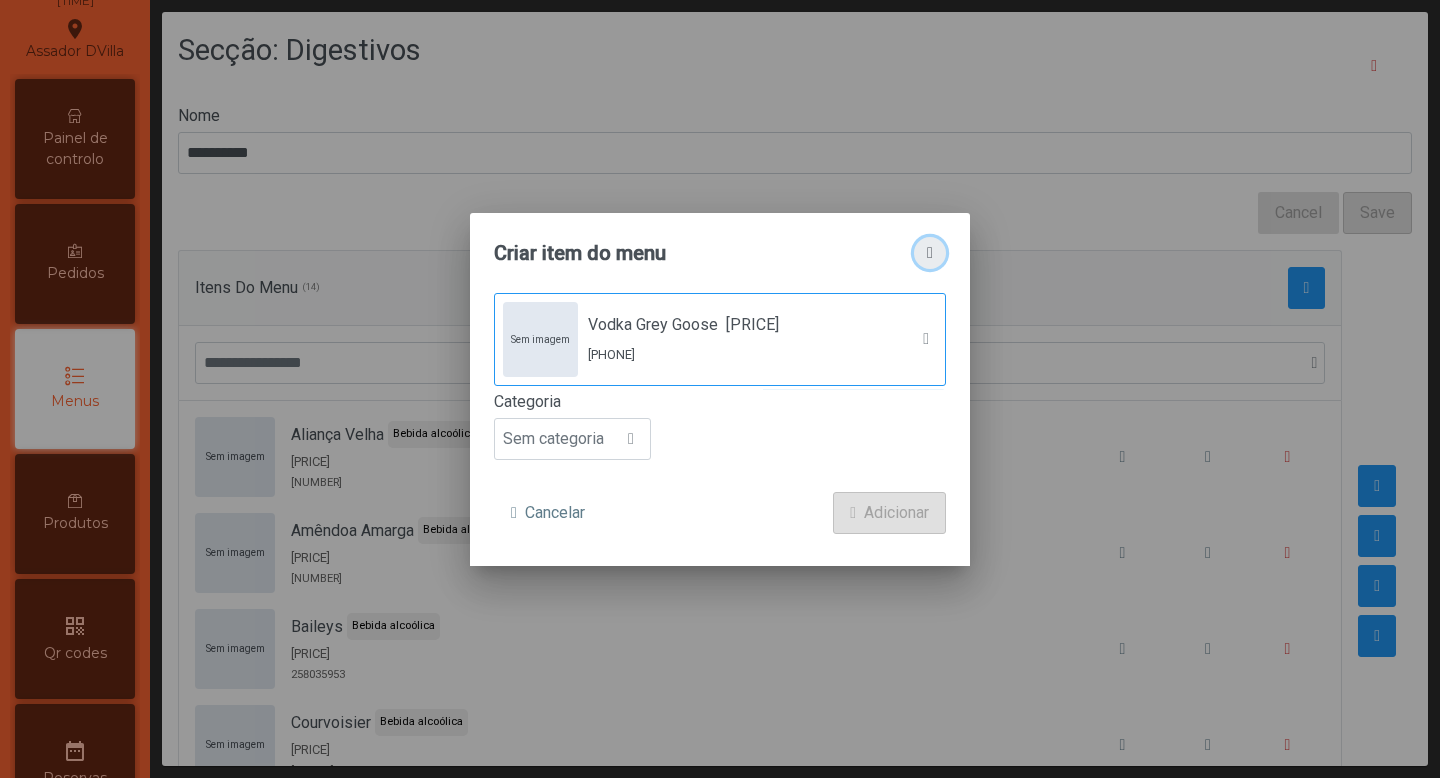click at bounding box center (930, 253) 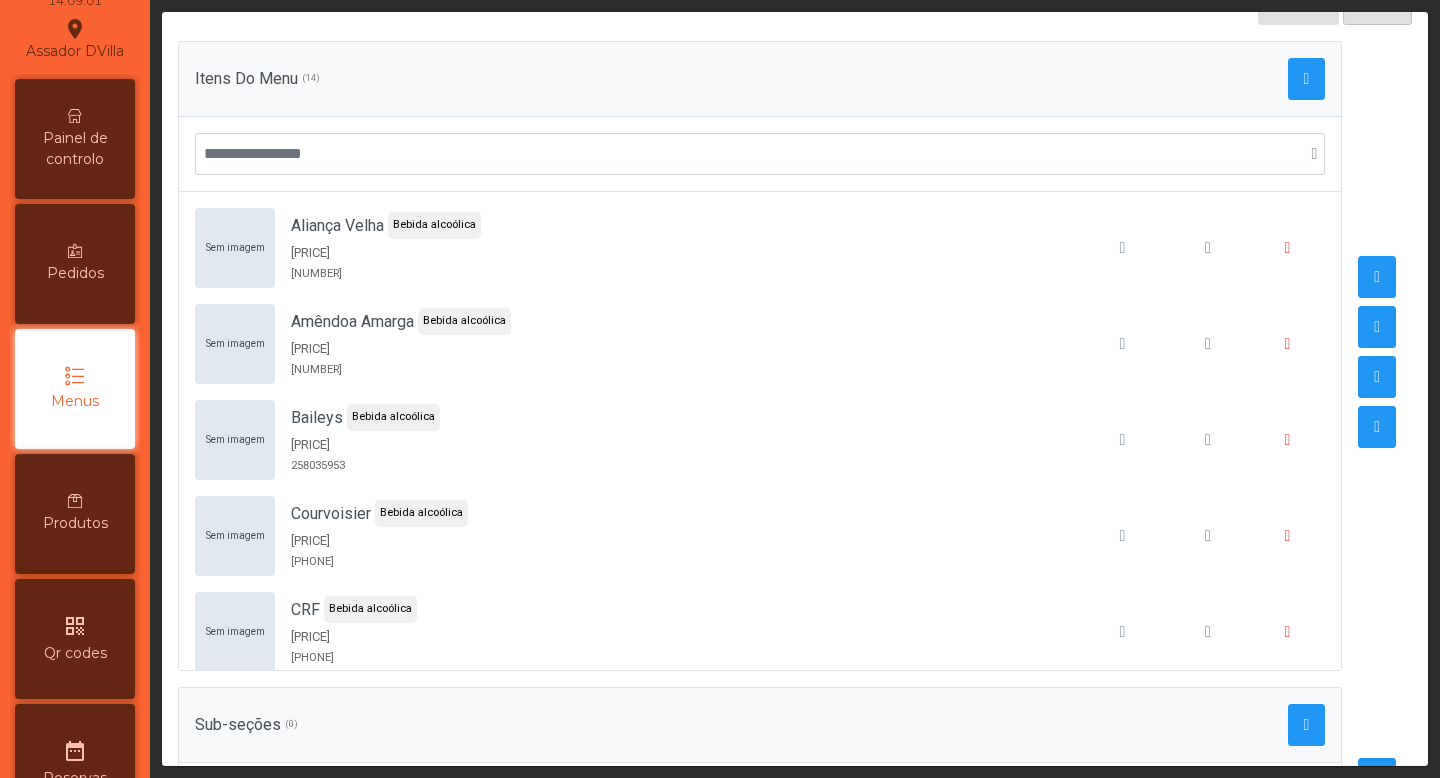 scroll, scrollTop: 300, scrollLeft: 0, axis: vertical 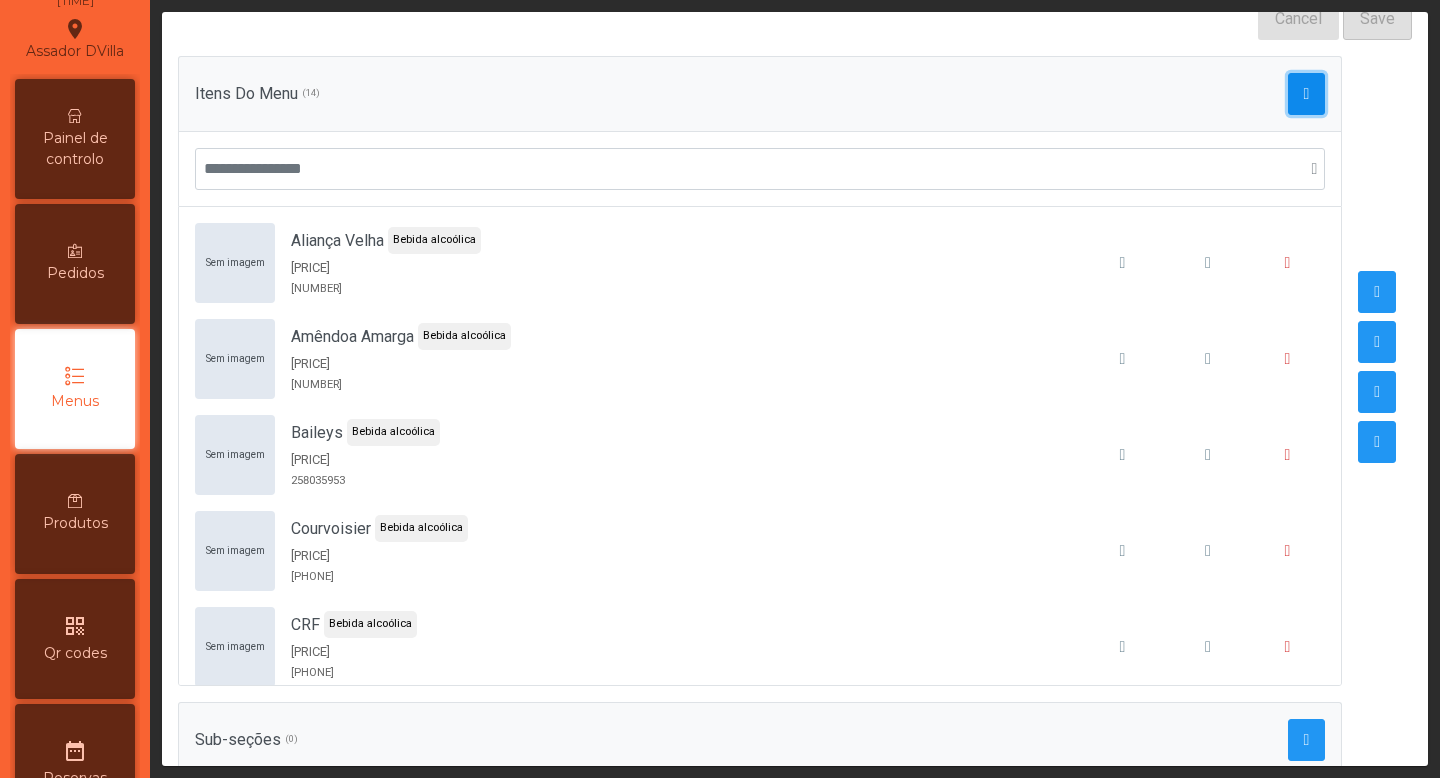 click at bounding box center (1307, 94) 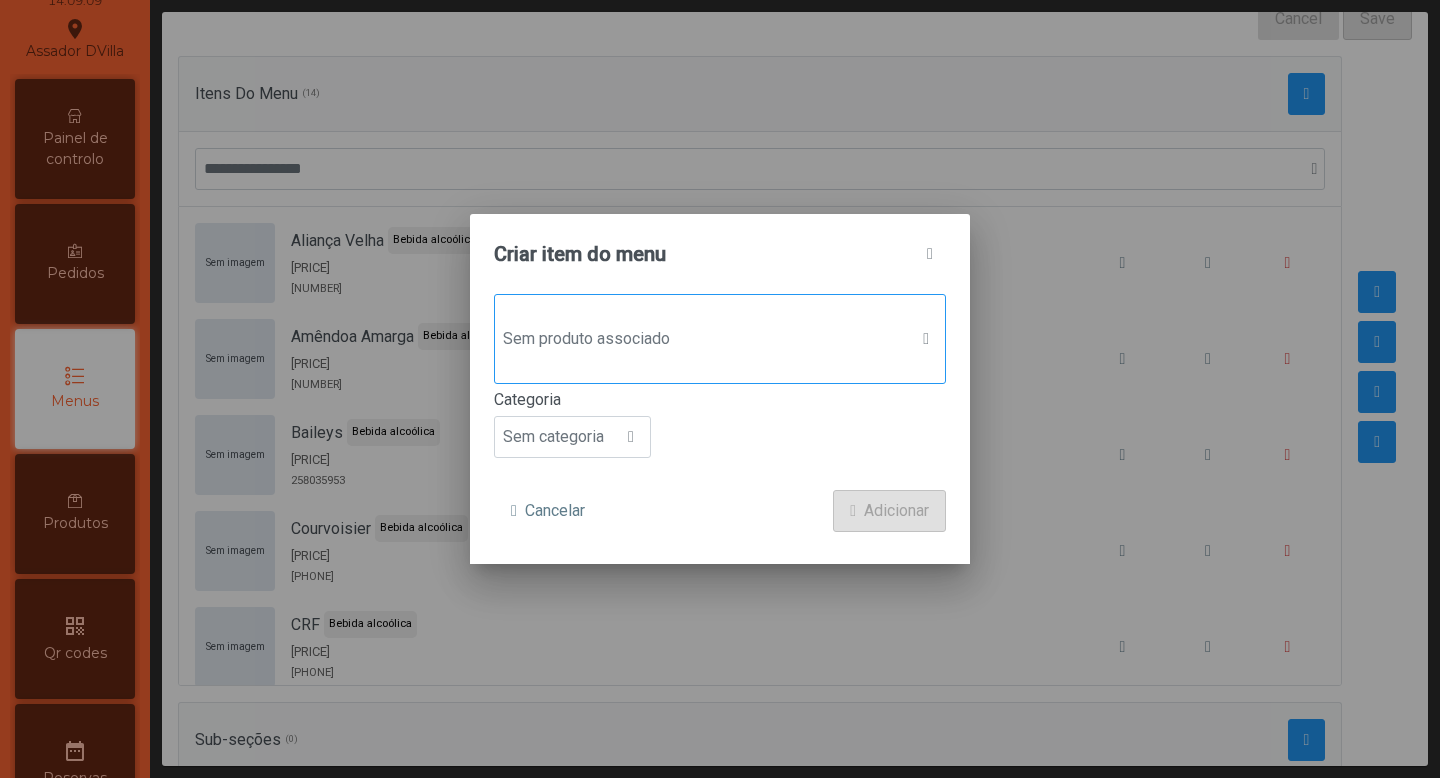 click on "Sem produto associado" at bounding box center [720, 339] 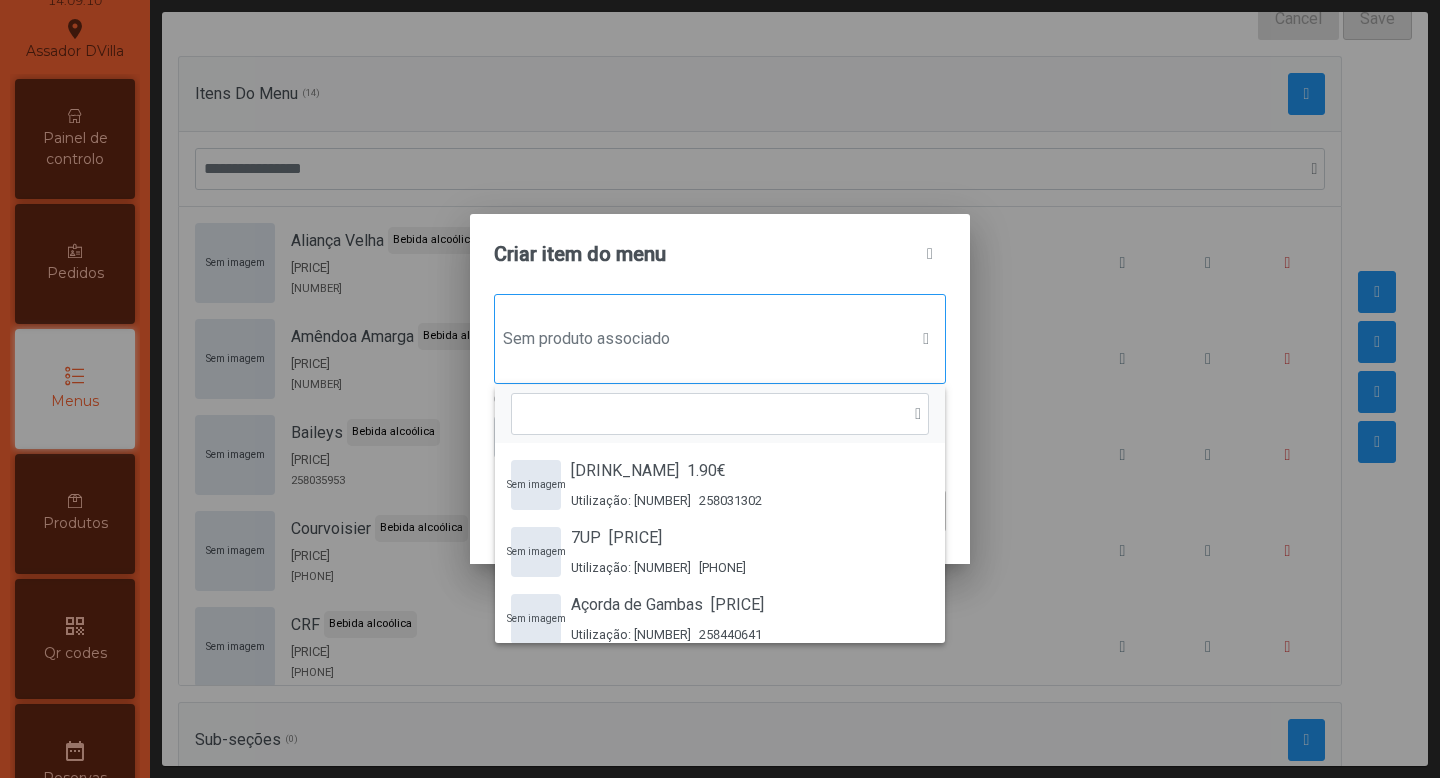 scroll, scrollTop: 15, scrollLeft: 97, axis: both 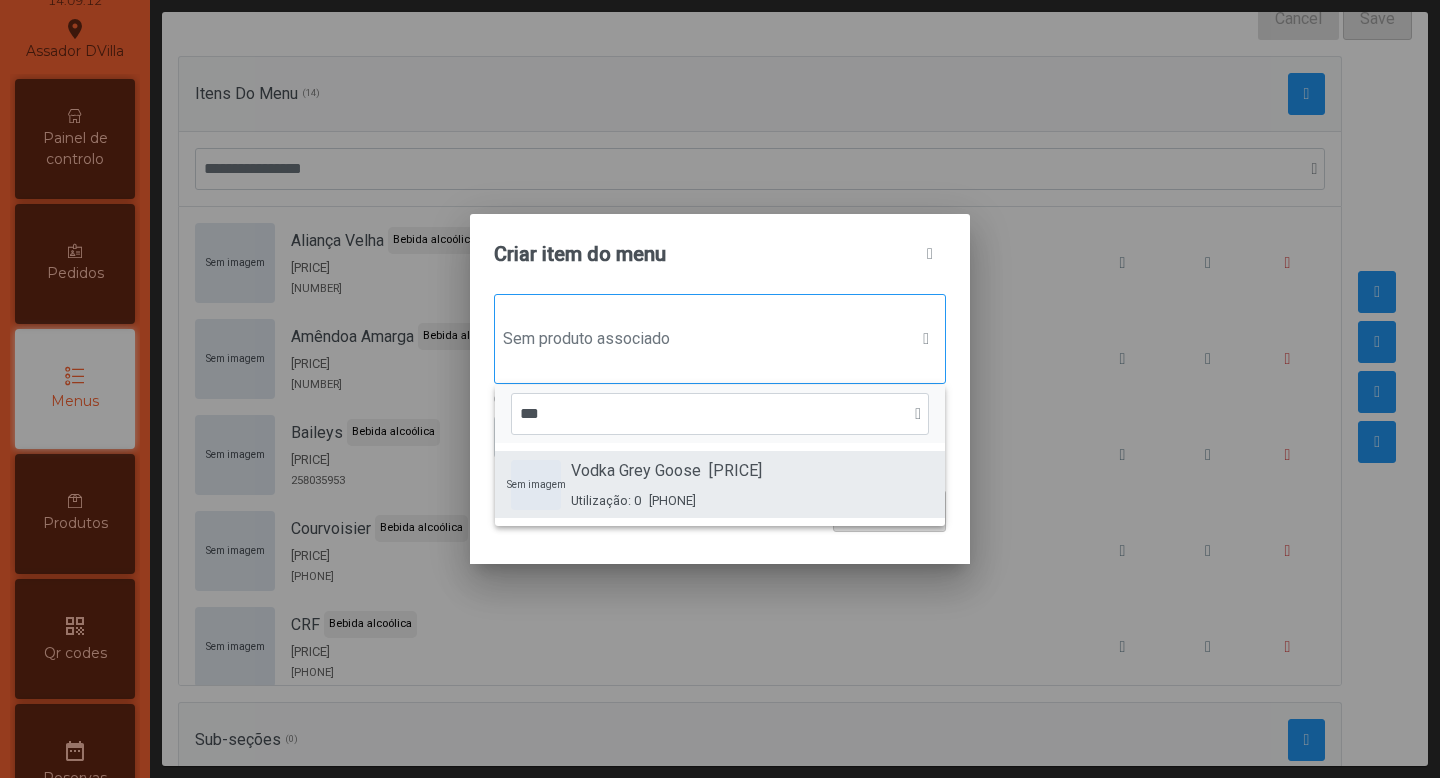 type on "***" 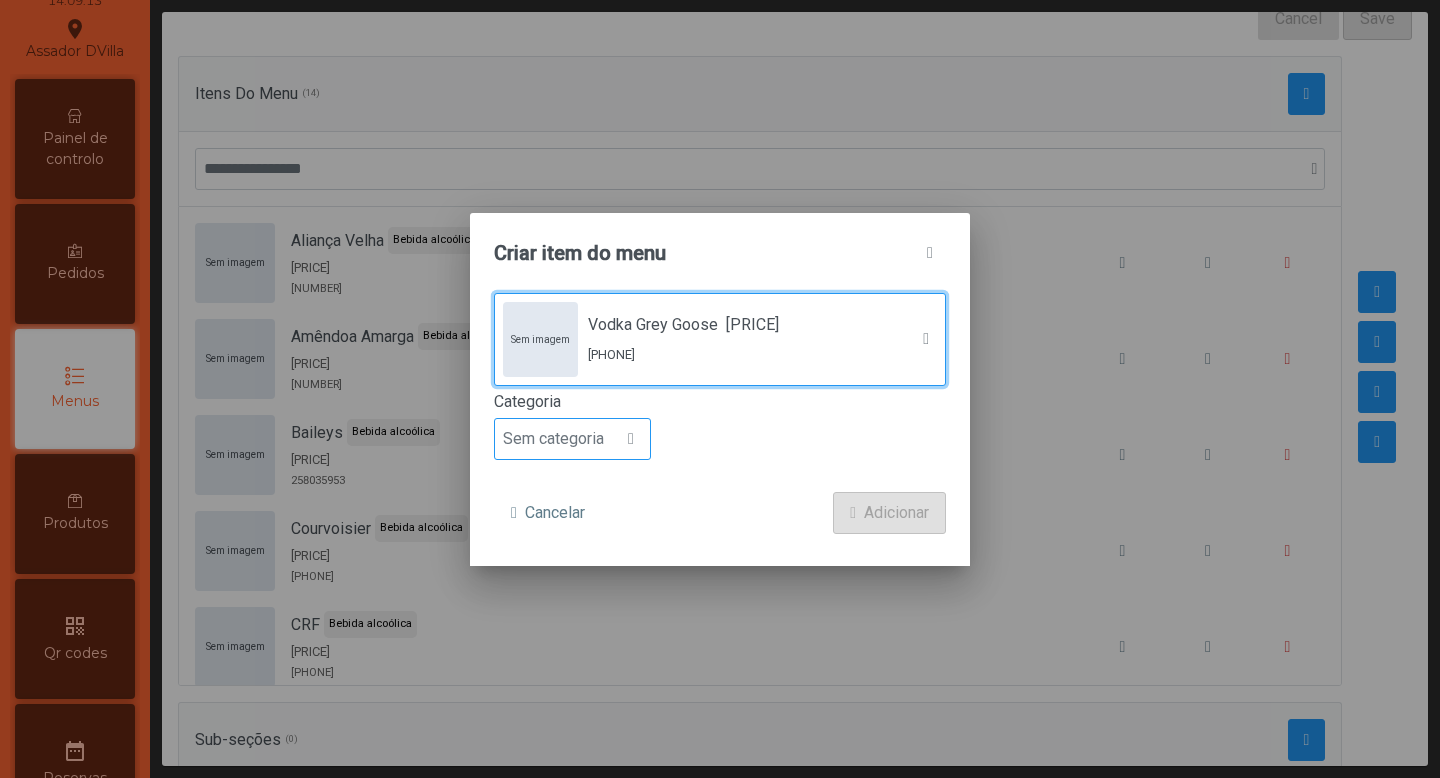 click on "Sem categoria" at bounding box center [553, 439] 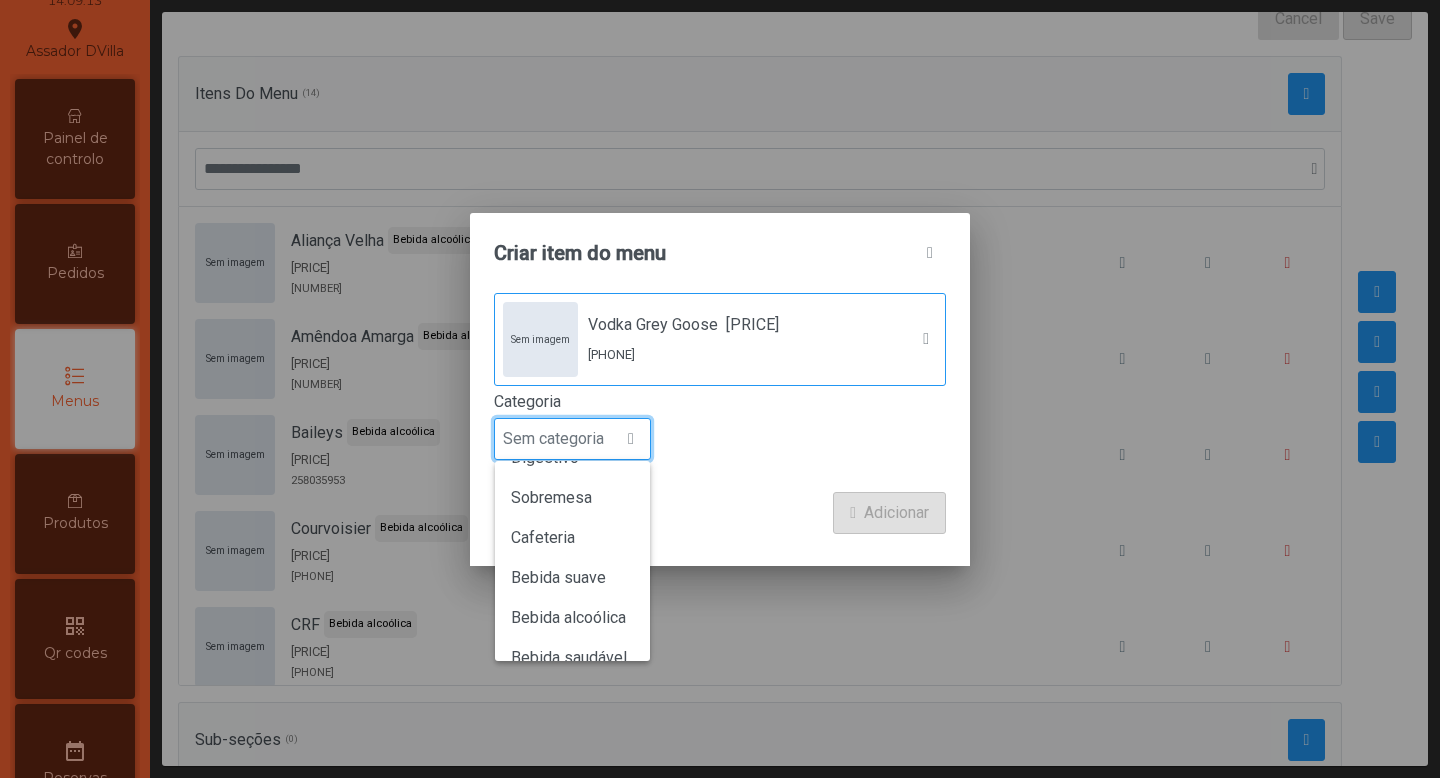 scroll, scrollTop: 176, scrollLeft: 0, axis: vertical 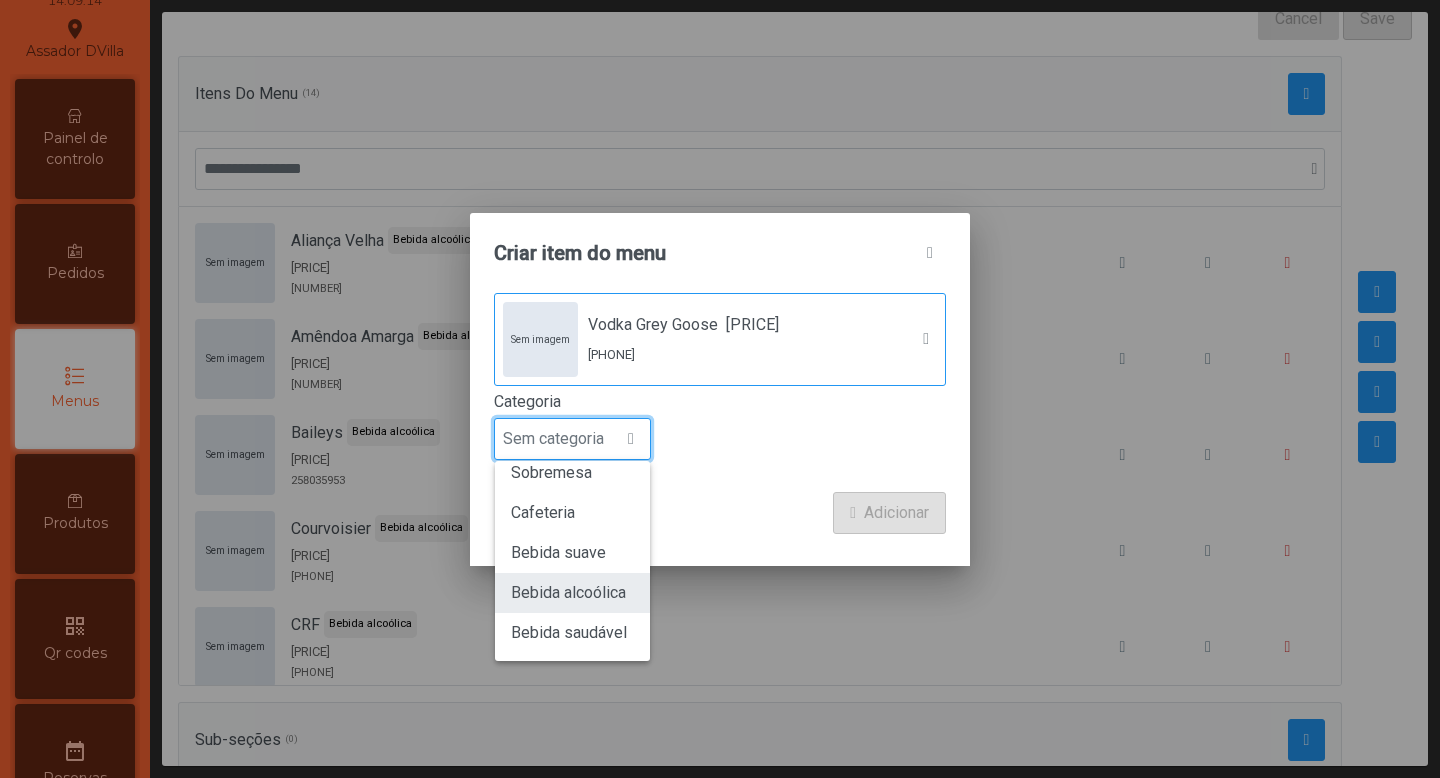 click on "Bebida alcoólica" at bounding box center [568, 592] 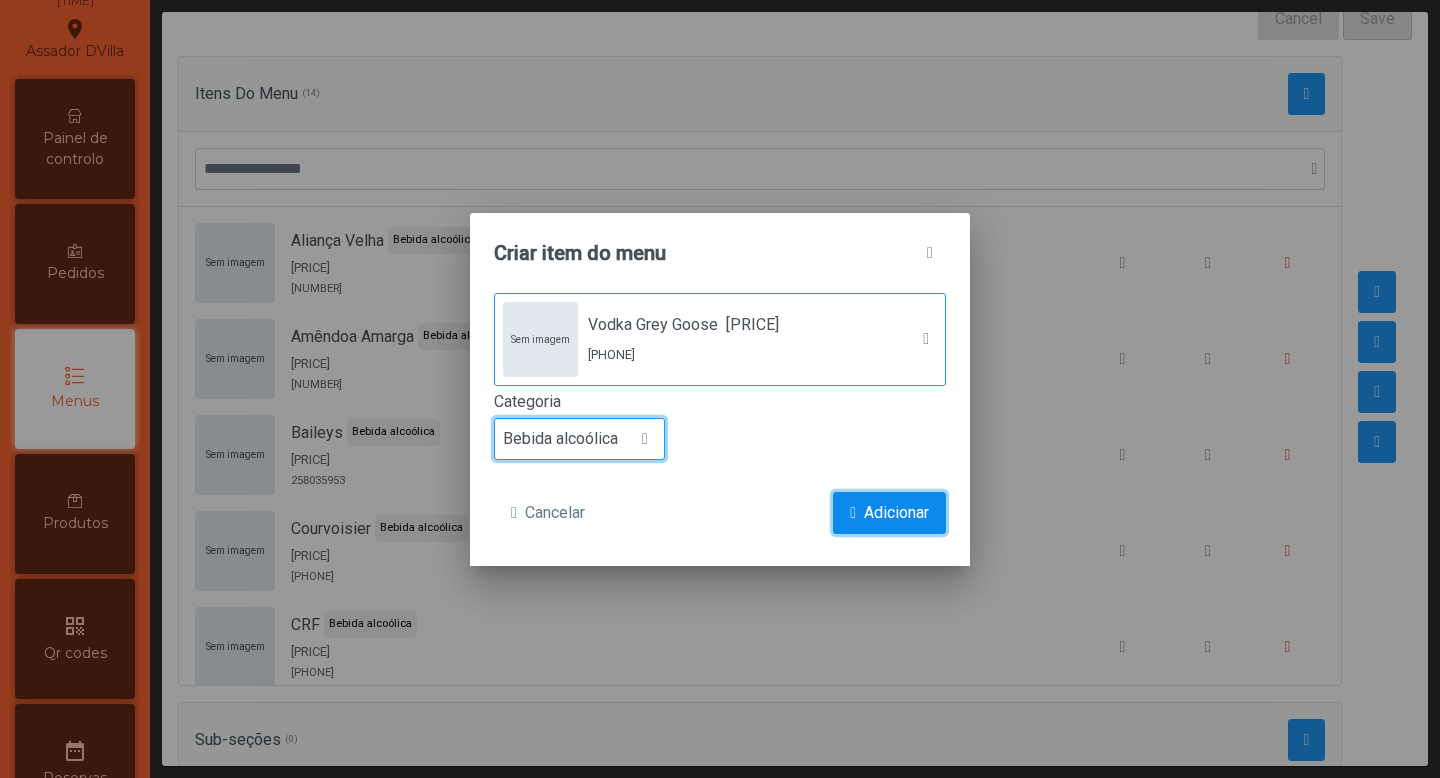 click on "Adicionar" at bounding box center [896, 513] 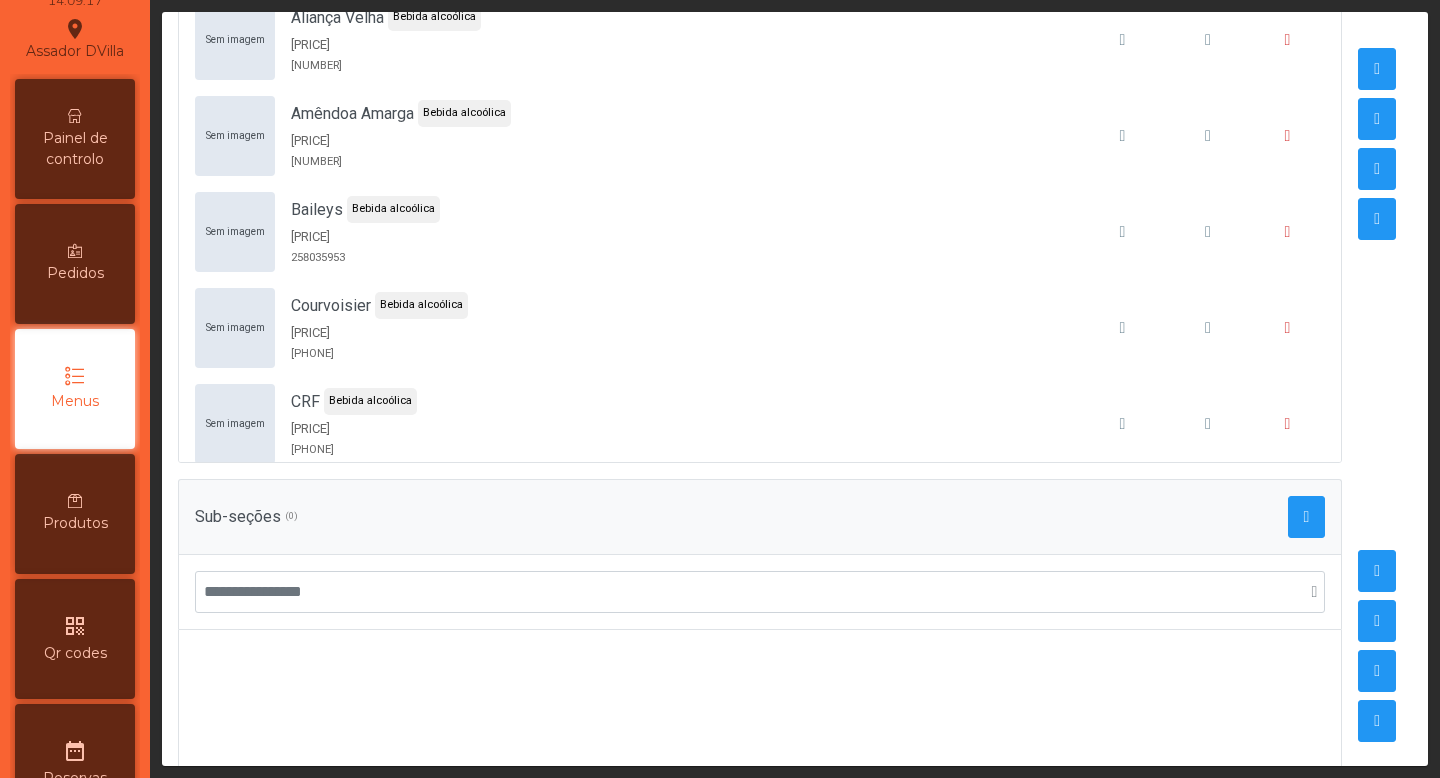 scroll, scrollTop: 544, scrollLeft: 0, axis: vertical 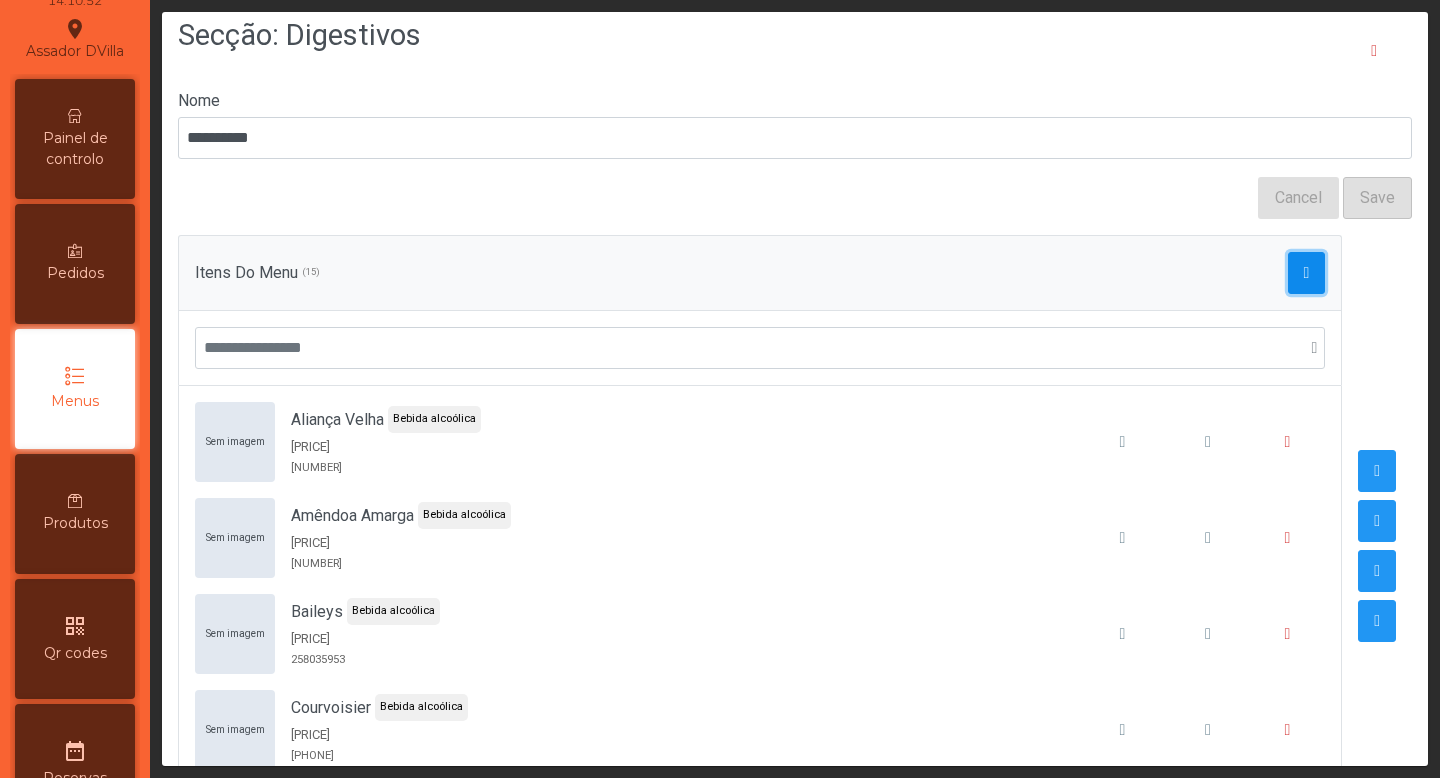 click at bounding box center (1307, 273) 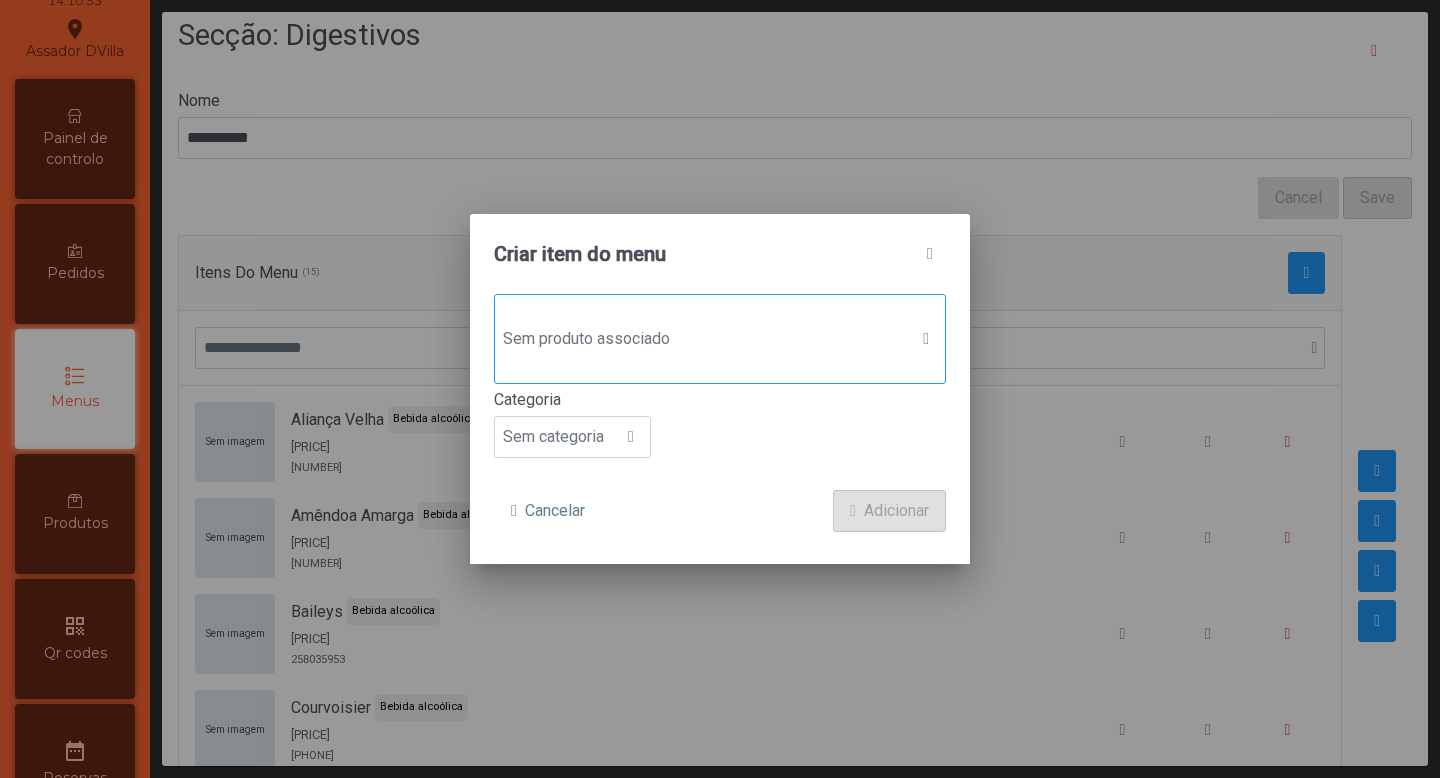 click on "Sem produto associado" at bounding box center [720, 339] 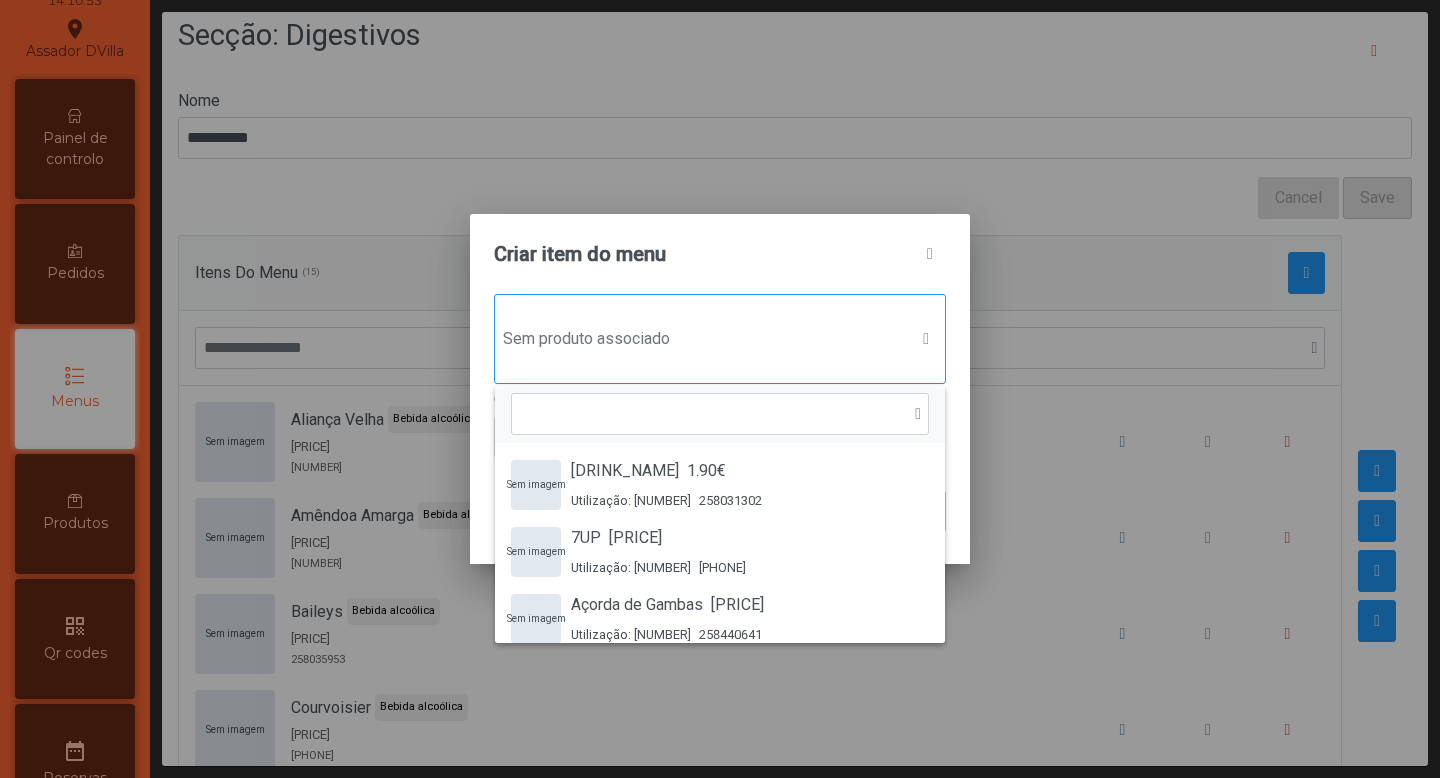 scroll, scrollTop: 15, scrollLeft: 97, axis: both 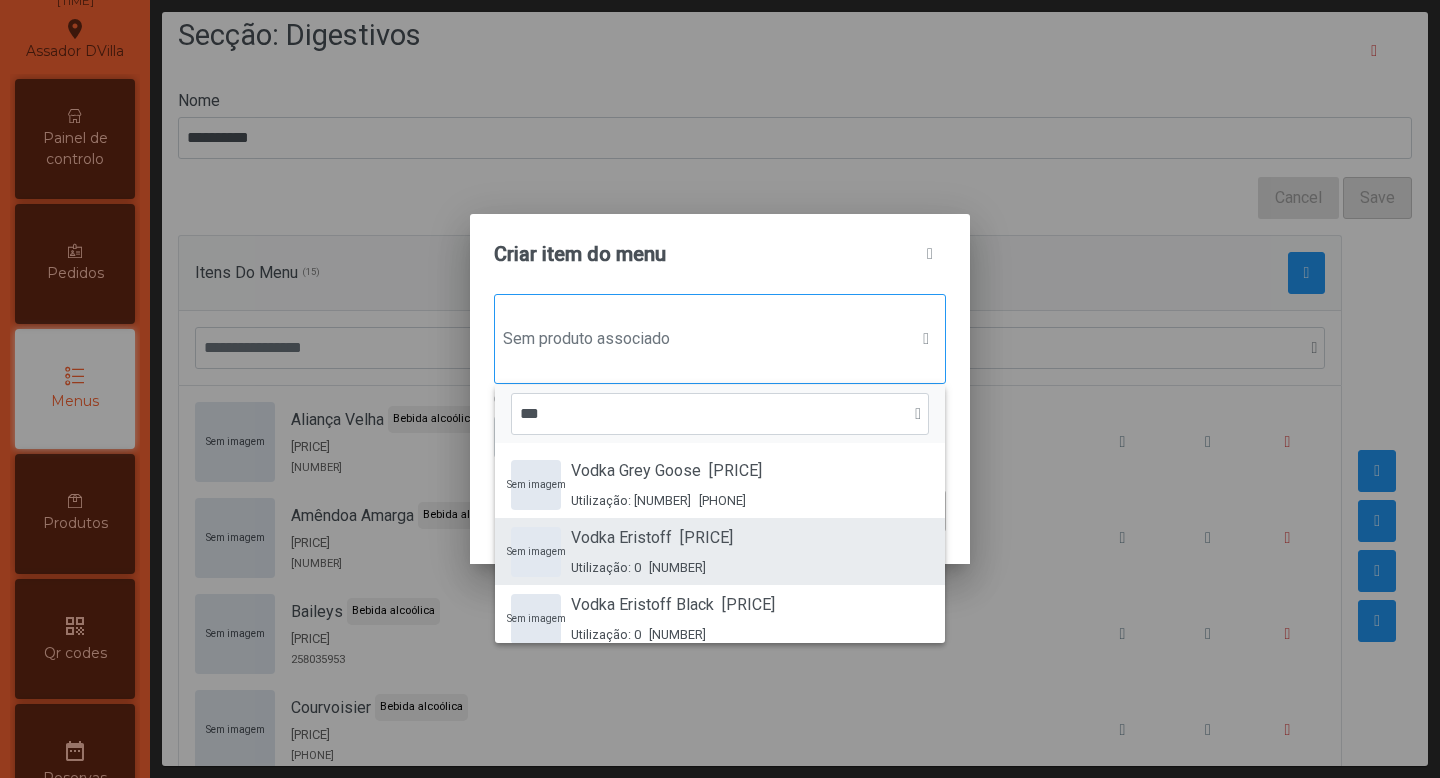 type on "***" 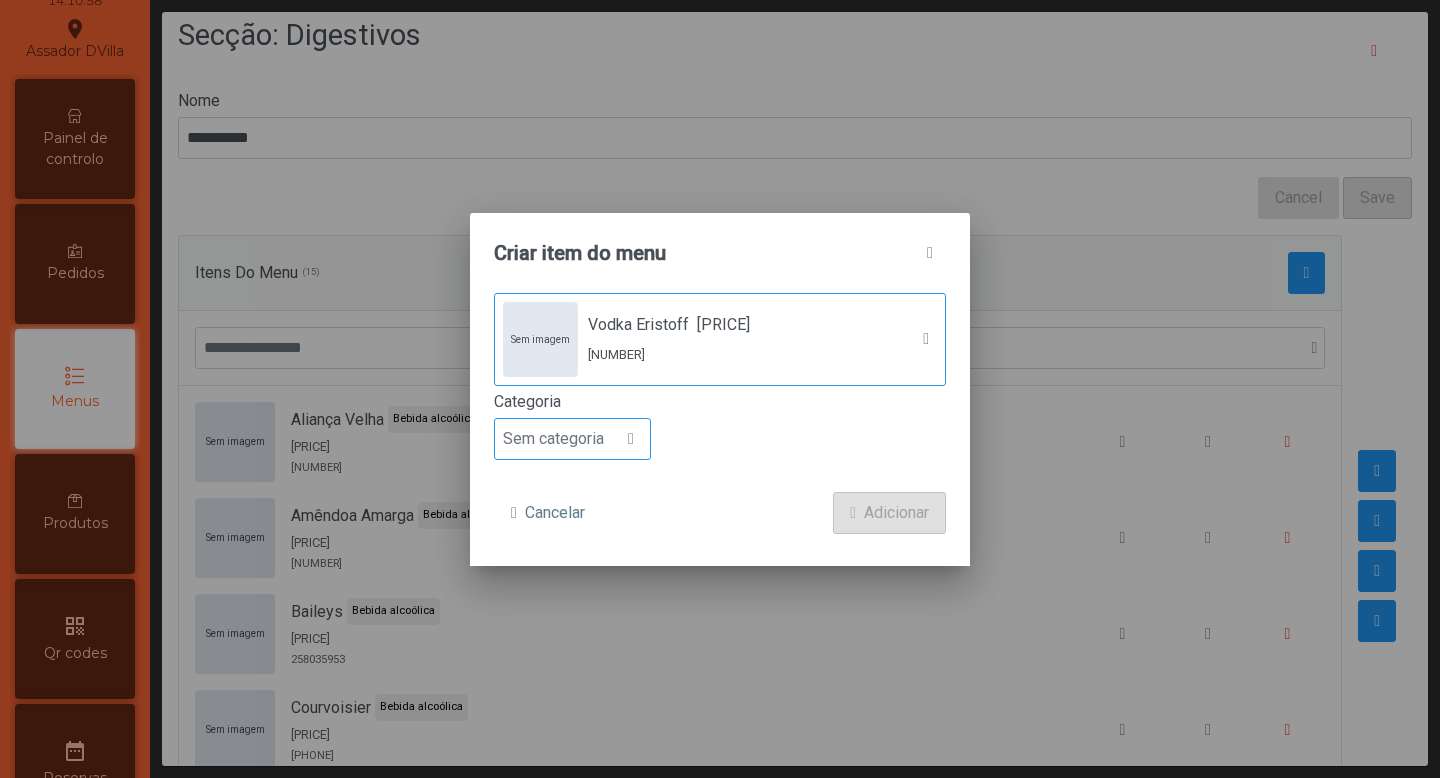 click at bounding box center [631, 439] 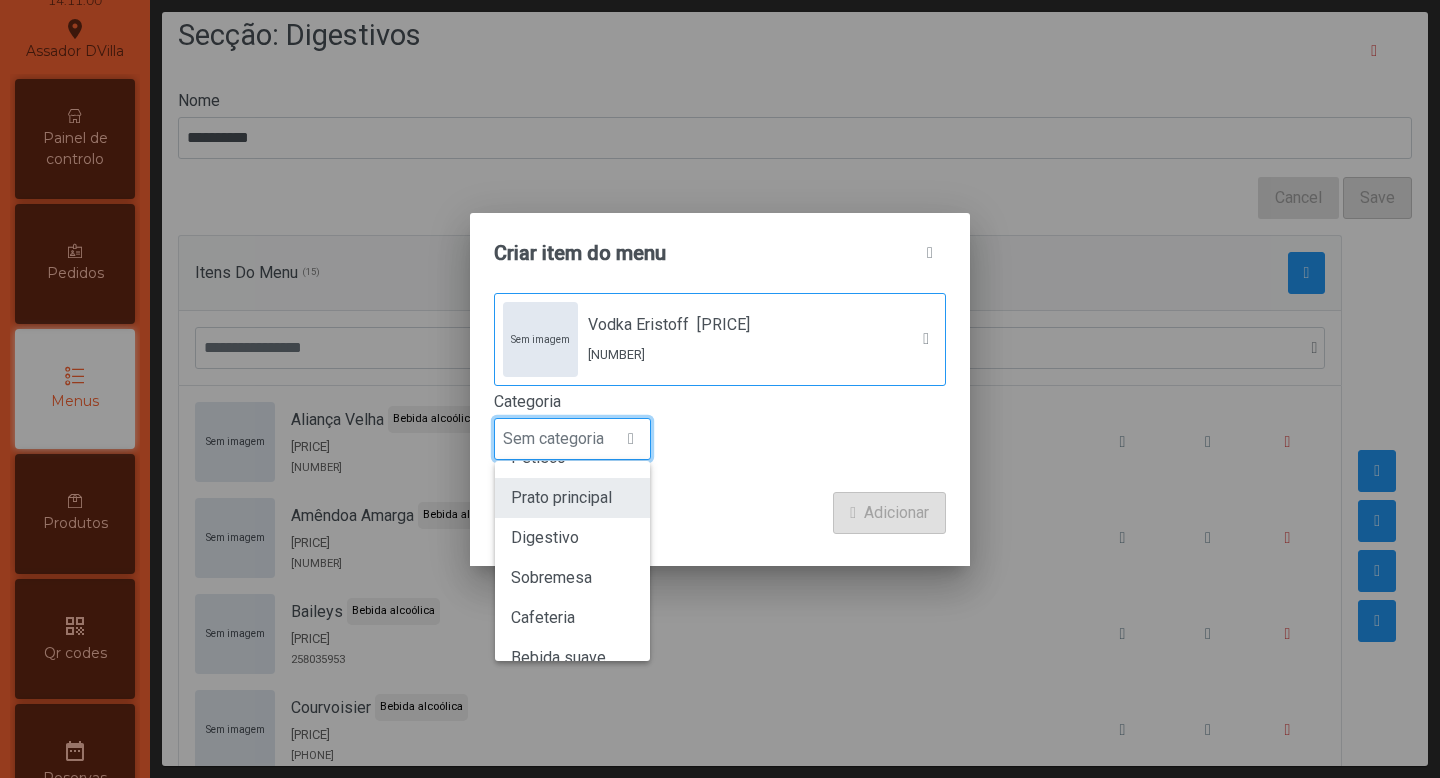 scroll, scrollTop: 147, scrollLeft: 0, axis: vertical 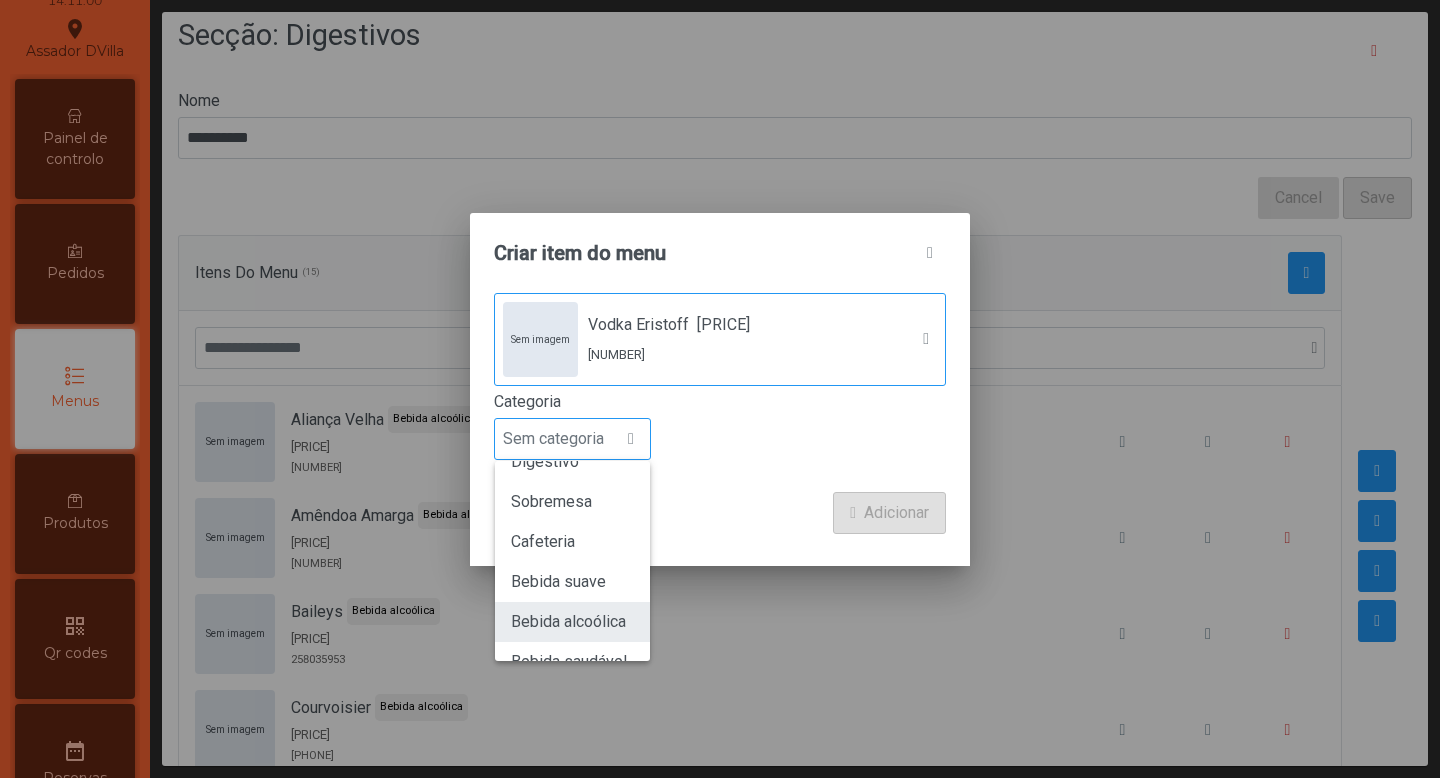 click on "Bebida alcoólica" at bounding box center (568, 621) 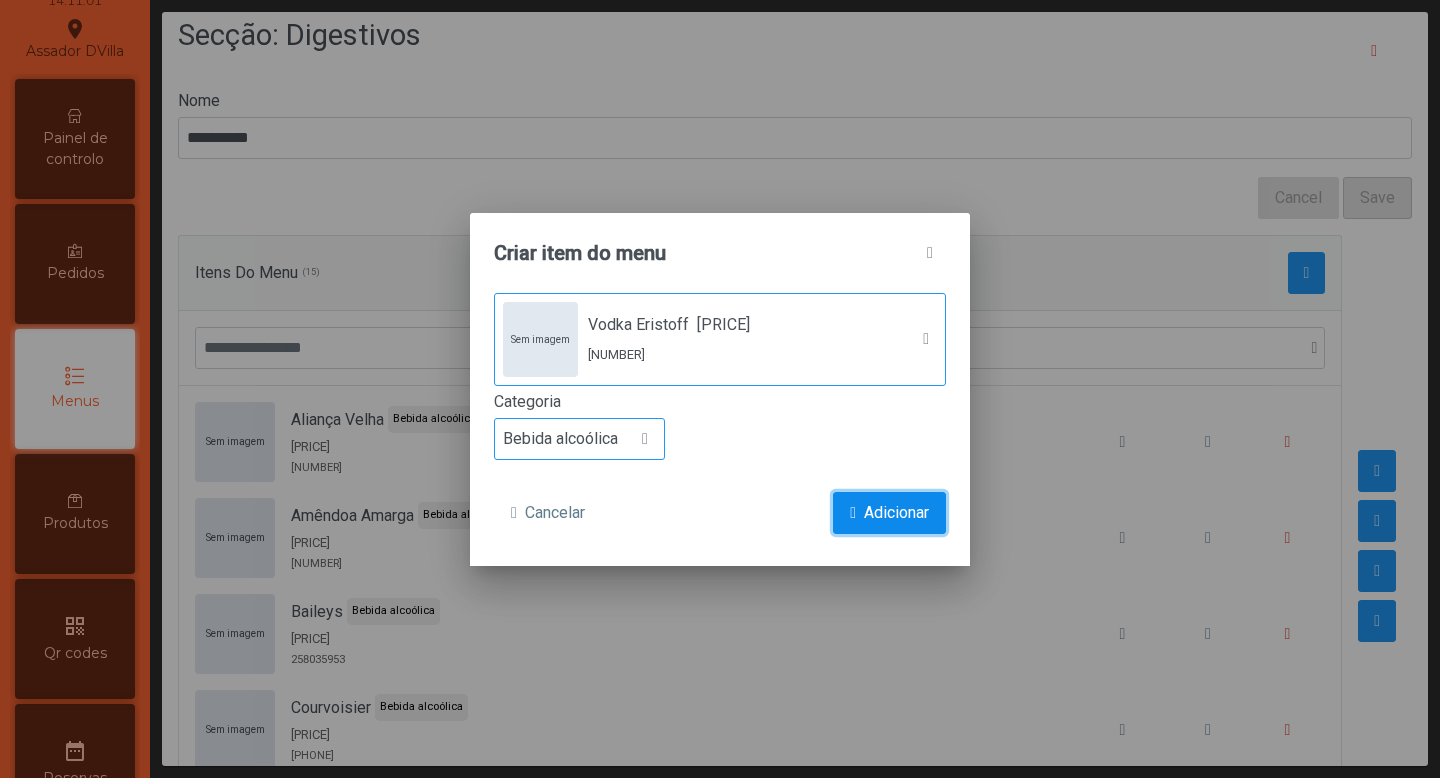 click on "Adicionar" at bounding box center (896, 513) 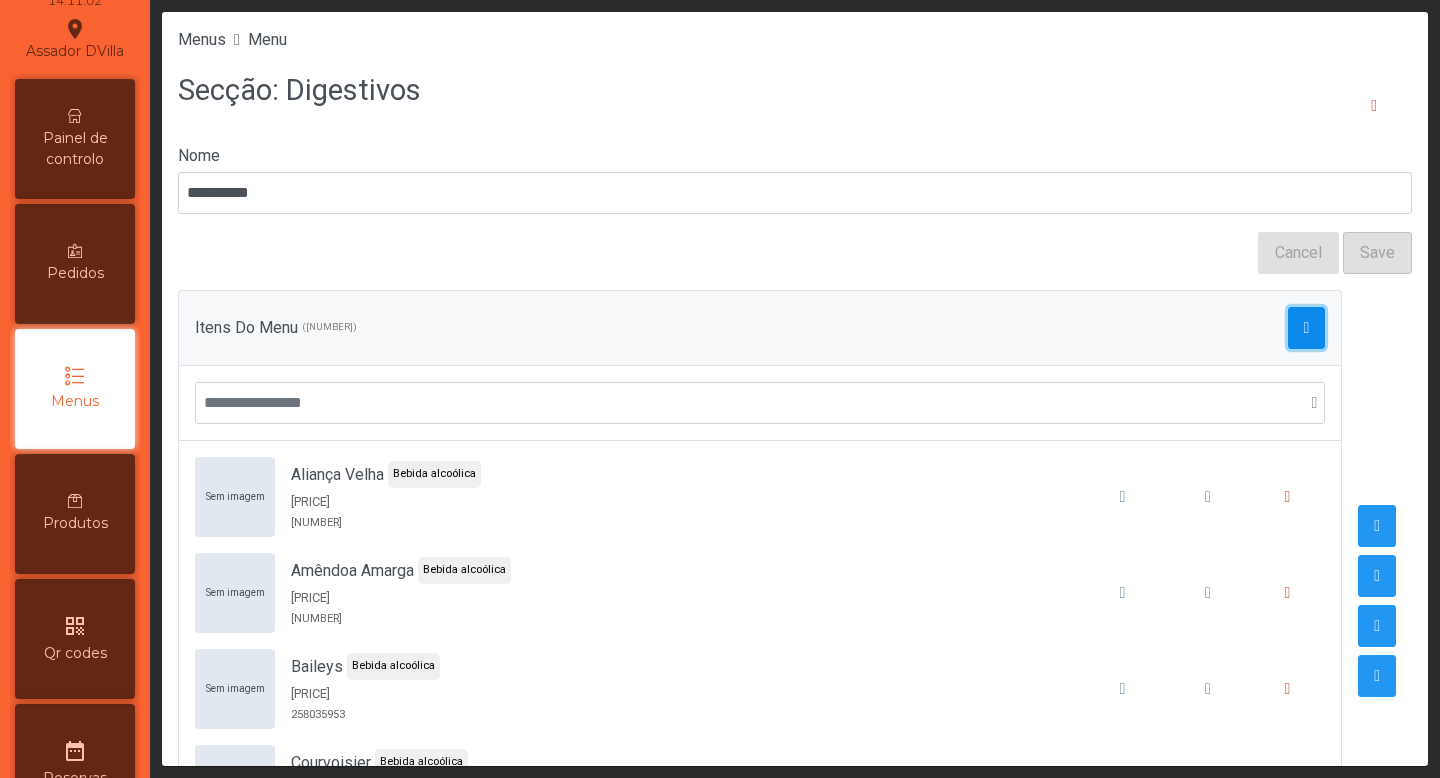click at bounding box center (1307, 328) 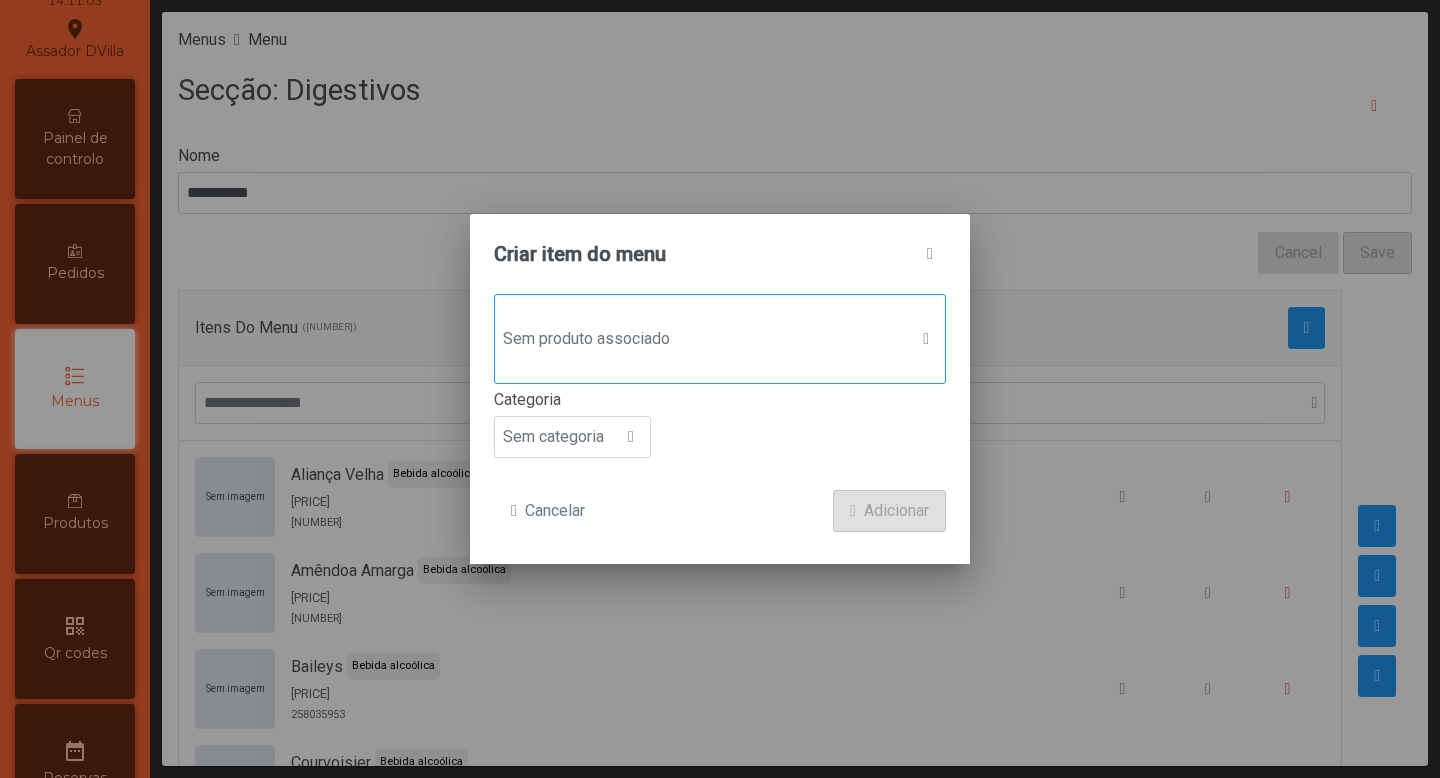 click on "Sem produto associado" at bounding box center (701, 339) 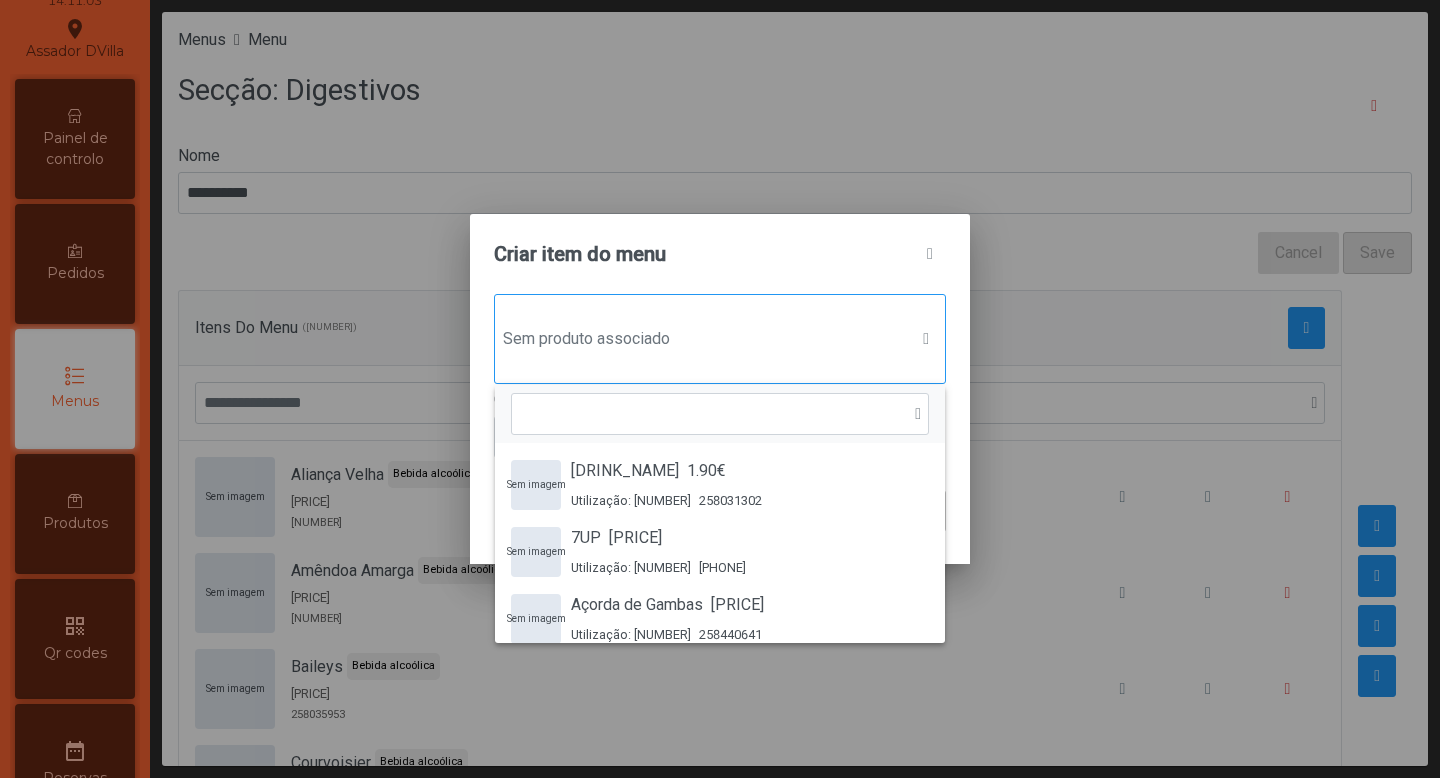 scroll, scrollTop: 15, scrollLeft: 97, axis: both 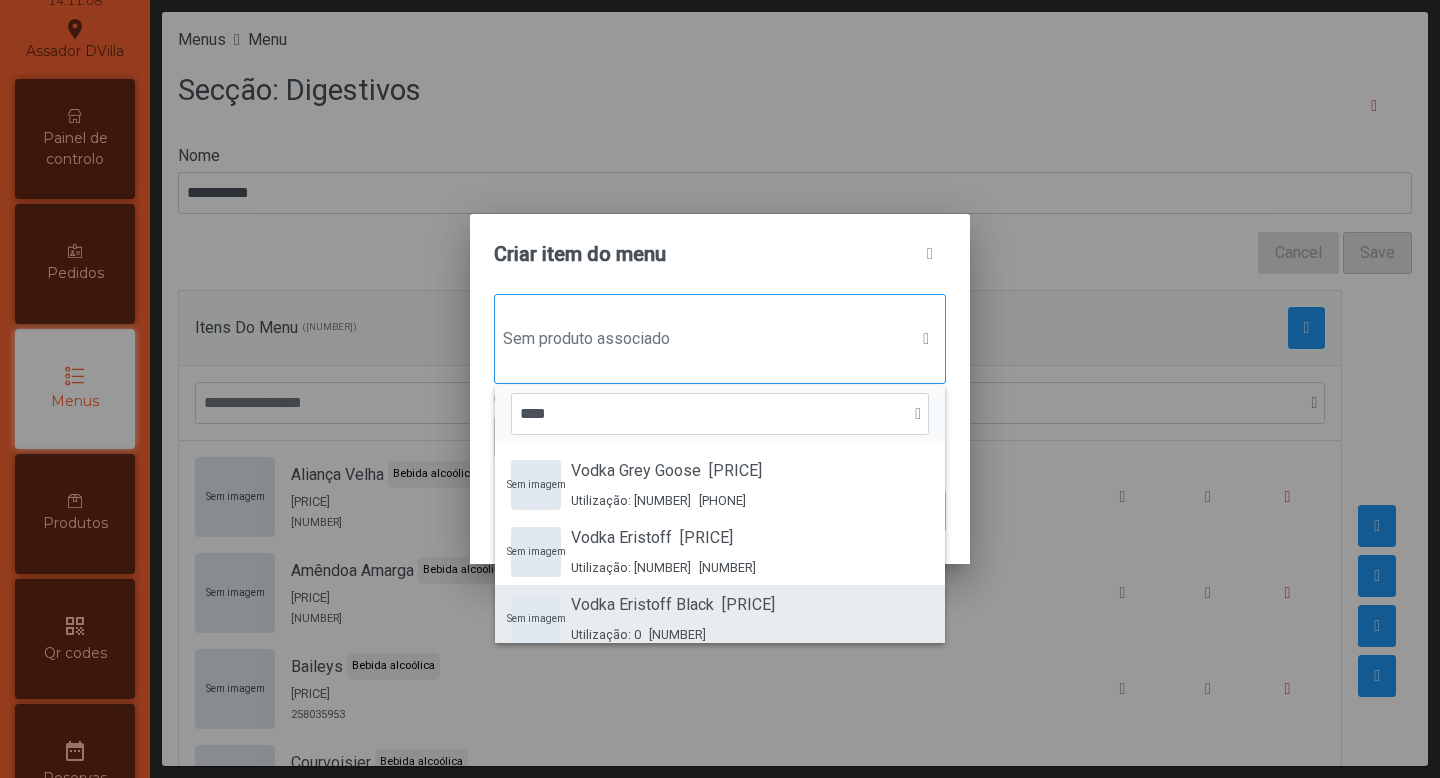 type on "****" 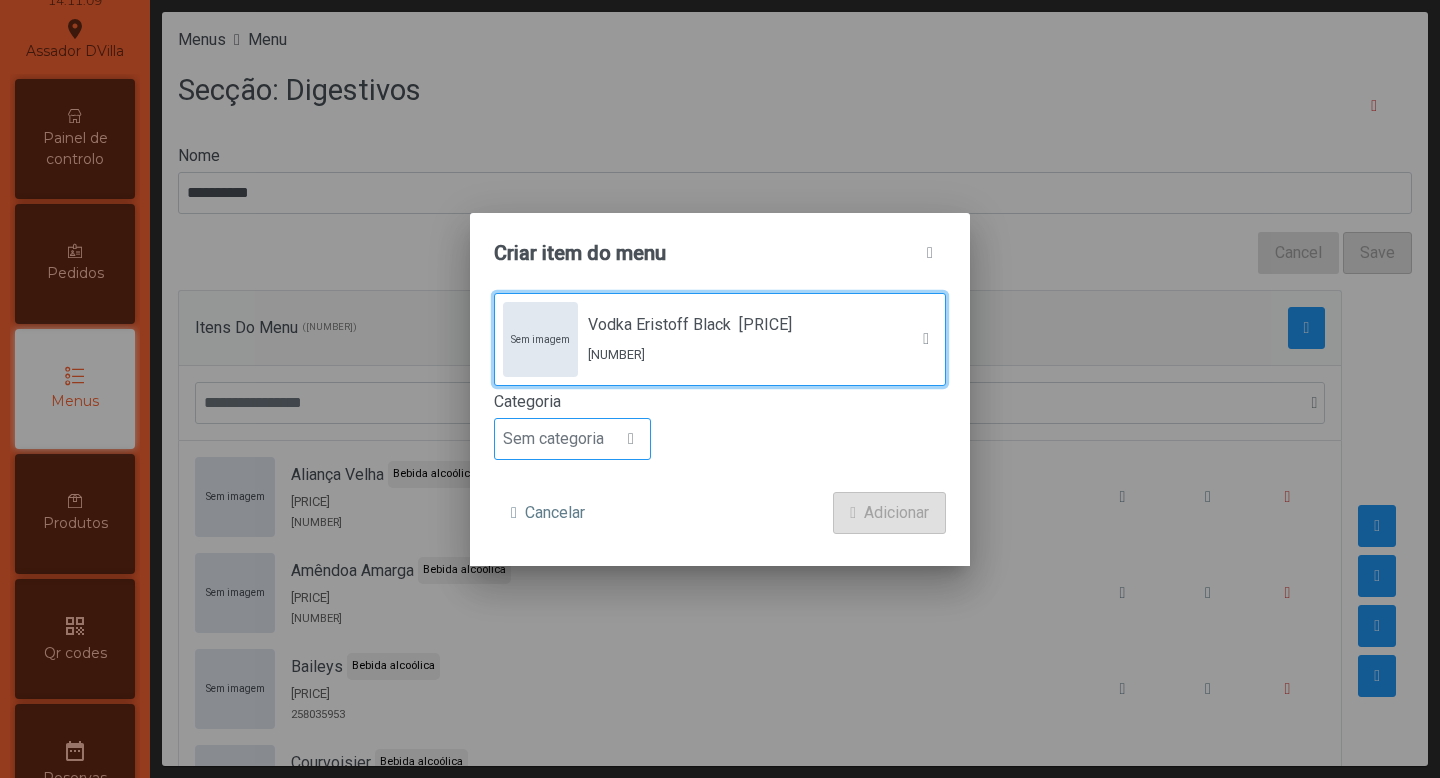 click on "Sem categoria" at bounding box center [553, 439] 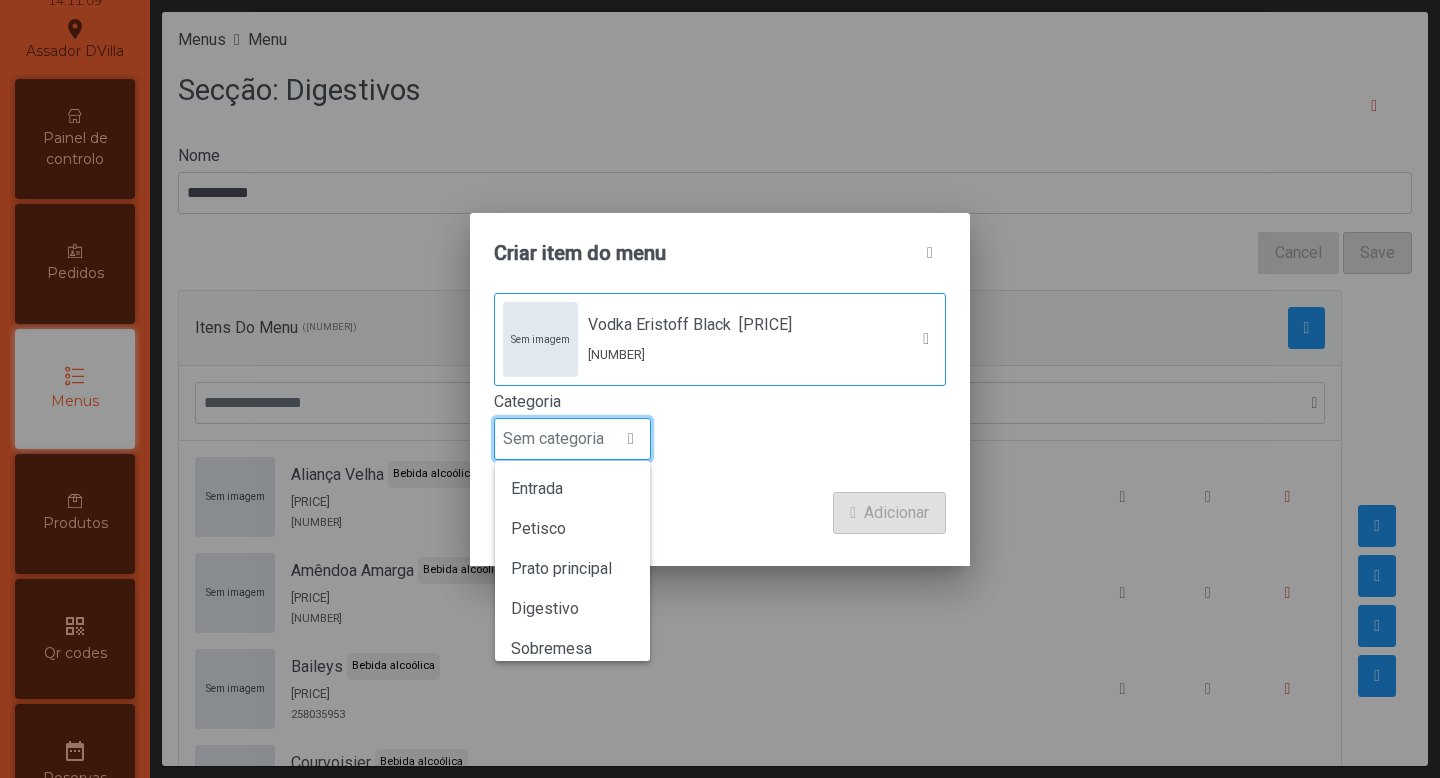 scroll, scrollTop: 15, scrollLeft: 97, axis: both 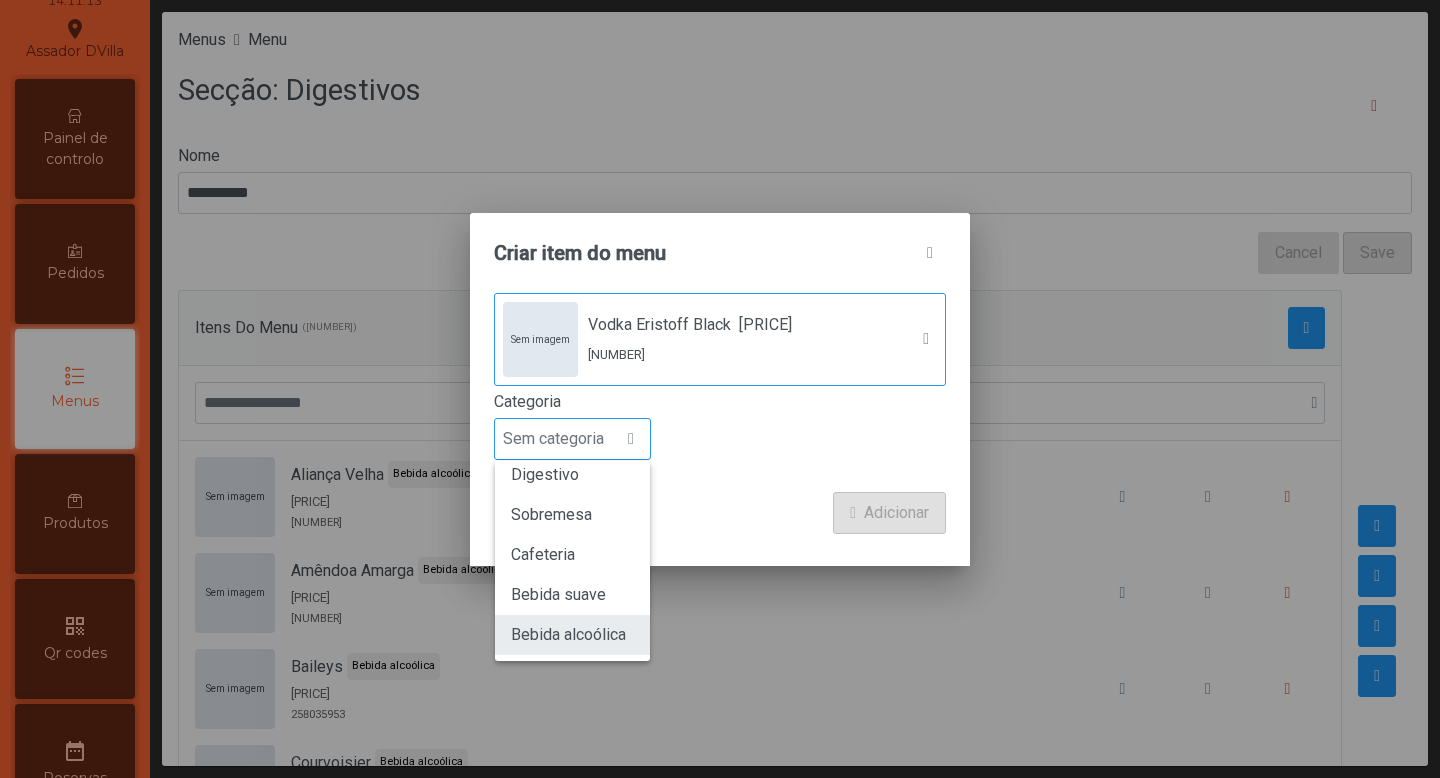 click on "Bebida alcoólica" at bounding box center [568, 634] 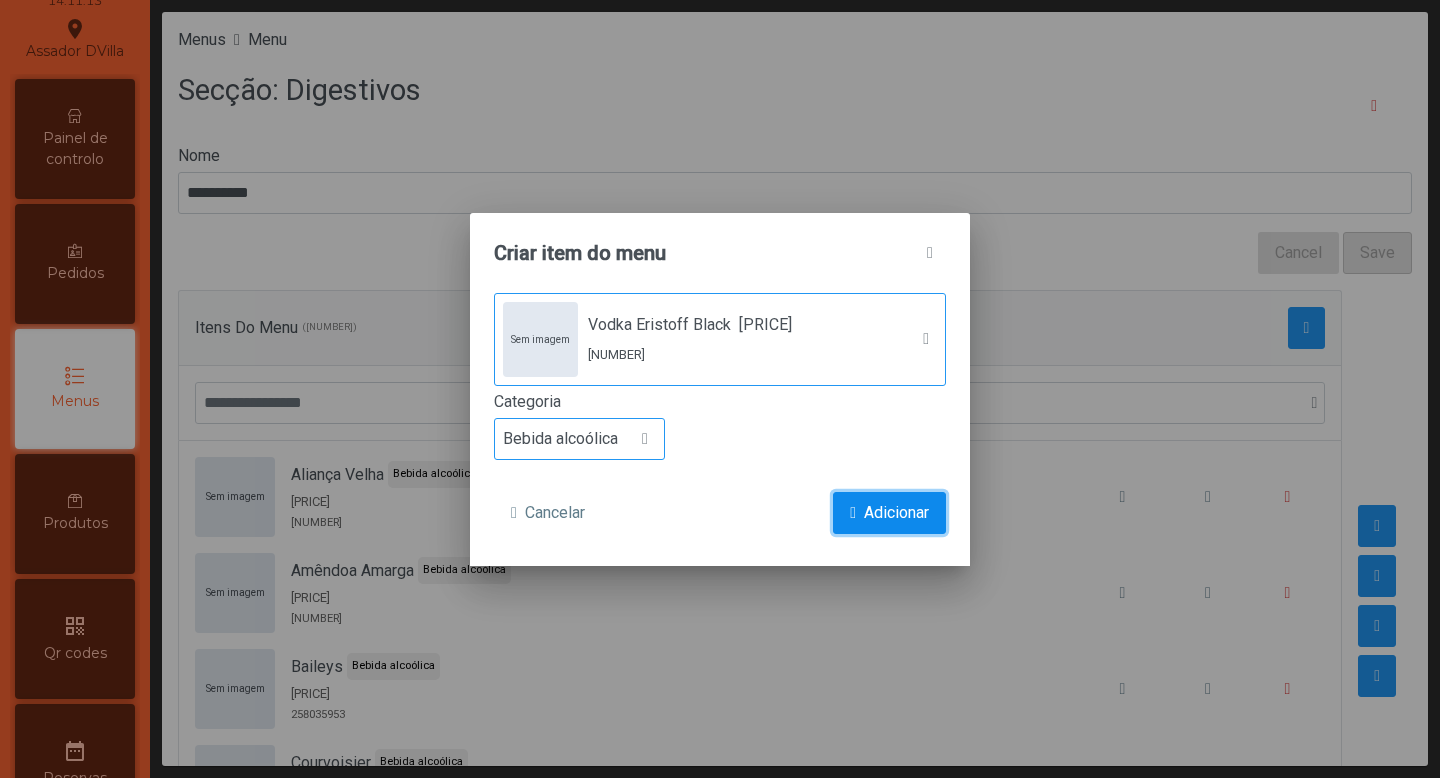 click on "Adicionar" at bounding box center (896, 513) 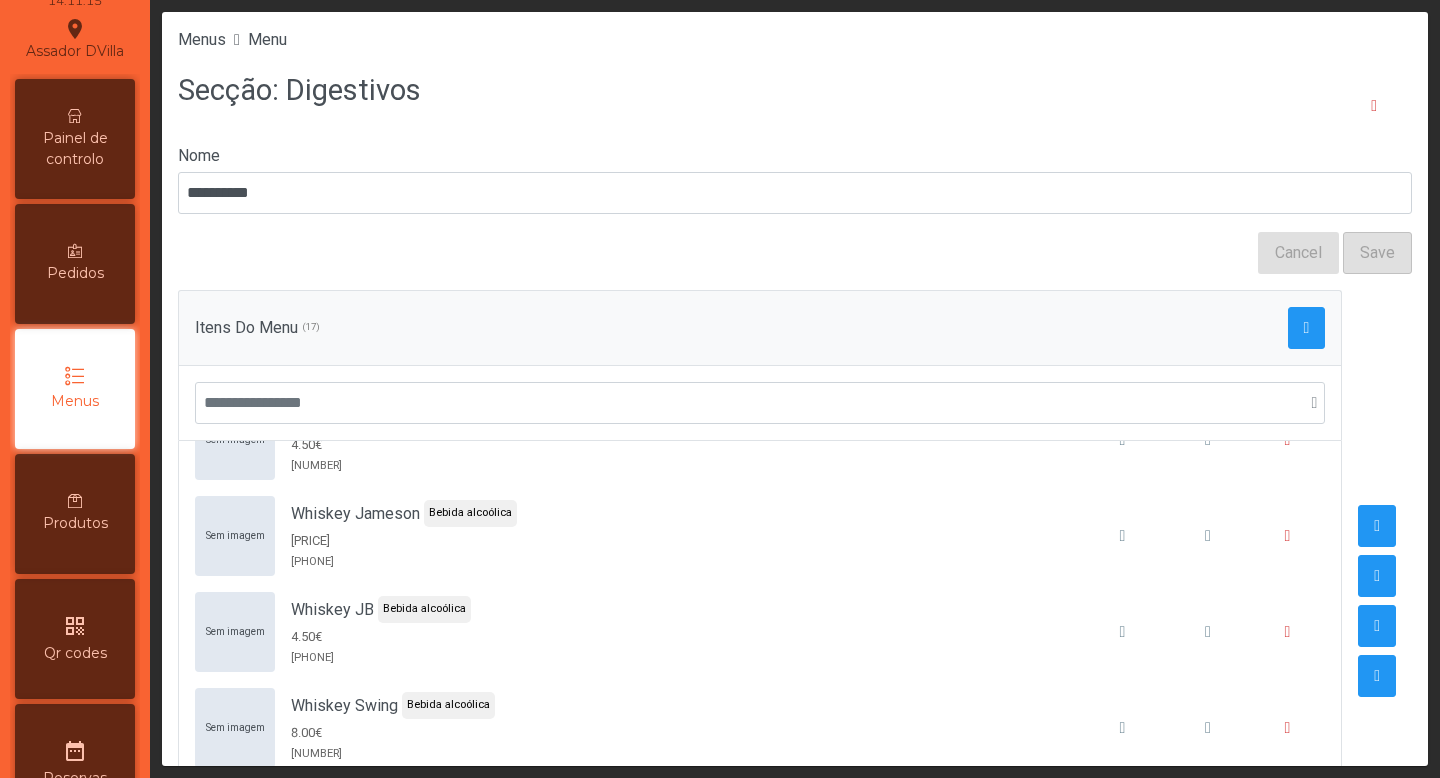 scroll, scrollTop: 1170, scrollLeft: 0, axis: vertical 